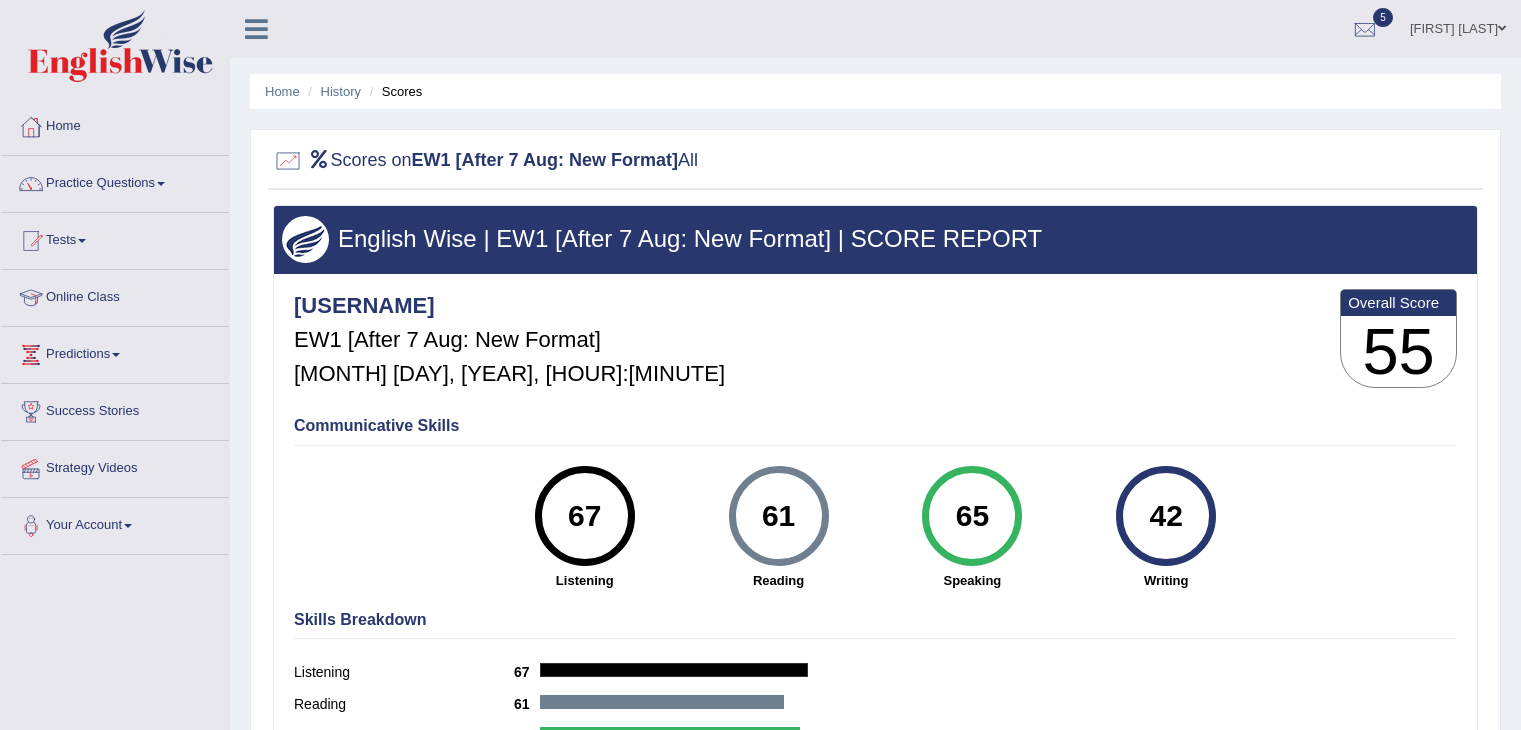 scroll, scrollTop: 0, scrollLeft: 0, axis: both 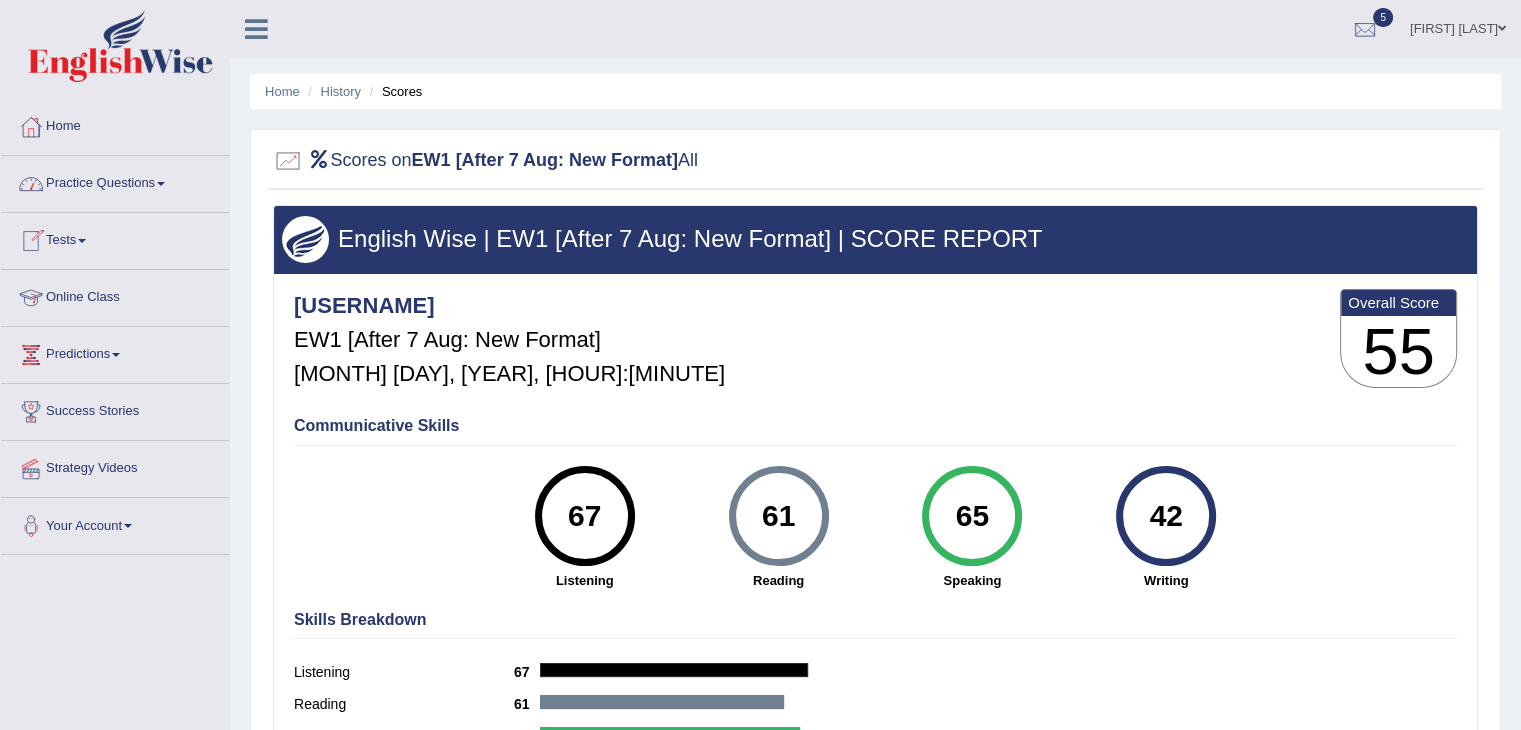 click on "Practice Questions" at bounding box center (115, 181) 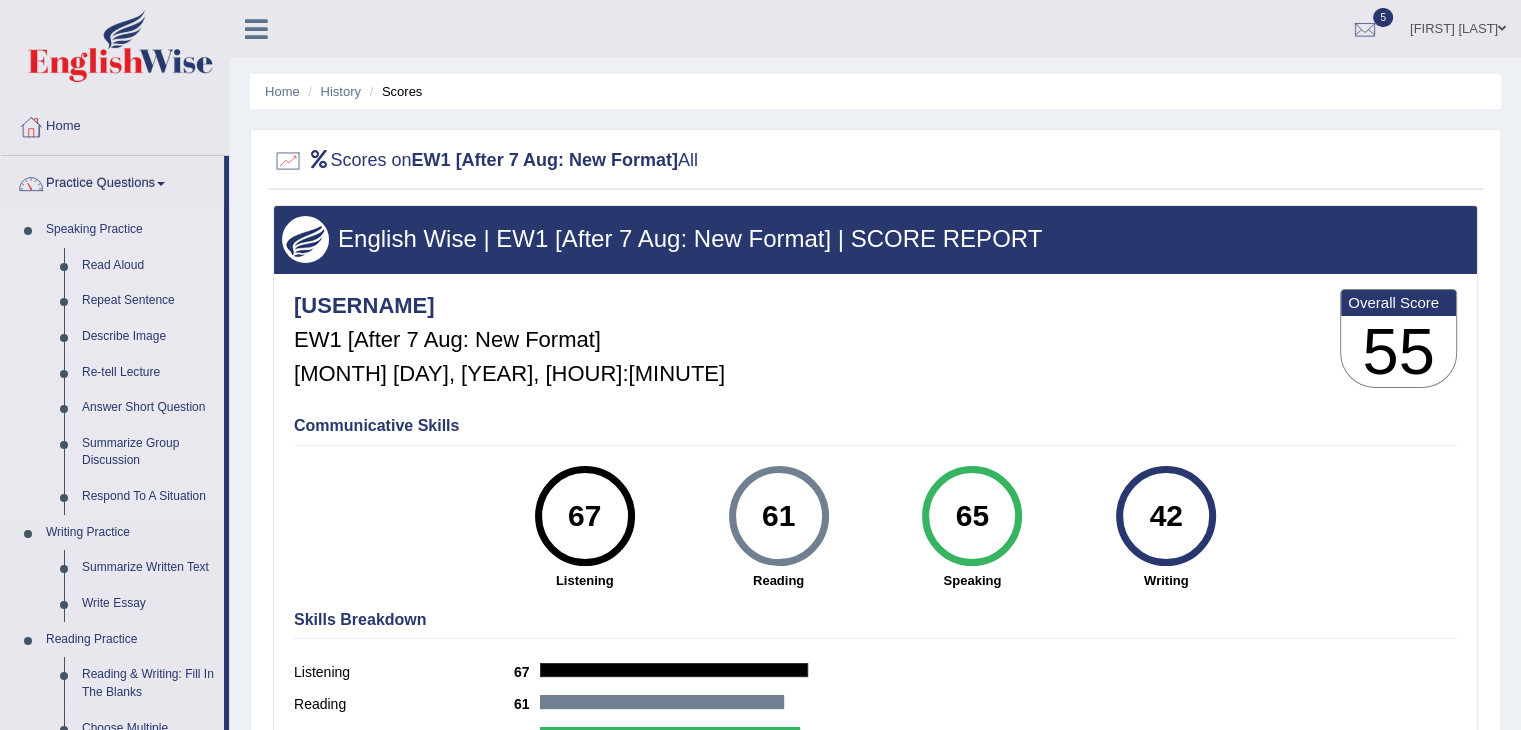 click on "Describe Image" at bounding box center [148, 337] 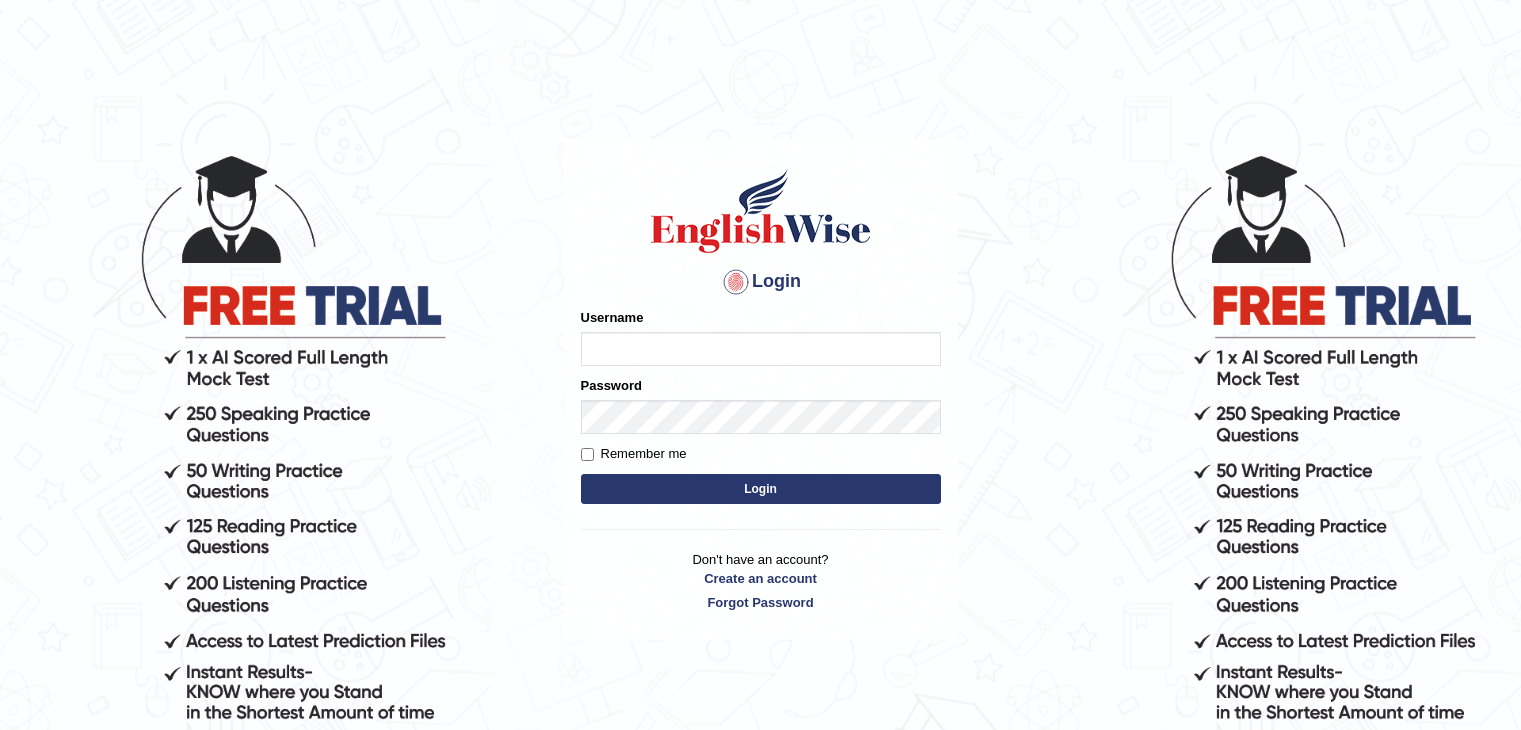 scroll, scrollTop: 0, scrollLeft: 0, axis: both 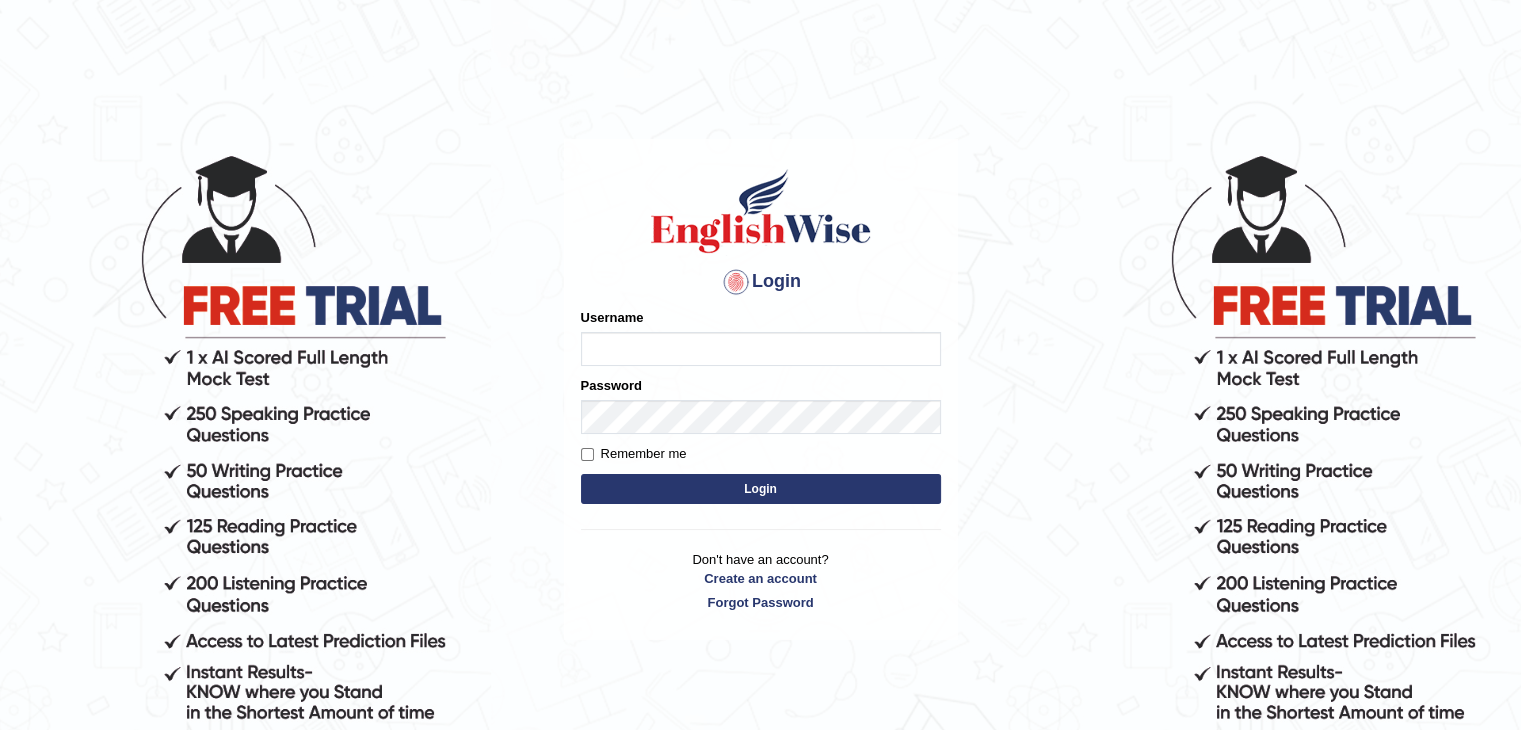 type on "[USERNAME]" 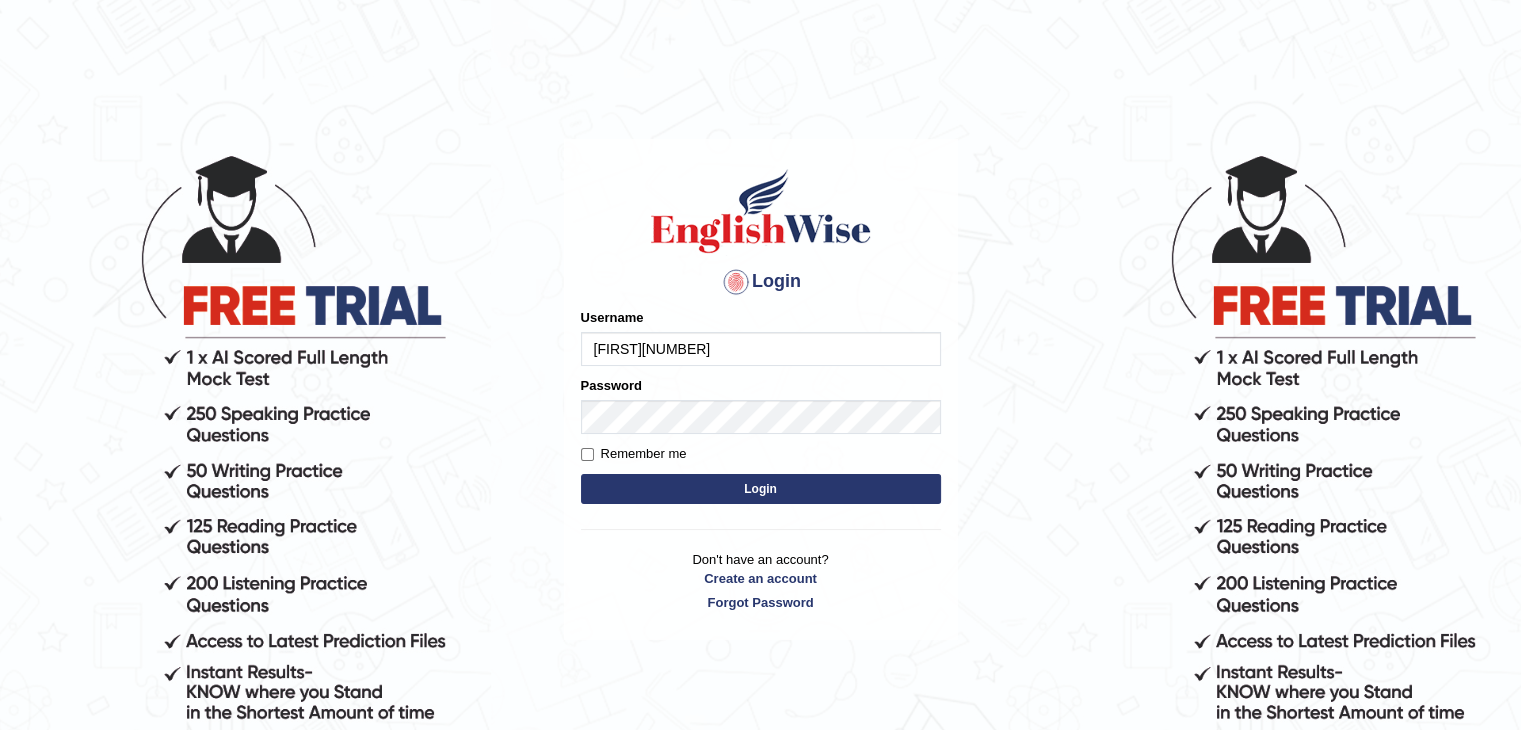 click on "Login" at bounding box center (761, 489) 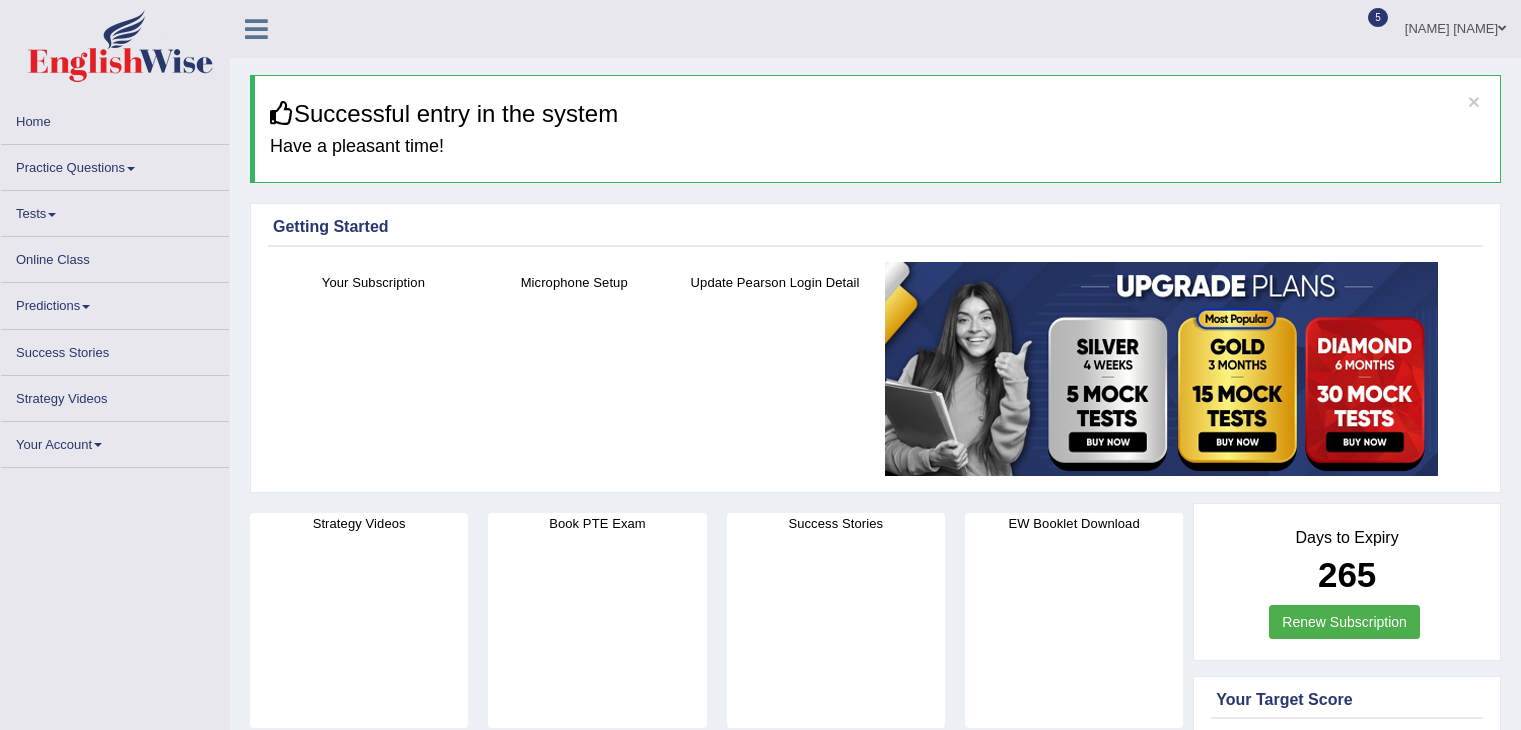 scroll, scrollTop: 0, scrollLeft: 0, axis: both 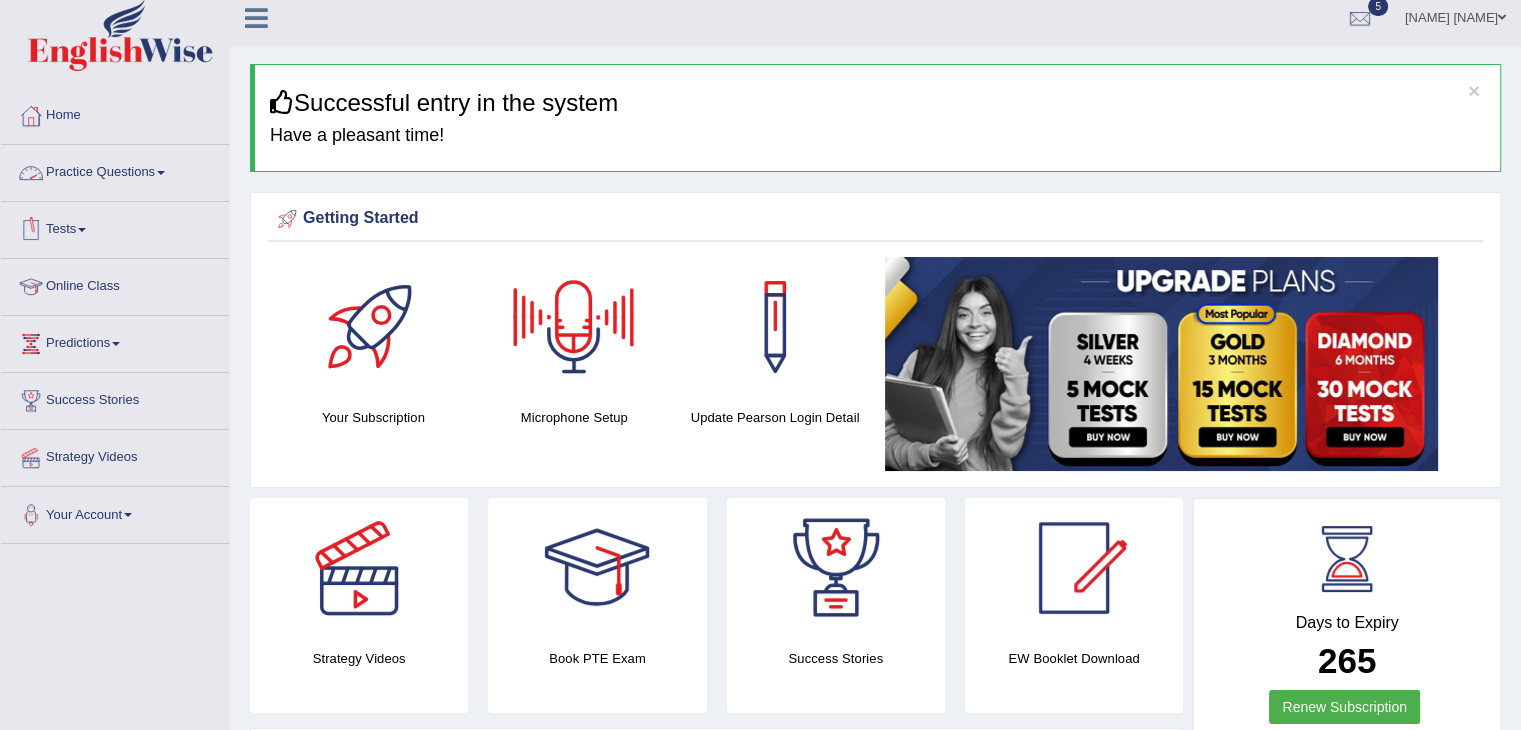 click on "Practice Questions" at bounding box center [115, 170] 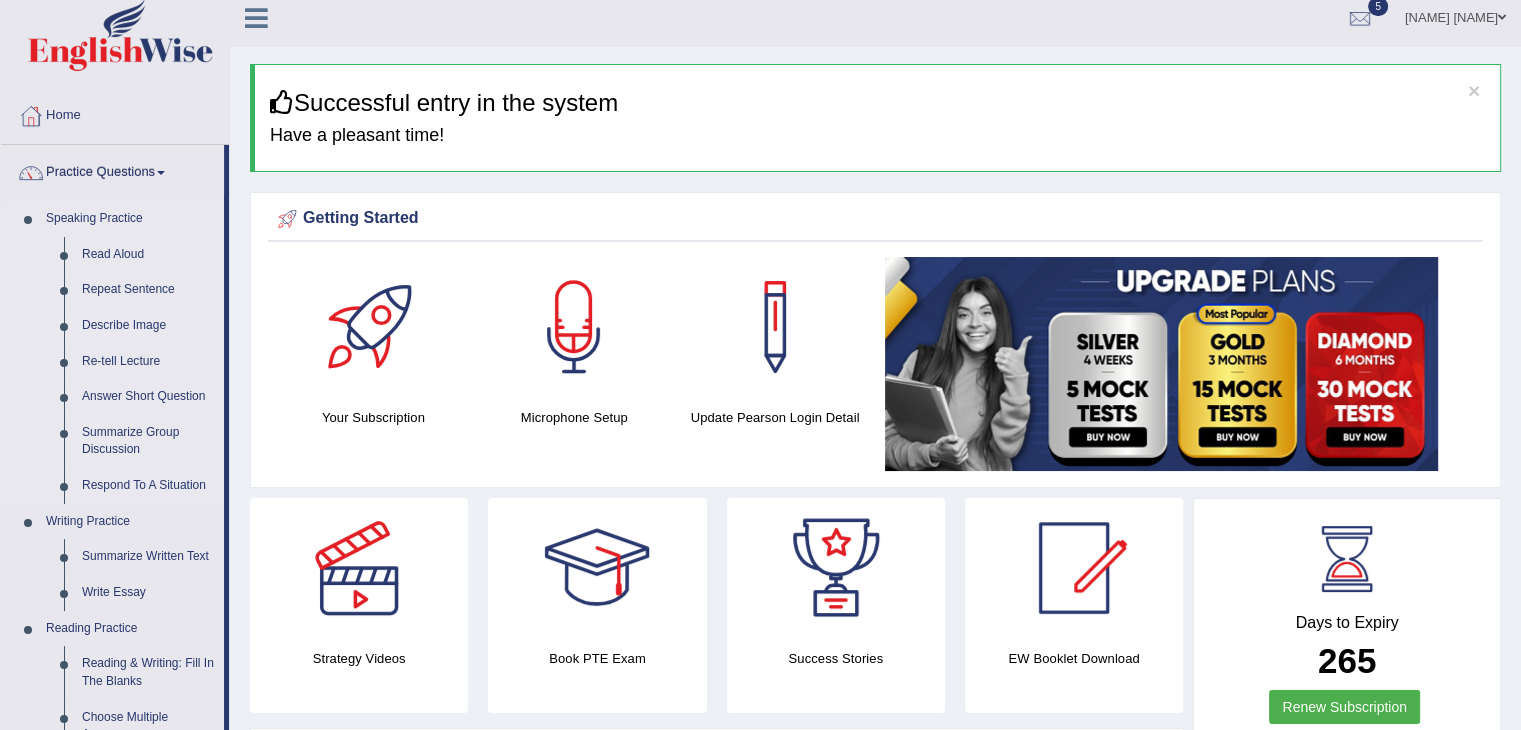 click on "Describe Image" at bounding box center (148, 326) 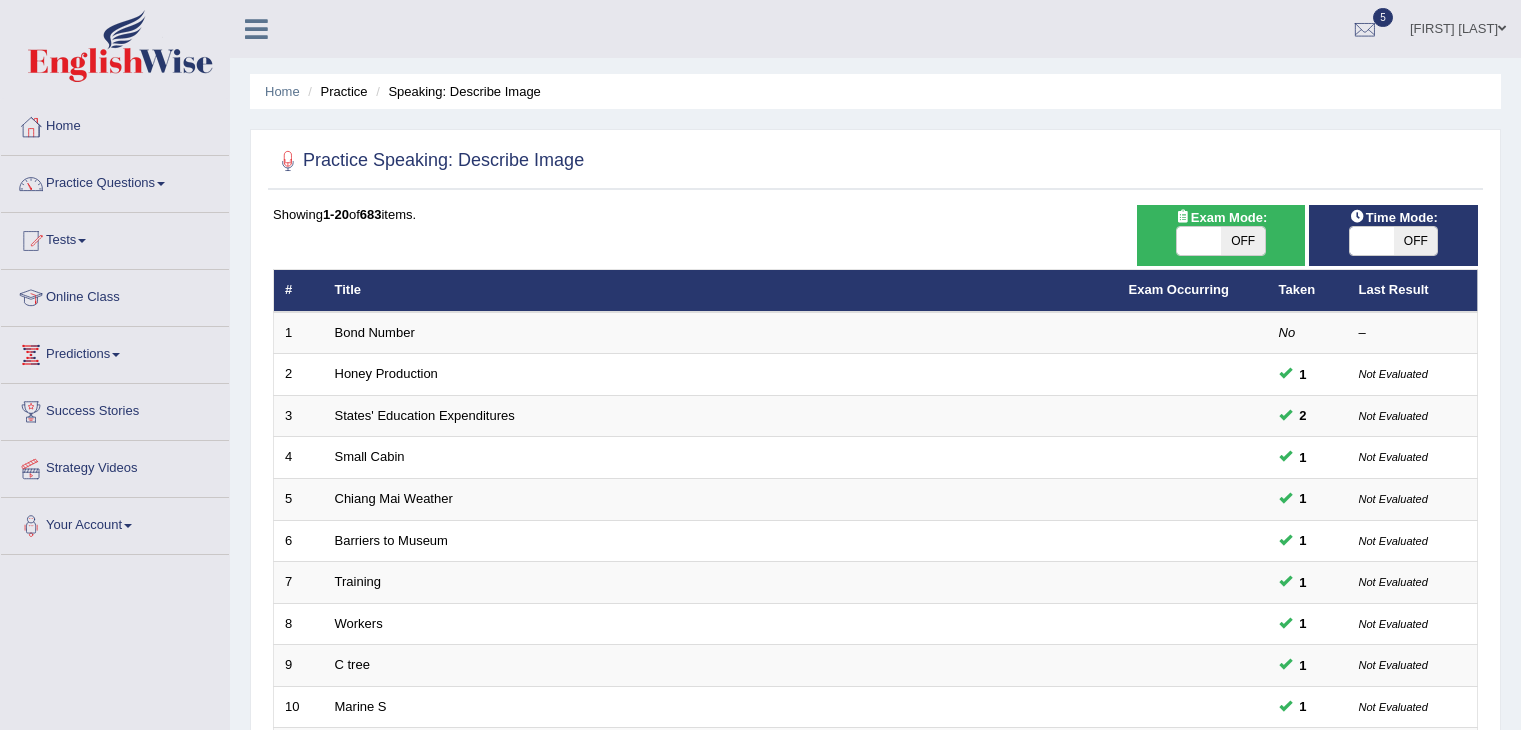 scroll, scrollTop: 0, scrollLeft: 0, axis: both 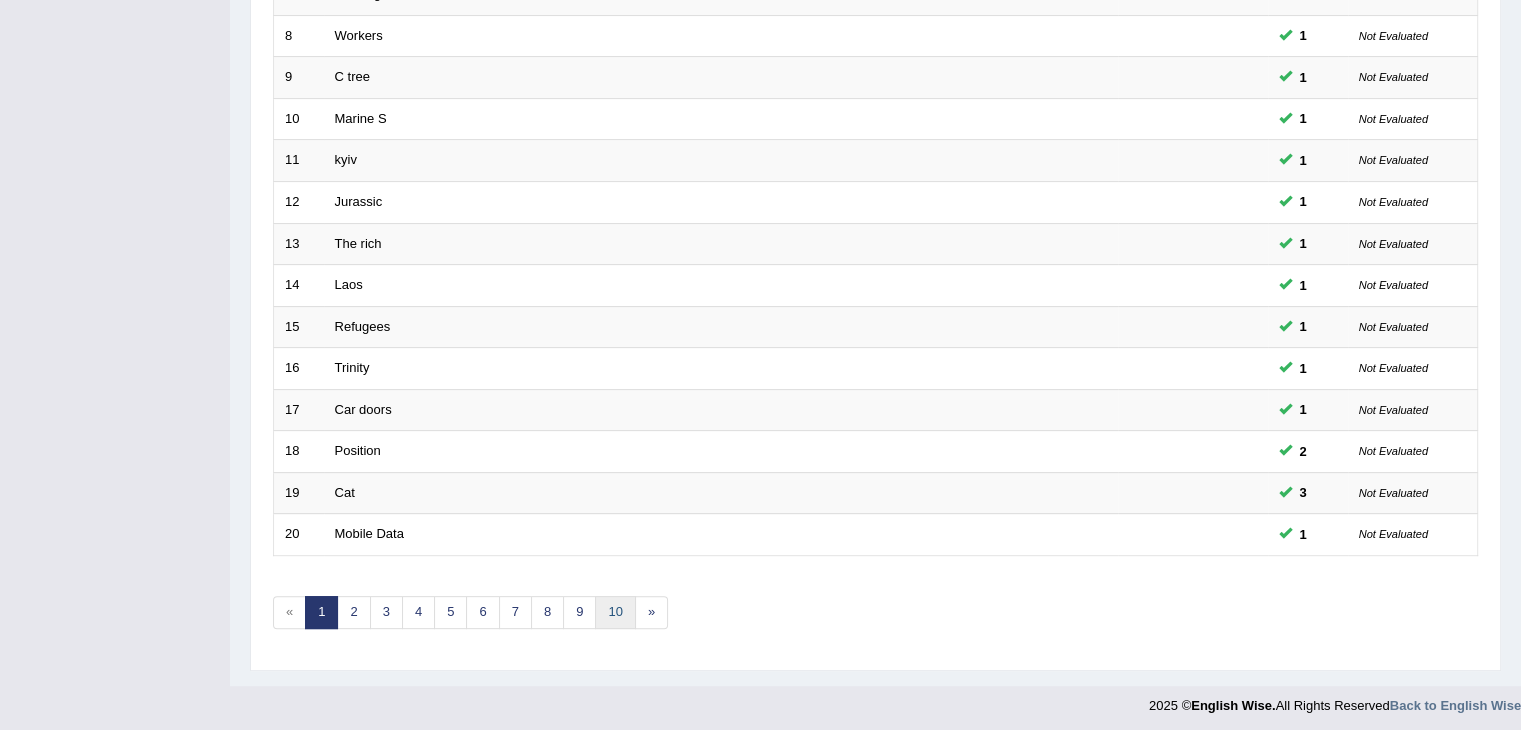 click on "10" at bounding box center [615, 612] 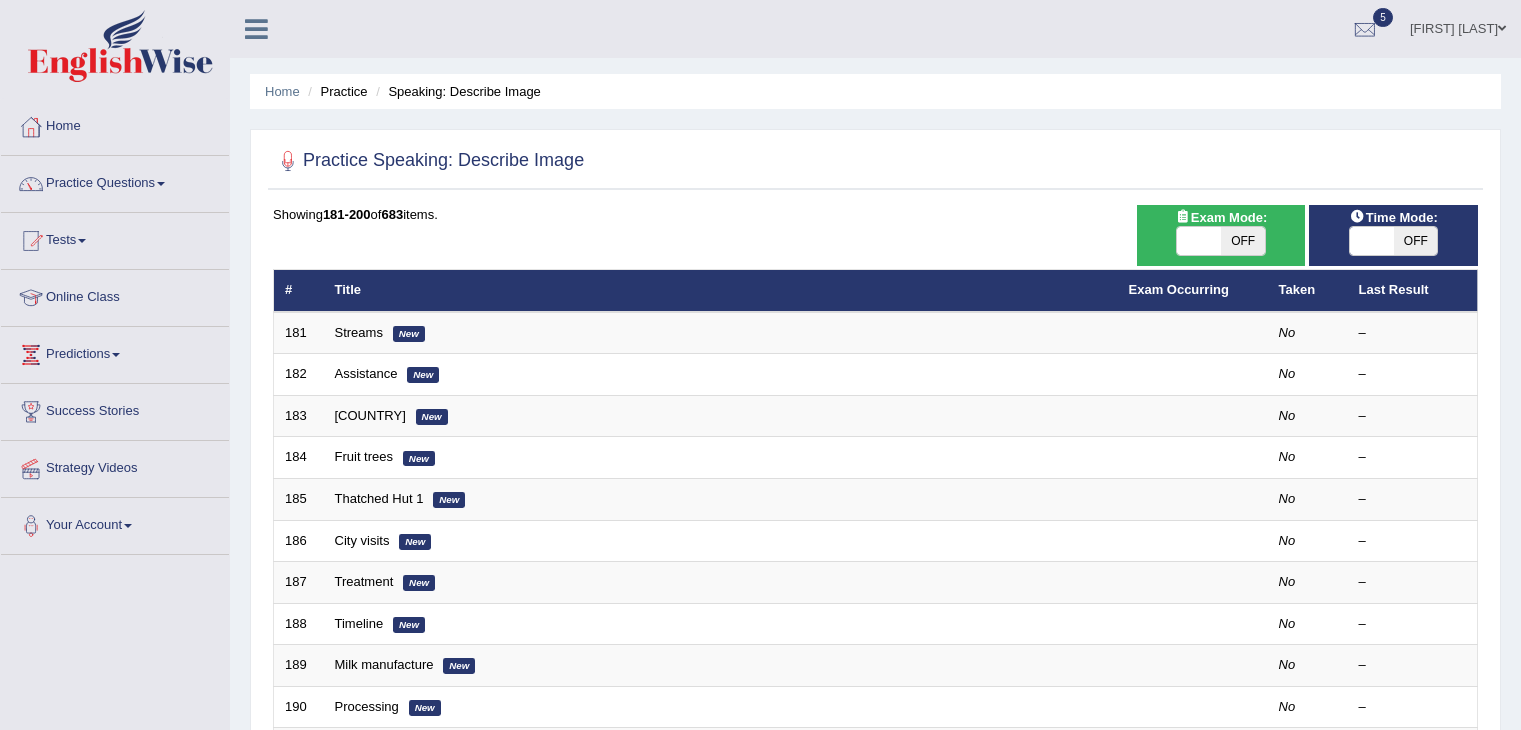 scroll, scrollTop: 0, scrollLeft: 0, axis: both 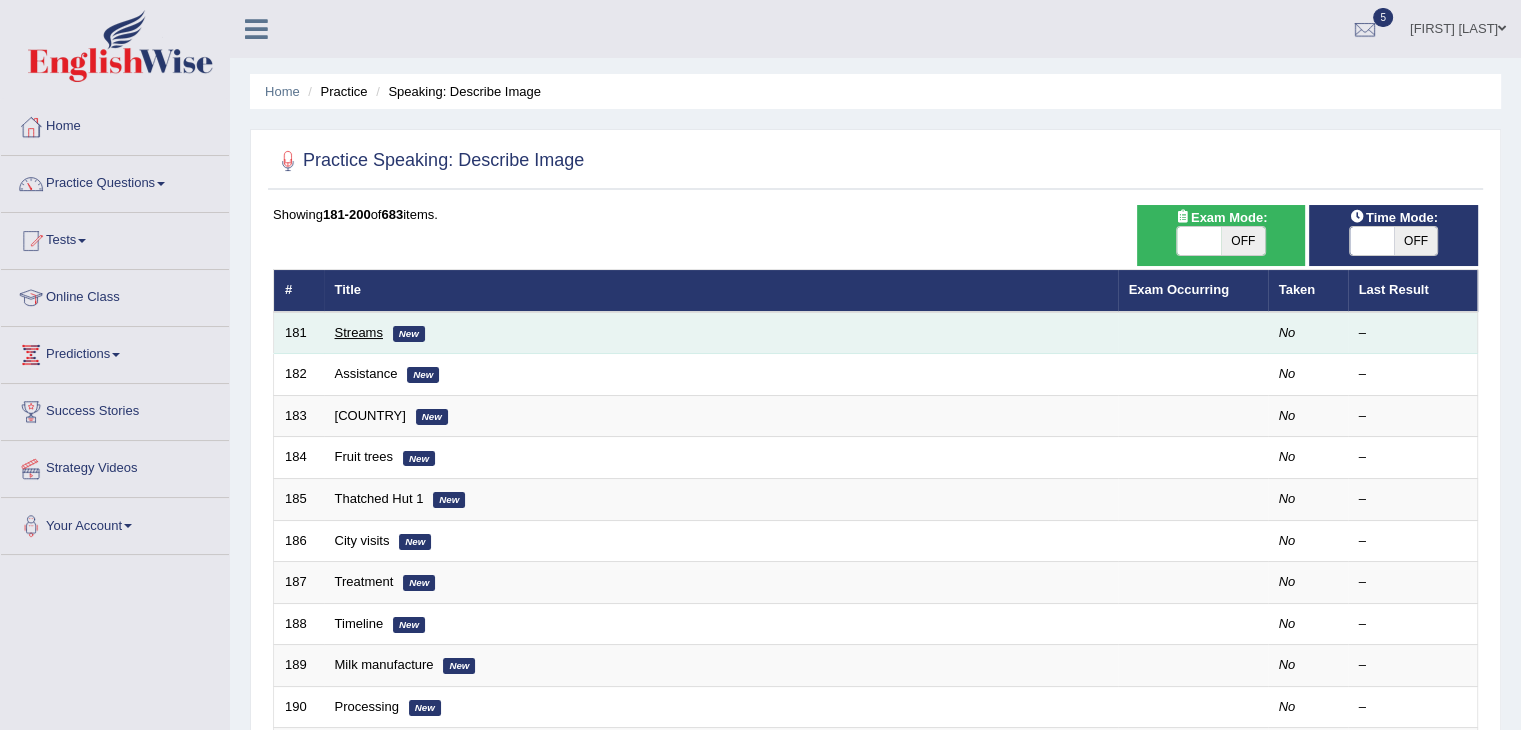 click on "Streams" at bounding box center [359, 332] 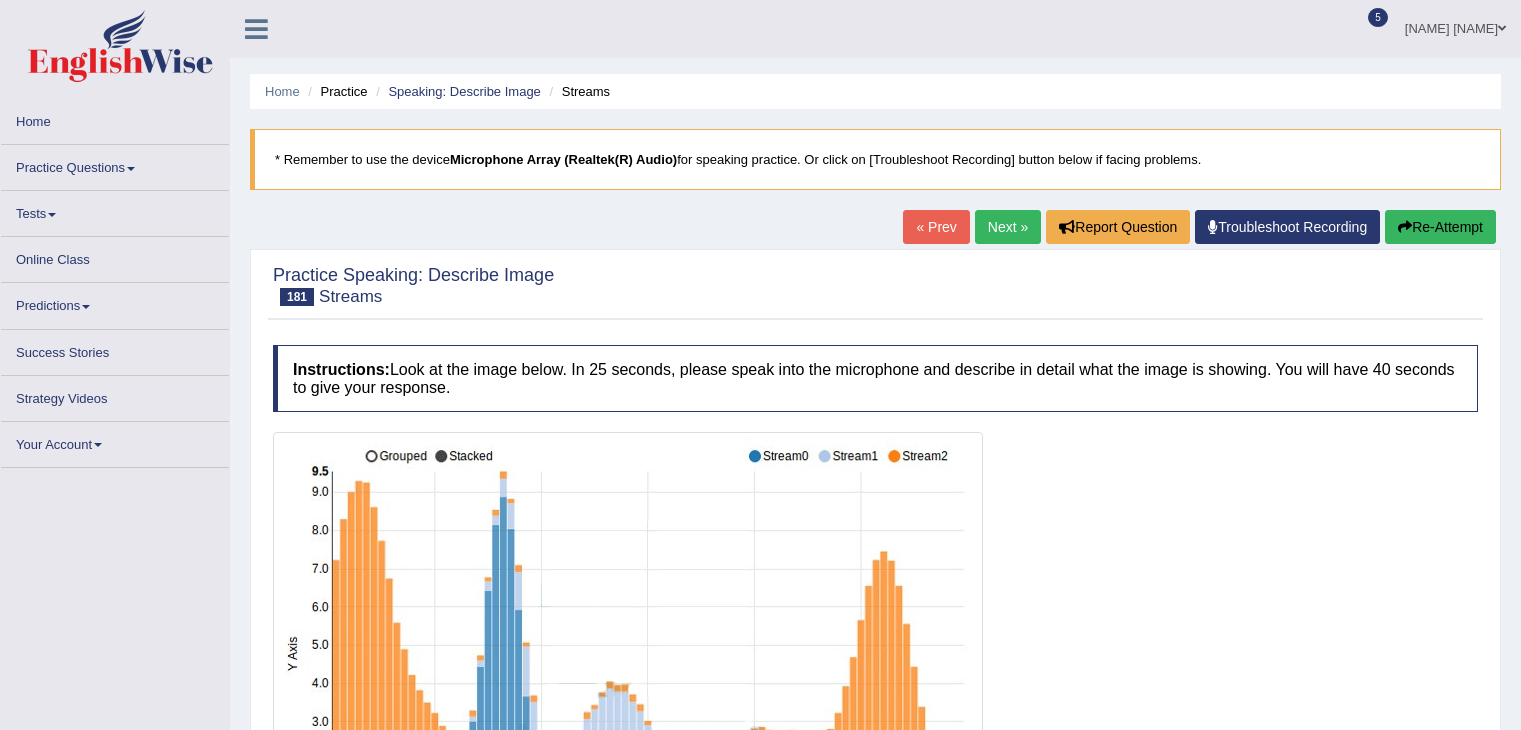 scroll, scrollTop: 0, scrollLeft: 0, axis: both 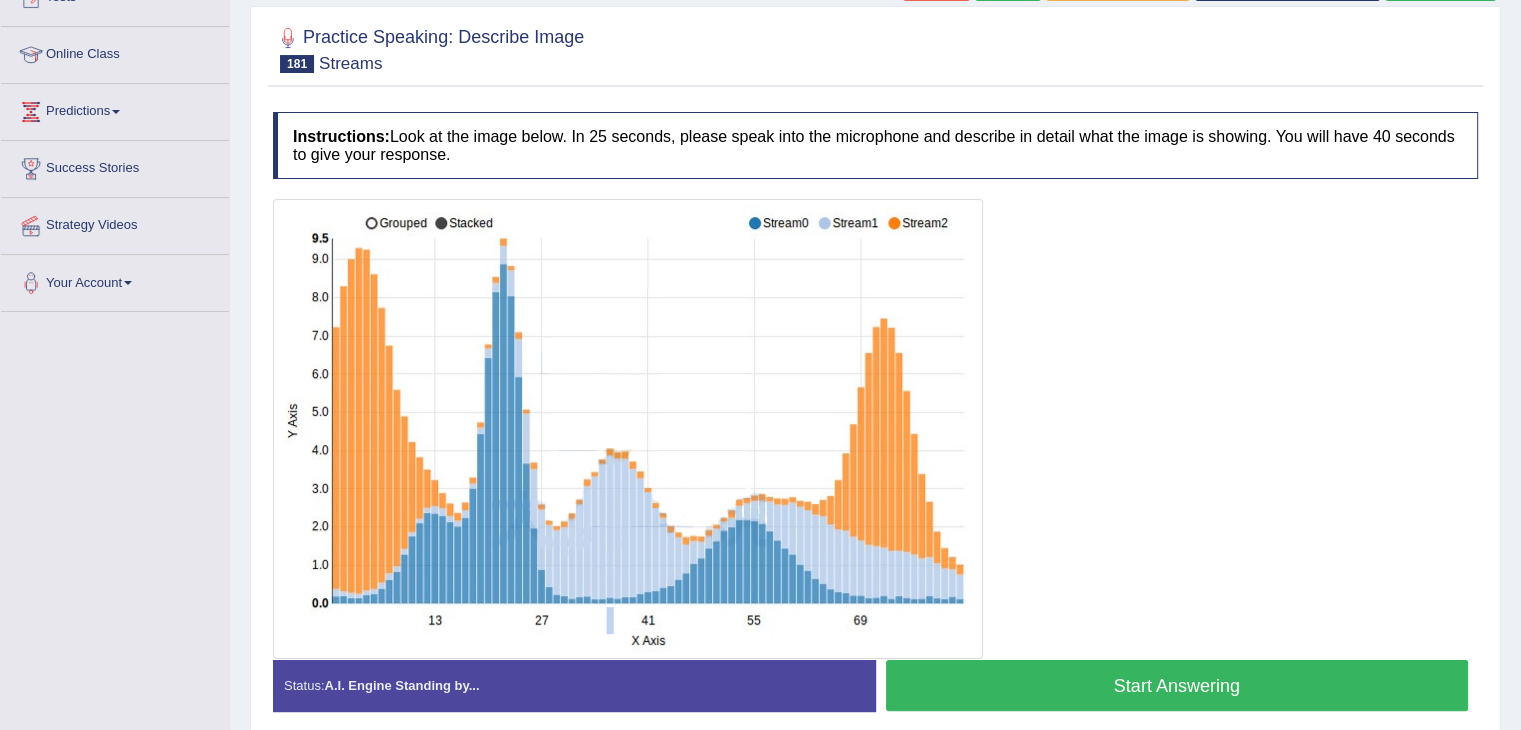 click on "Start Answering" at bounding box center [1177, 685] 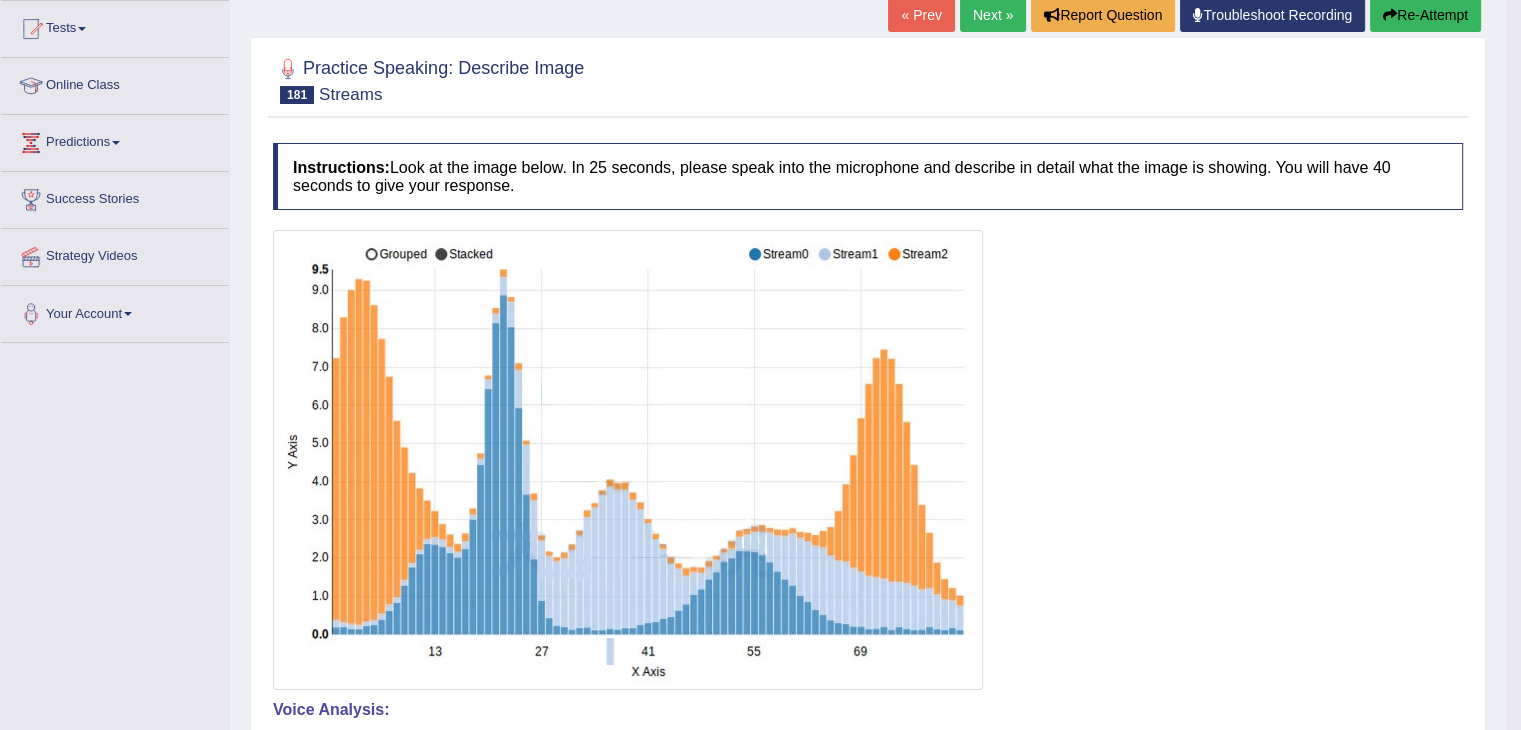 scroll, scrollTop: 211, scrollLeft: 0, axis: vertical 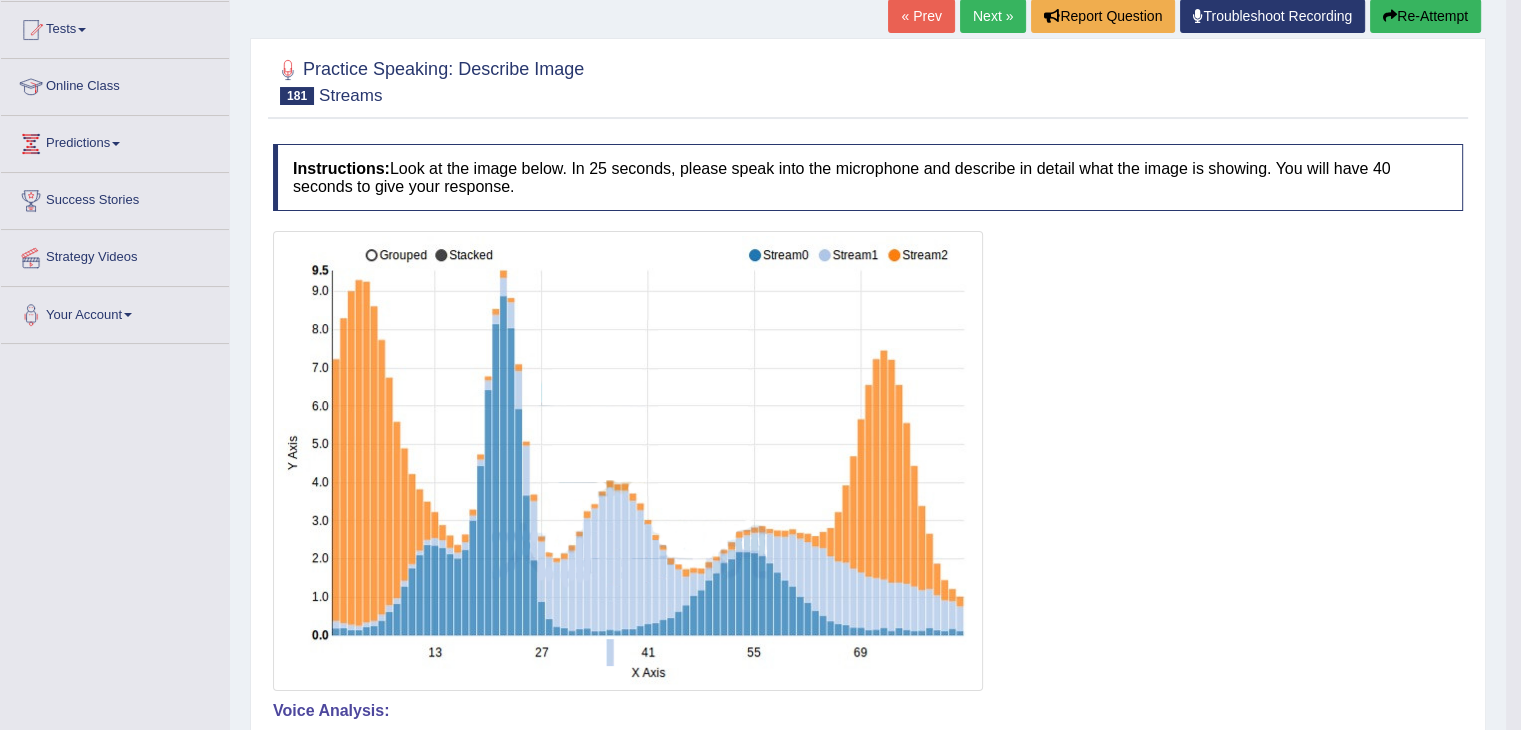 click on "Next »" at bounding box center (993, 16) 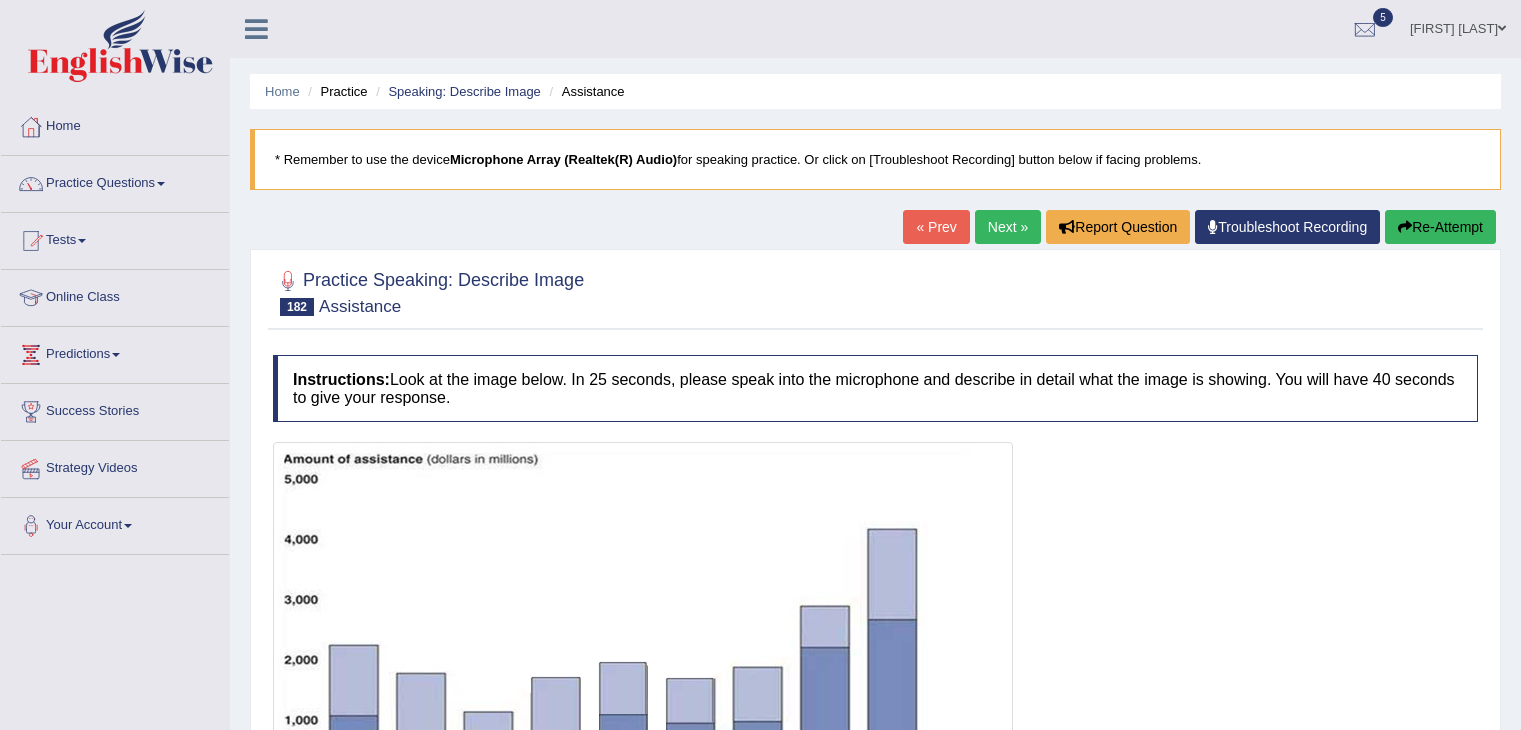 scroll, scrollTop: 0, scrollLeft: 0, axis: both 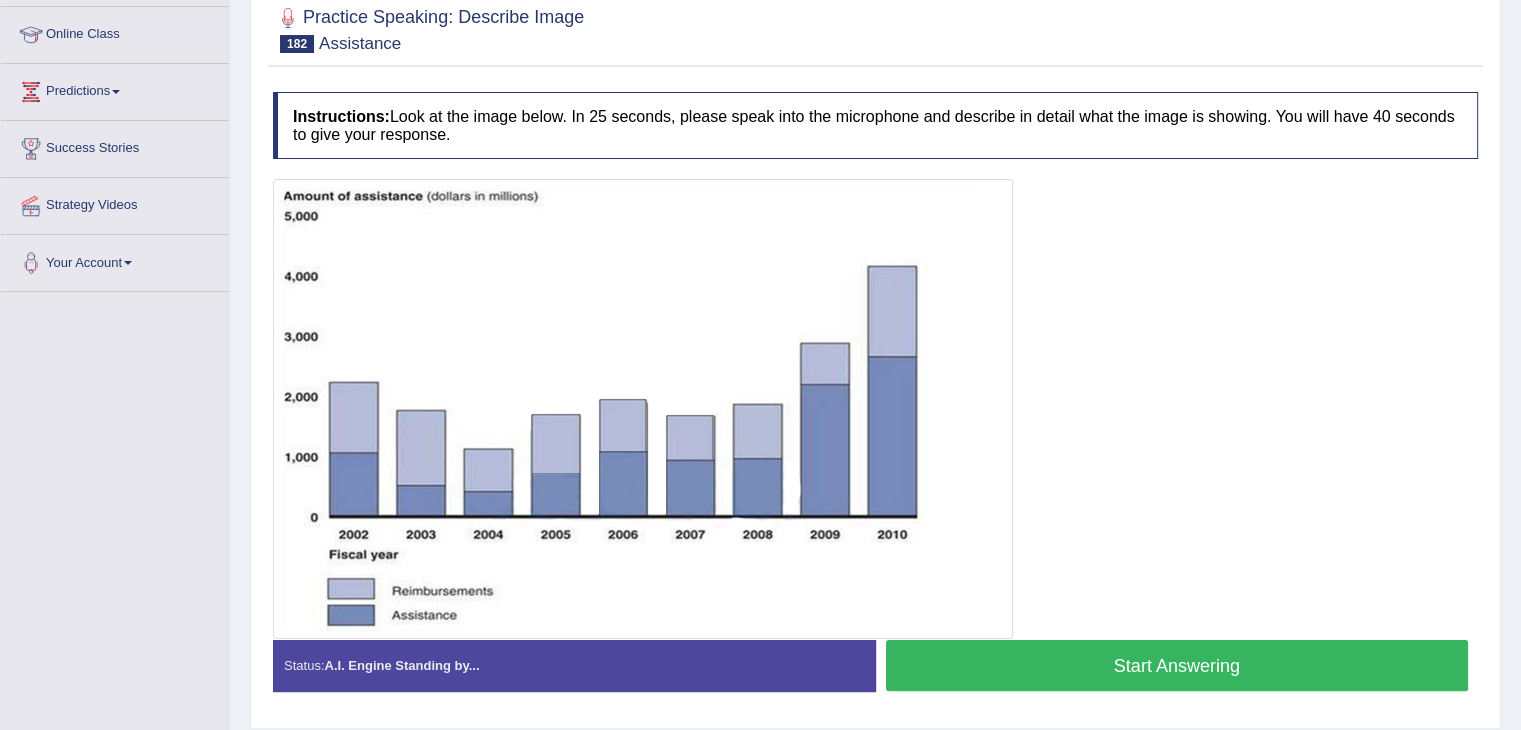 click on "Start Answering" at bounding box center [1177, 665] 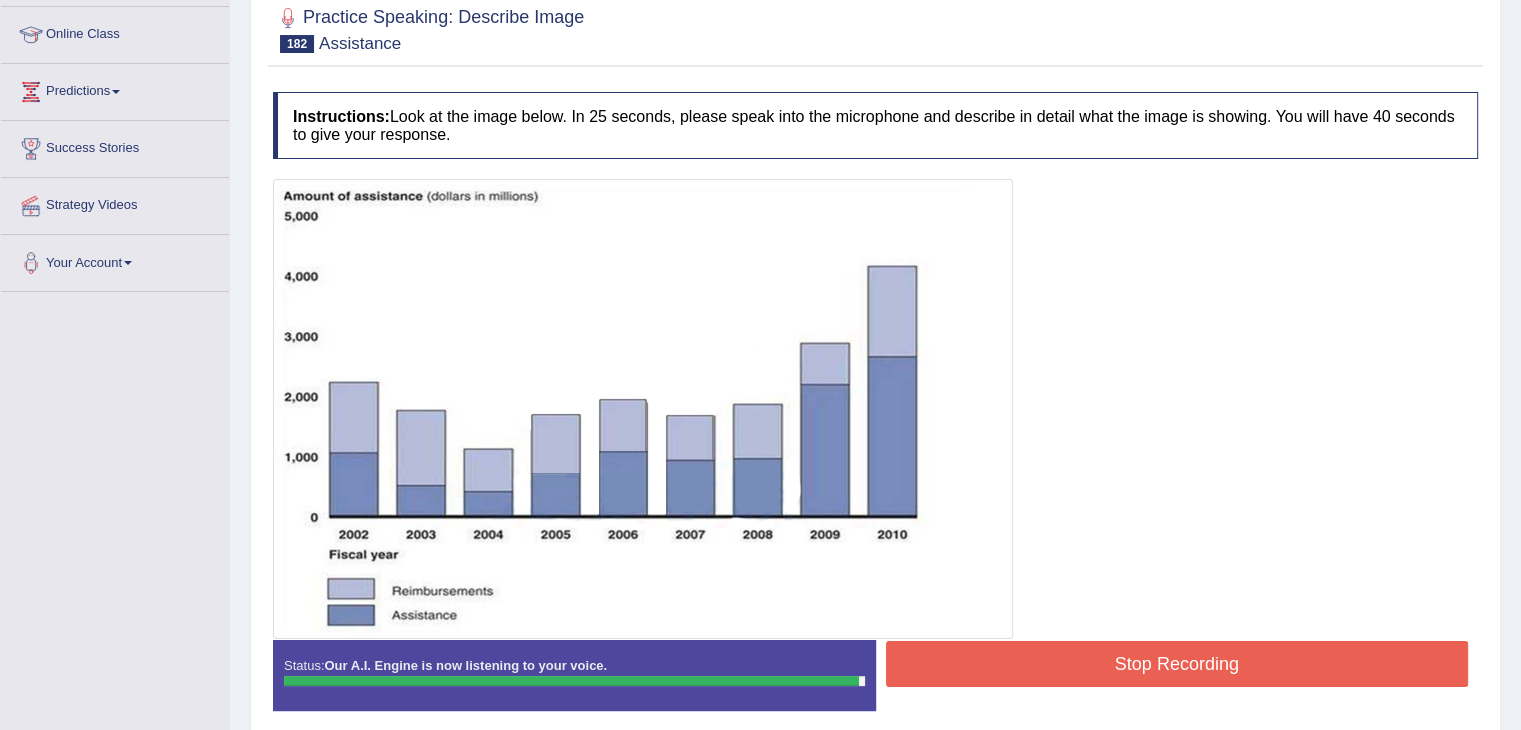 click on "Stop Recording" at bounding box center [1177, 664] 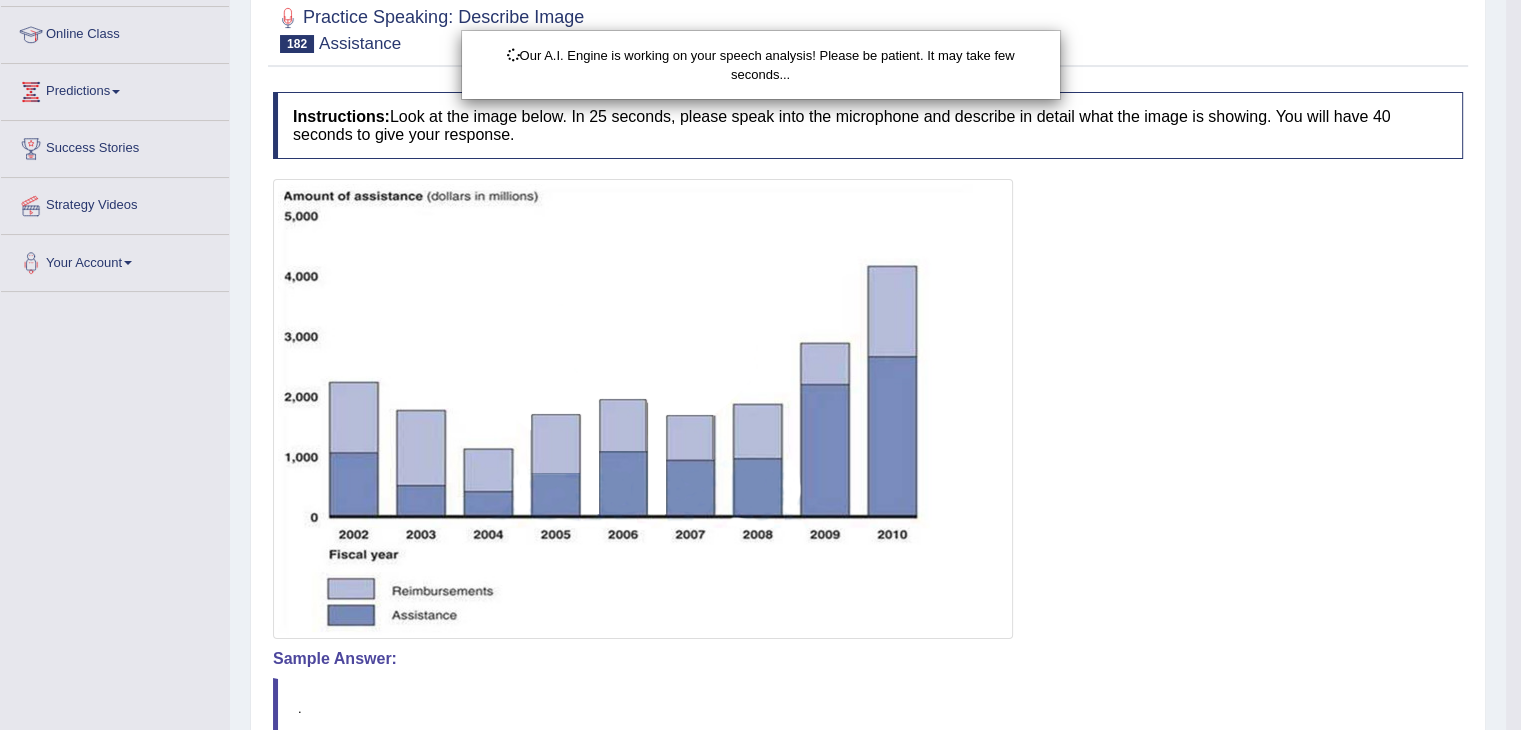 scroll, scrollTop: 461, scrollLeft: 0, axis: vertical 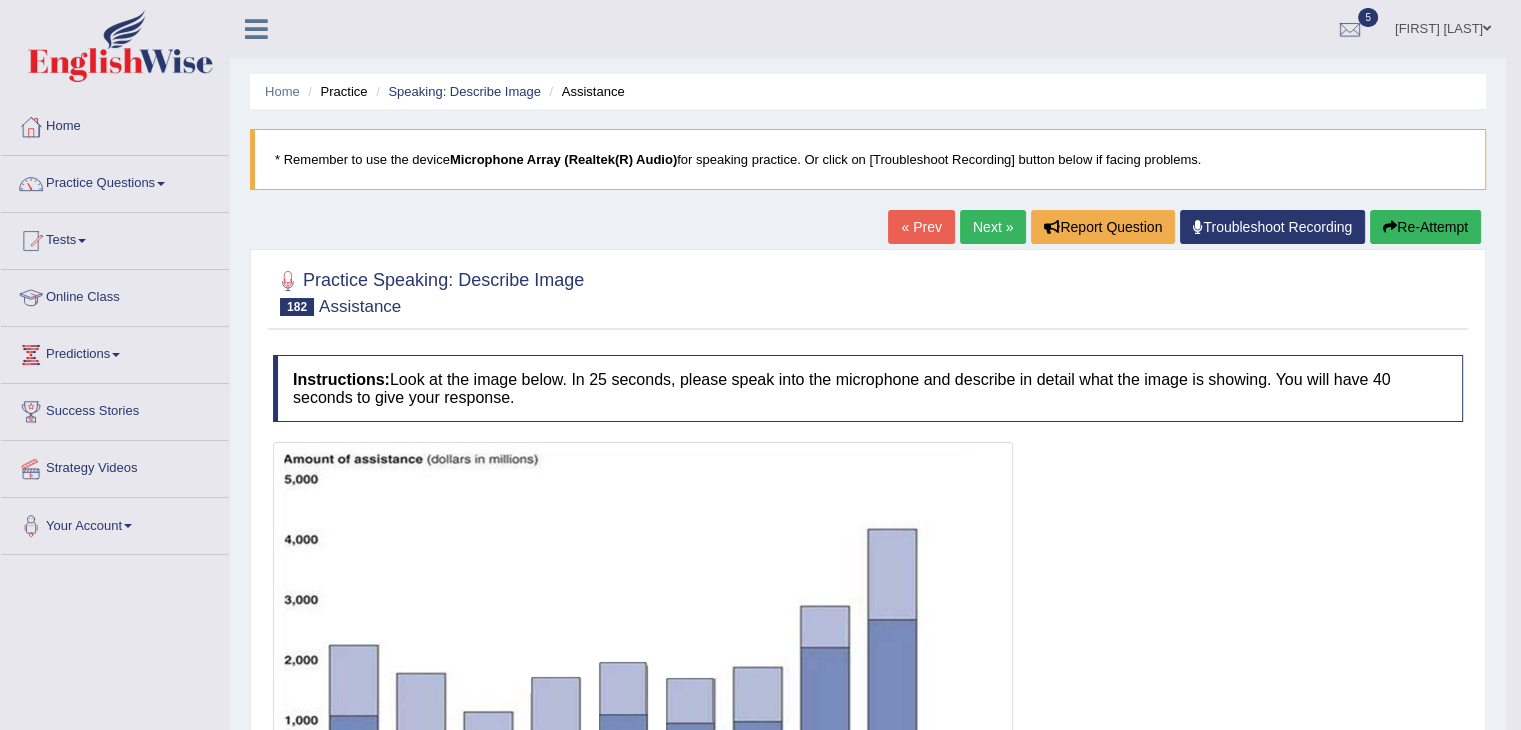 click on "Next »" at bounding box center (993, 227) 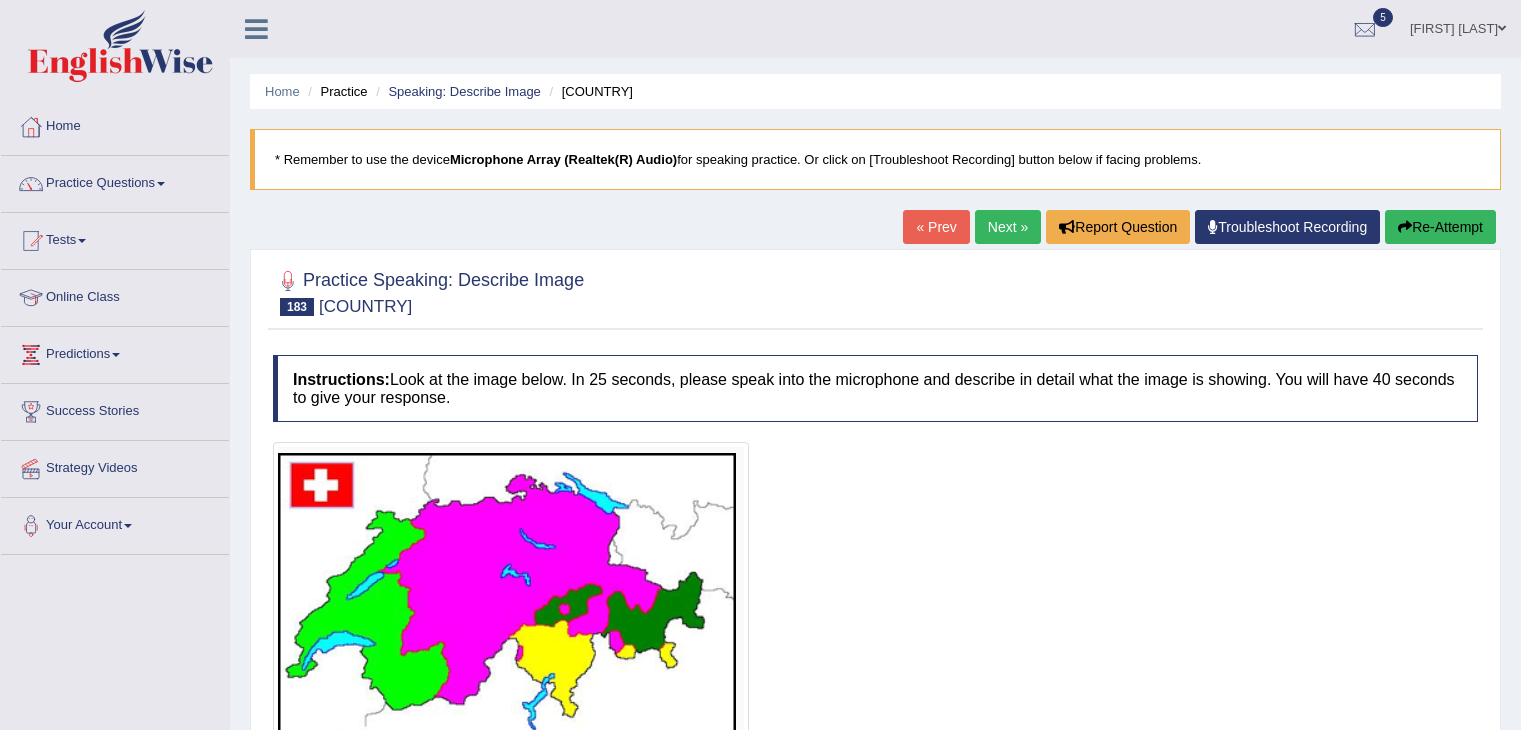 scroll, scrollTop: 0, scrollLeft: 0, axis: both 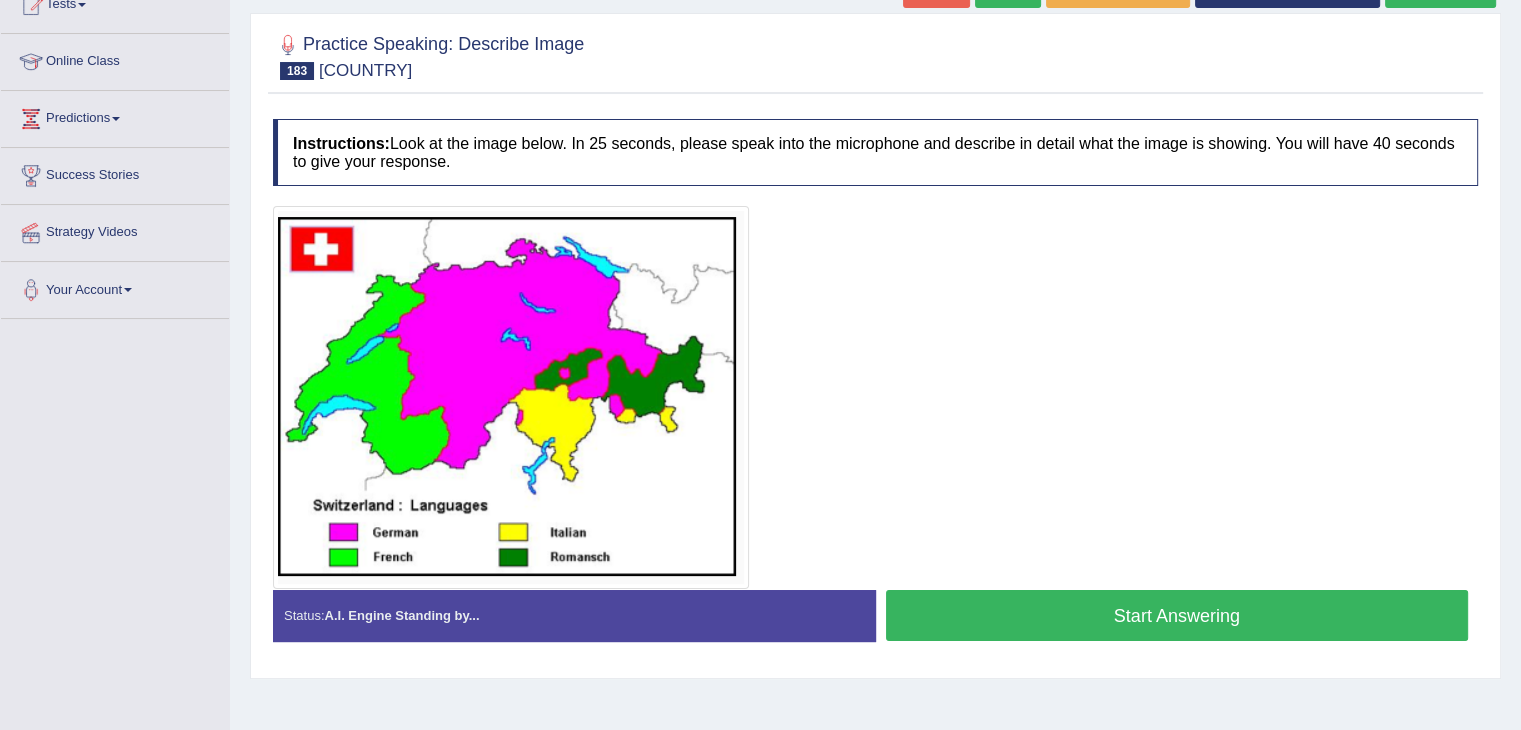 click on "Start Answering" at bounding box center [1177, 615] 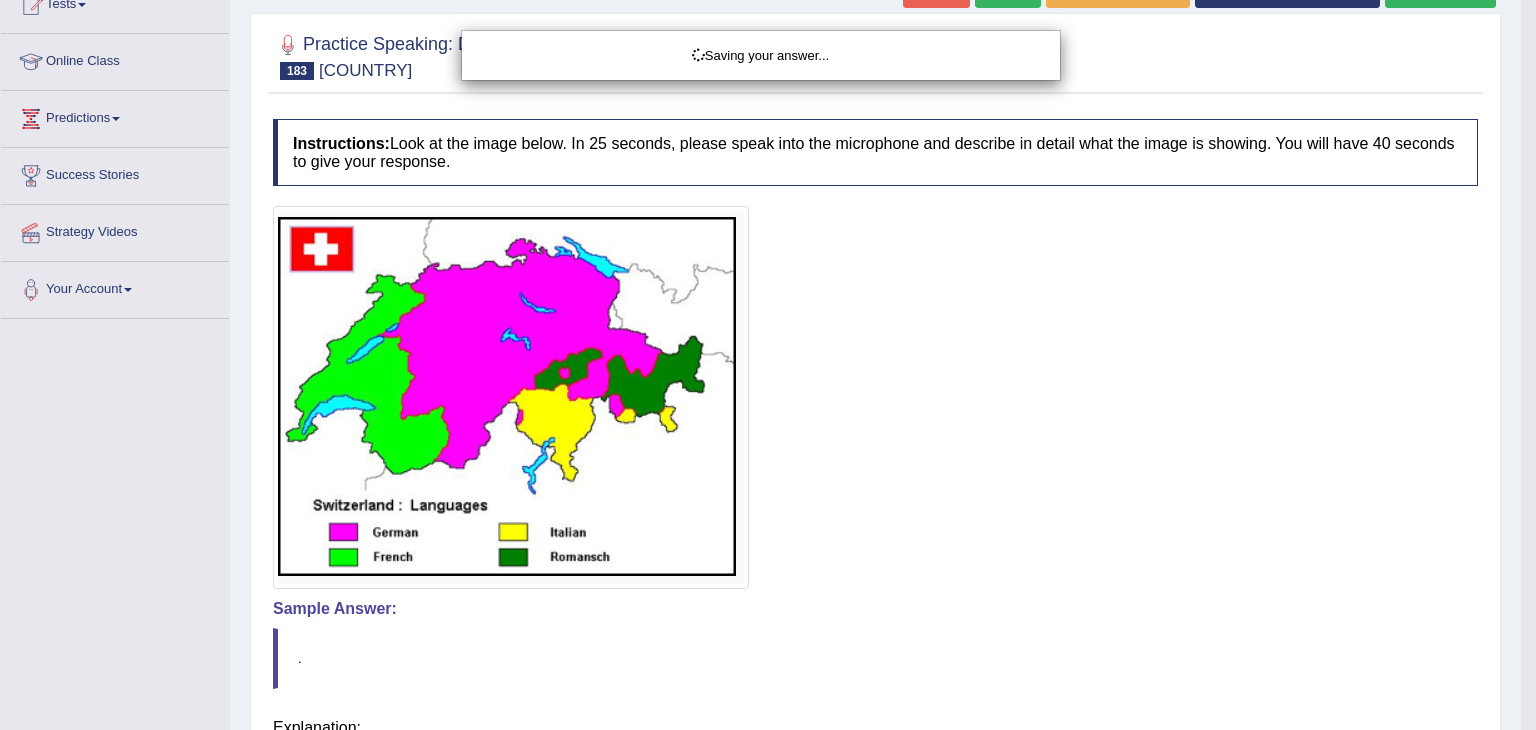 click on "Saving your answer..." at bounding box center (768, 365) 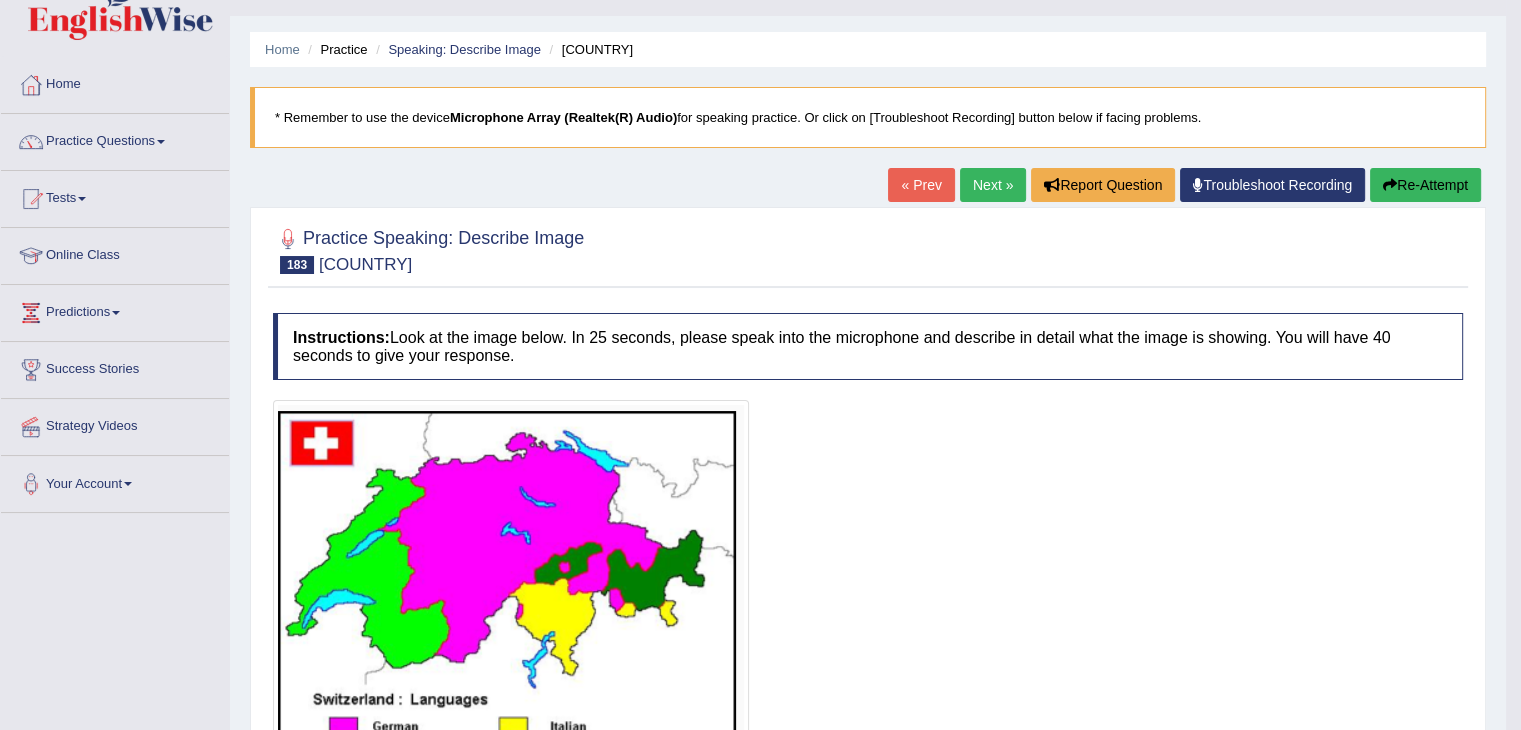 scroll, scrollTop: 40, scrollLeft: 0, axis: vertical 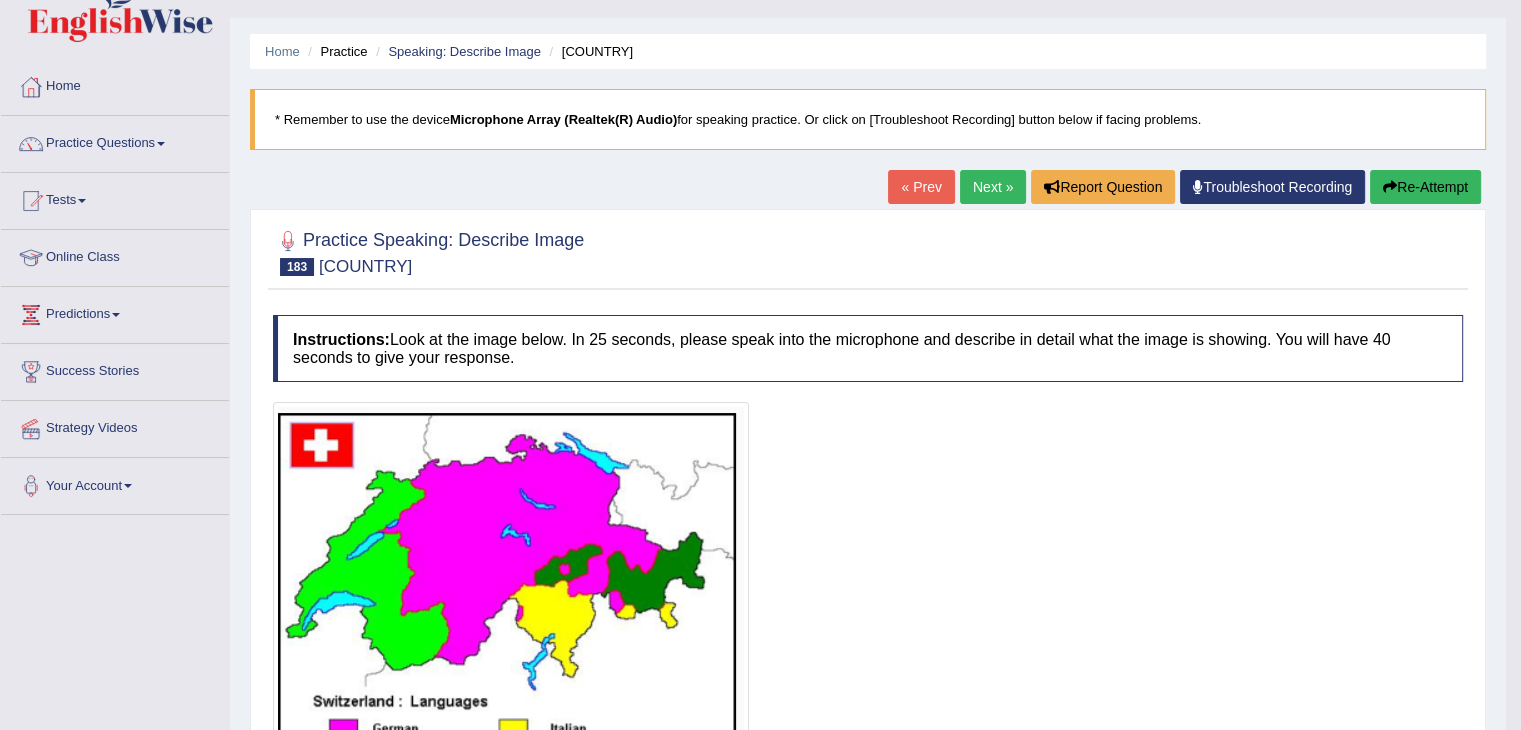 click on "Next »" at bounding box center [993, 187] 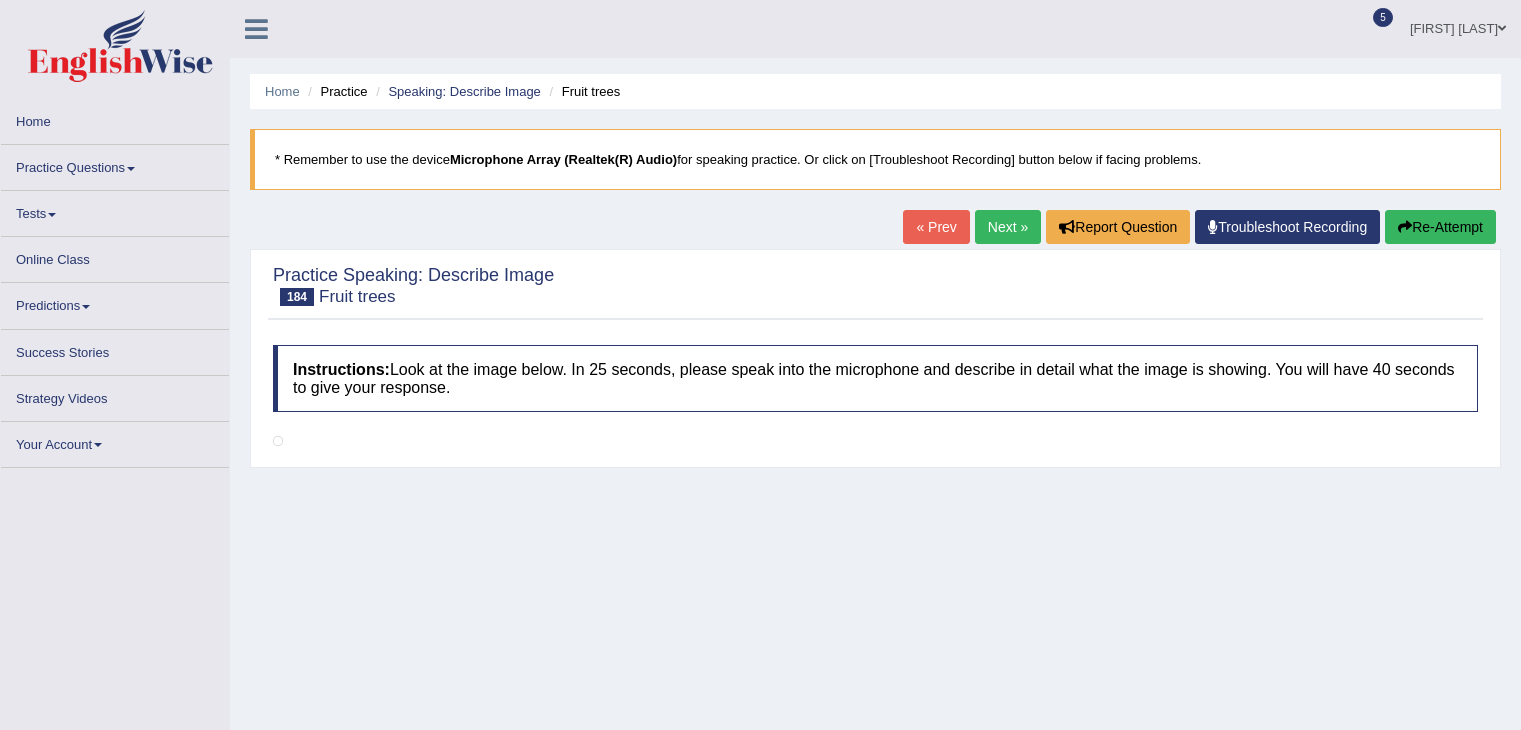 scroll, scrollTop: 0, scrollLeft: 0, axis: both 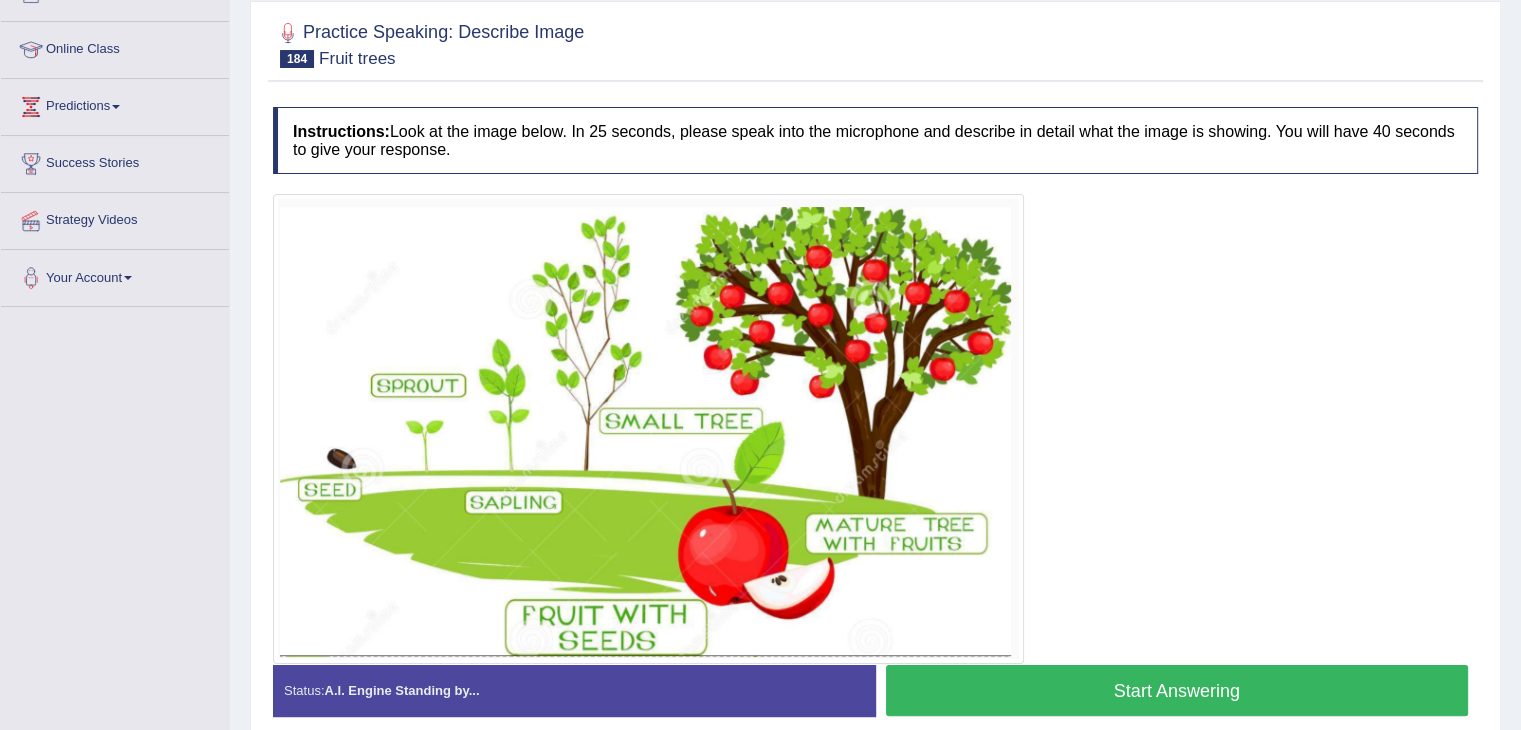 click on "Start Answering" at bounding box center [1177, 690] 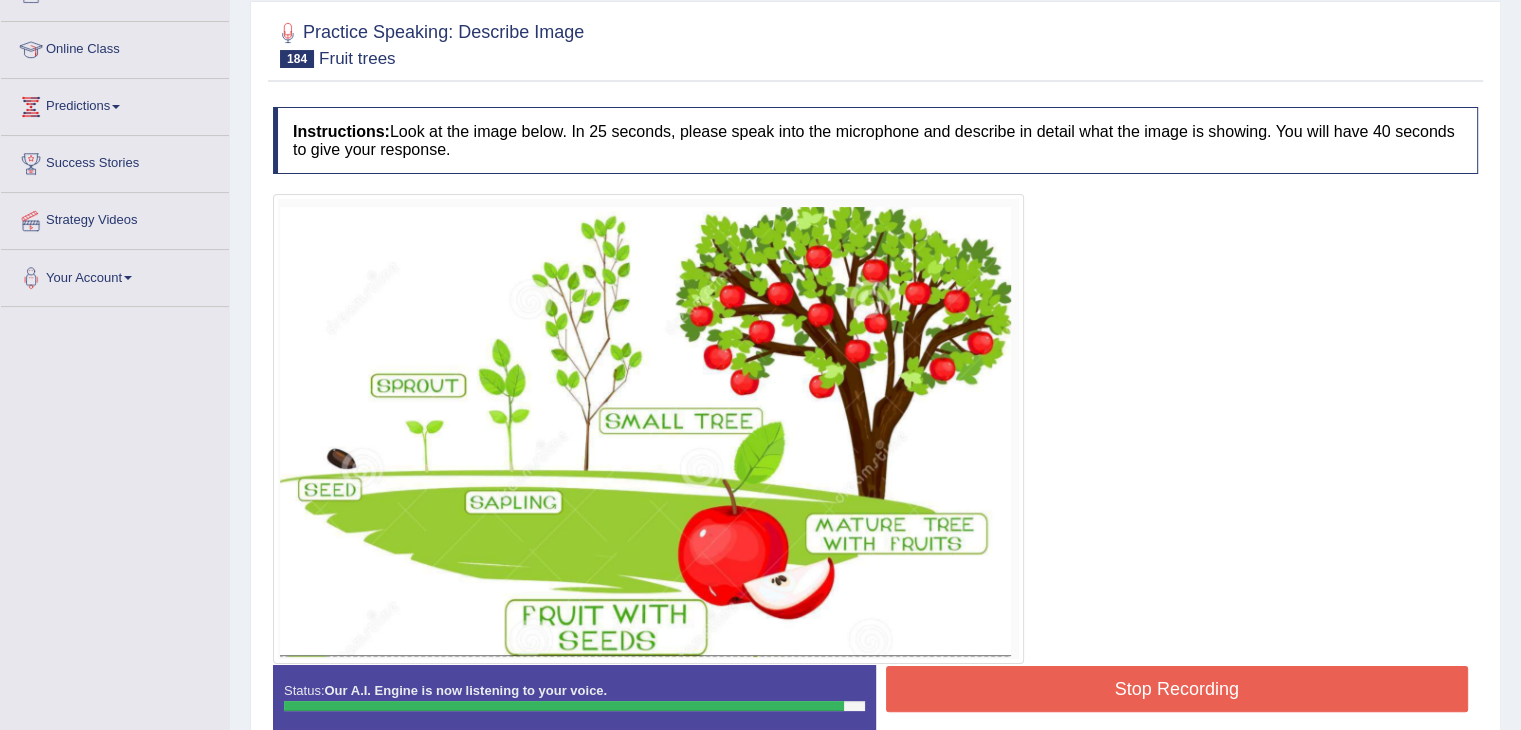 click on "Stop Recording" at bounding box center [1177, 689] 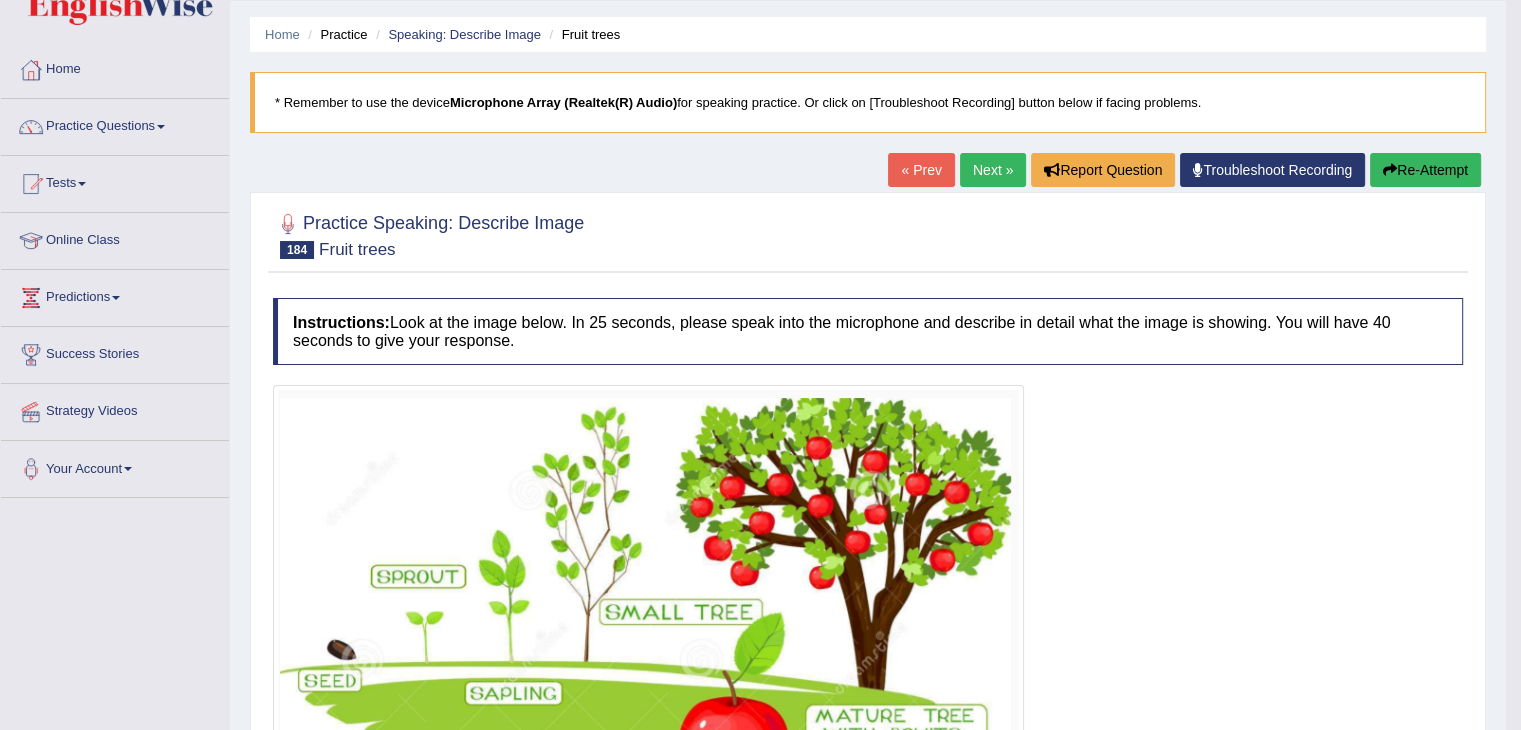 scroll, scrollTop: 0, scrollLeft: 0, axis: both 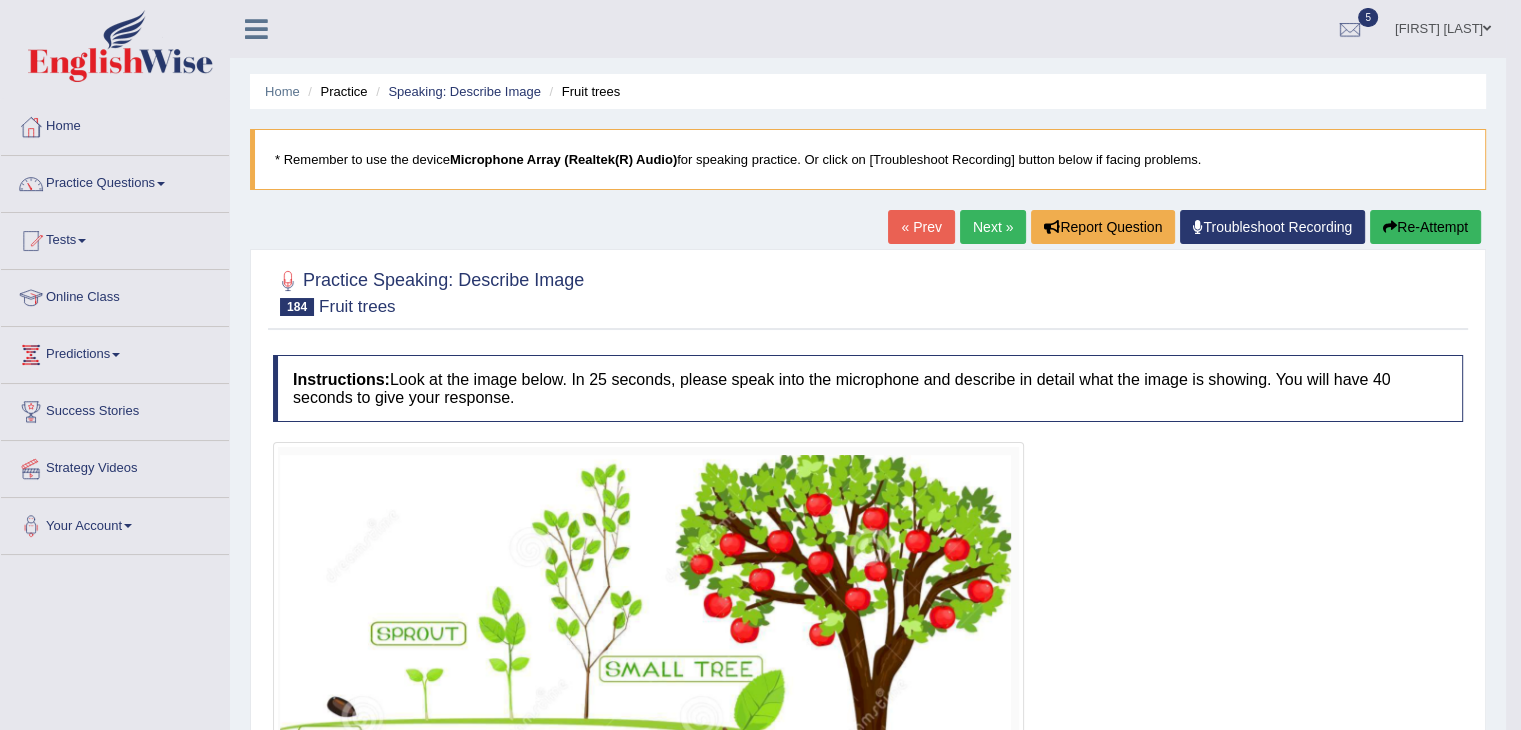 click on "Next »" at bounding box center (993, 227) 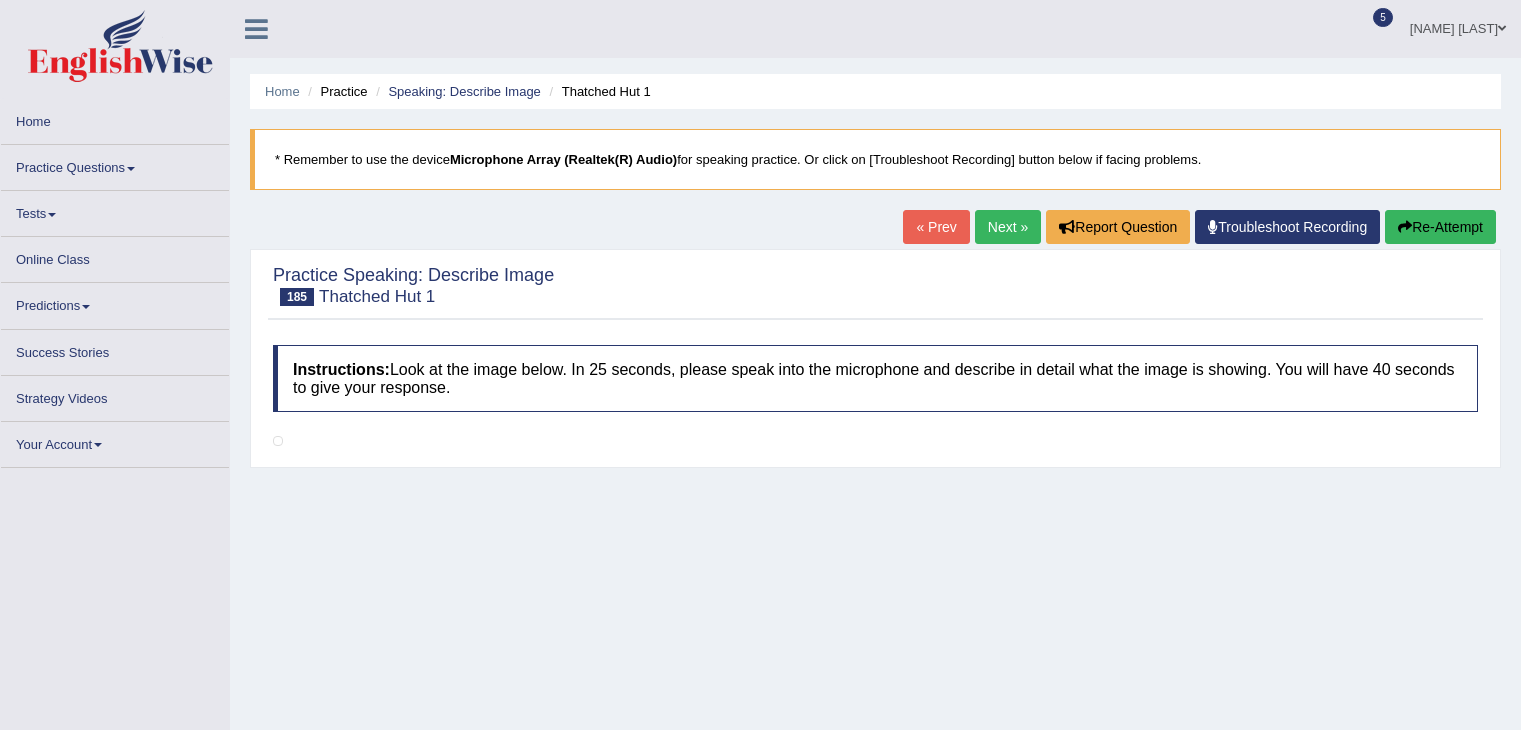 scroll, scrollTop: 0, scrollLeft: 0, axis: both 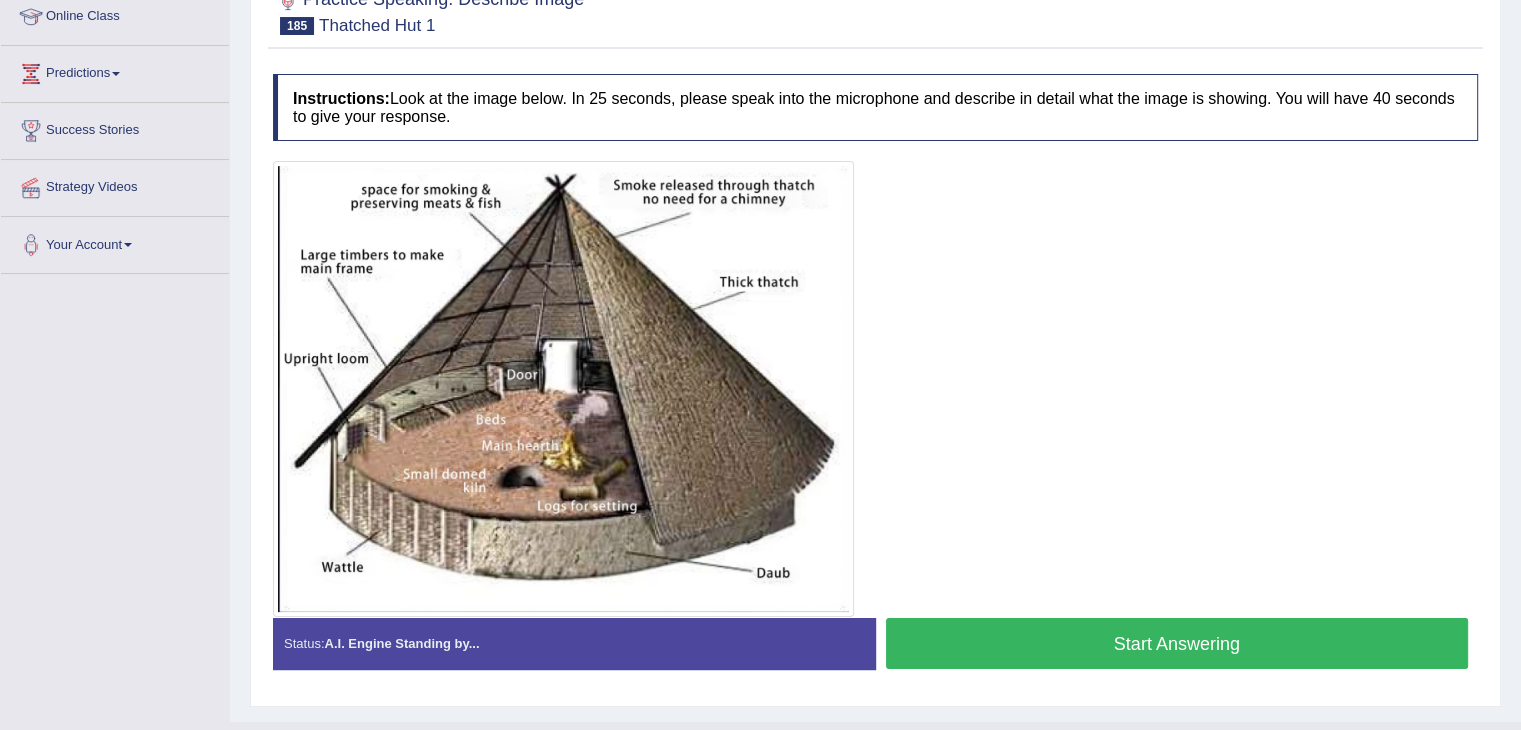 click at bounding box center [875, 389] 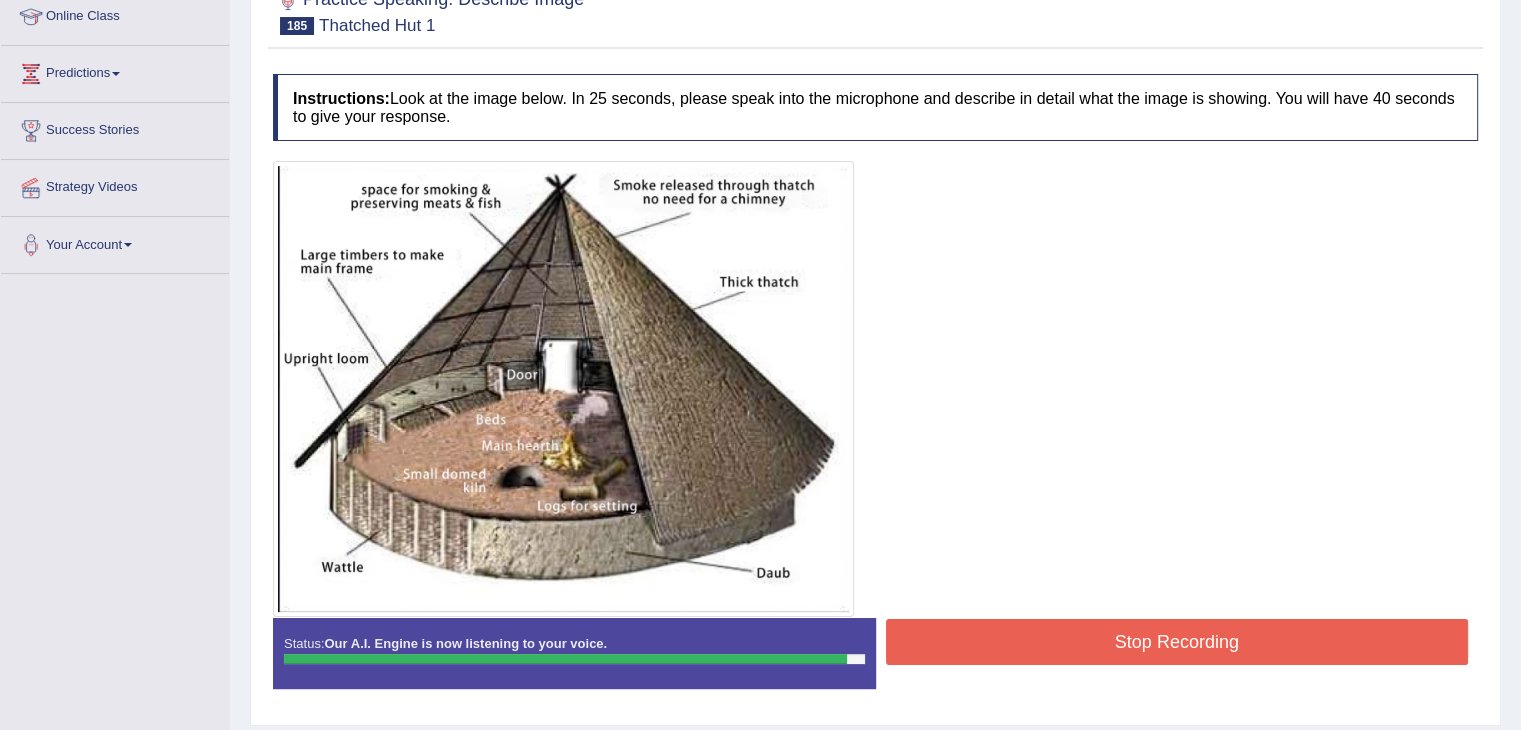 click on "Stop Recording" at bounding box center (1177, 642) 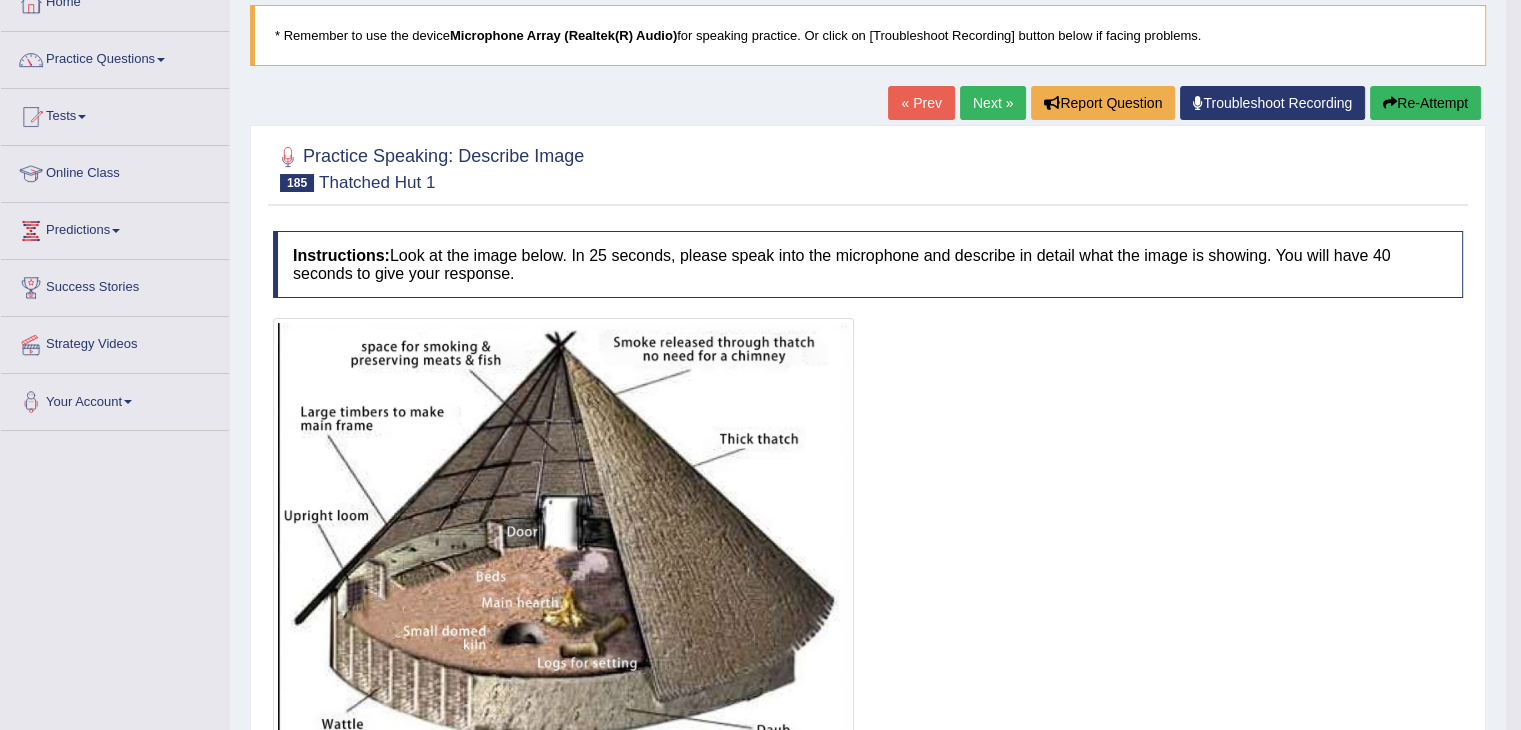 scroll, scrollTop: 0, scrollLeft: 0, axis: both 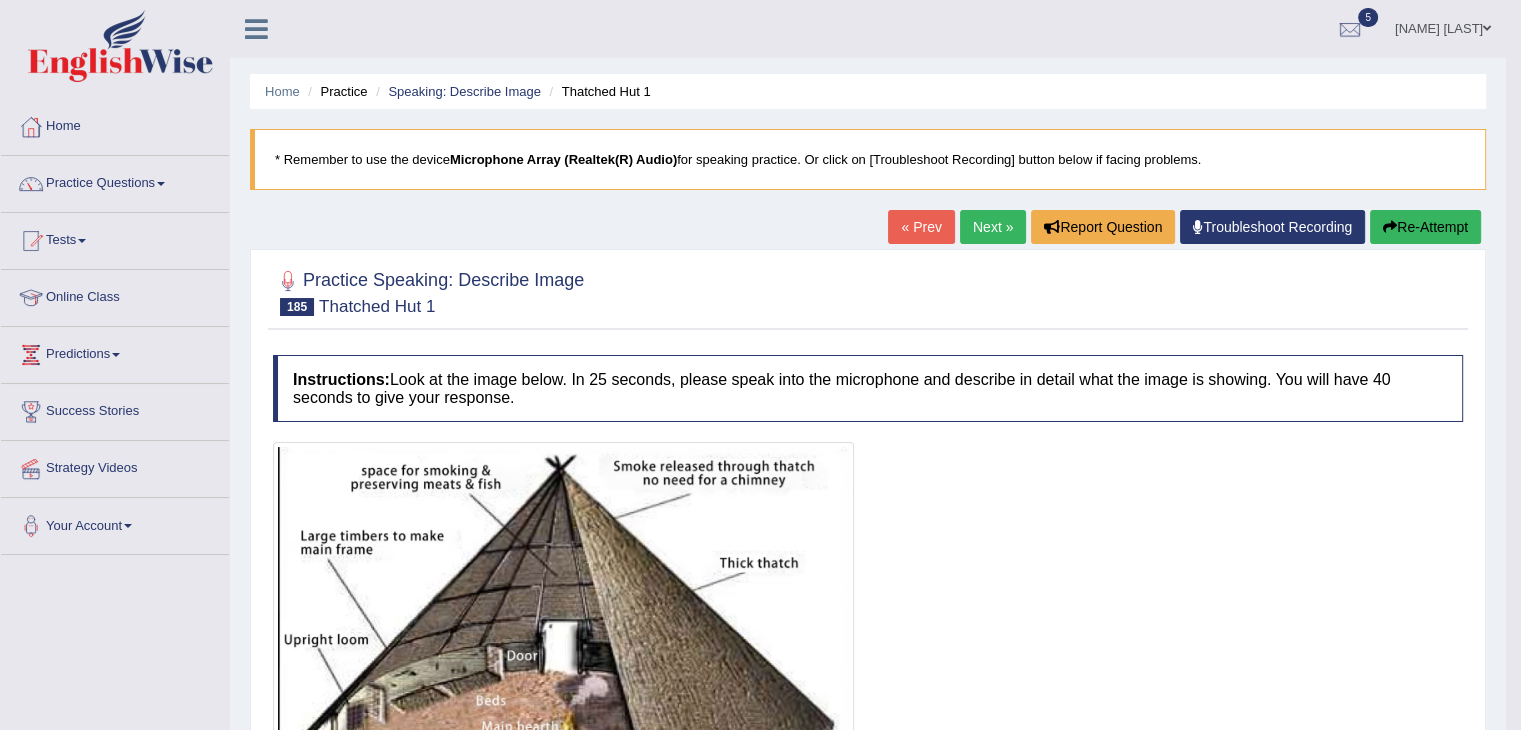 click on "Next »" at bounding box center (993, 227) 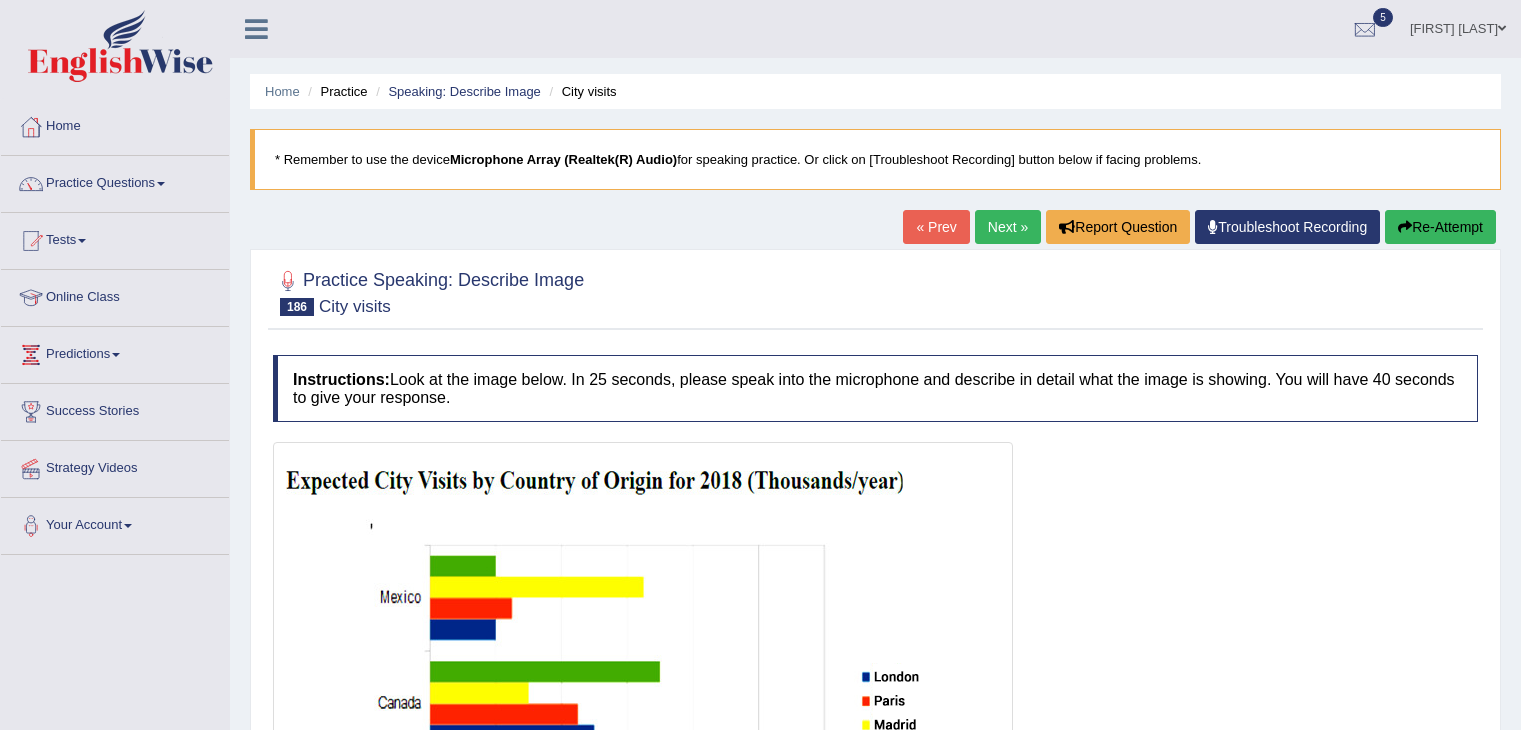 scroll, scrollTop: 0, scrollLeft: 0, axis: both 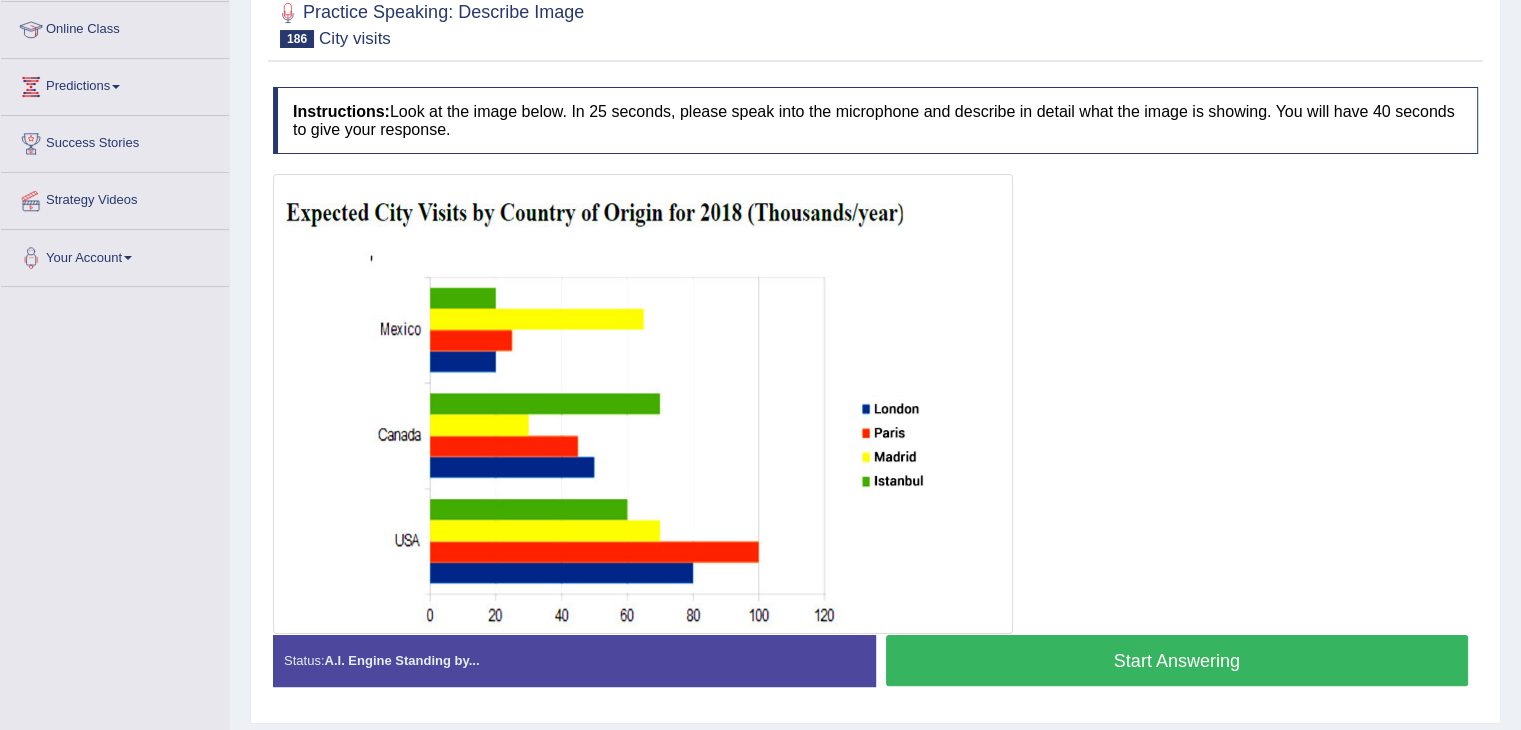 click on "Start Answering" at bounding box center [1177, 660] 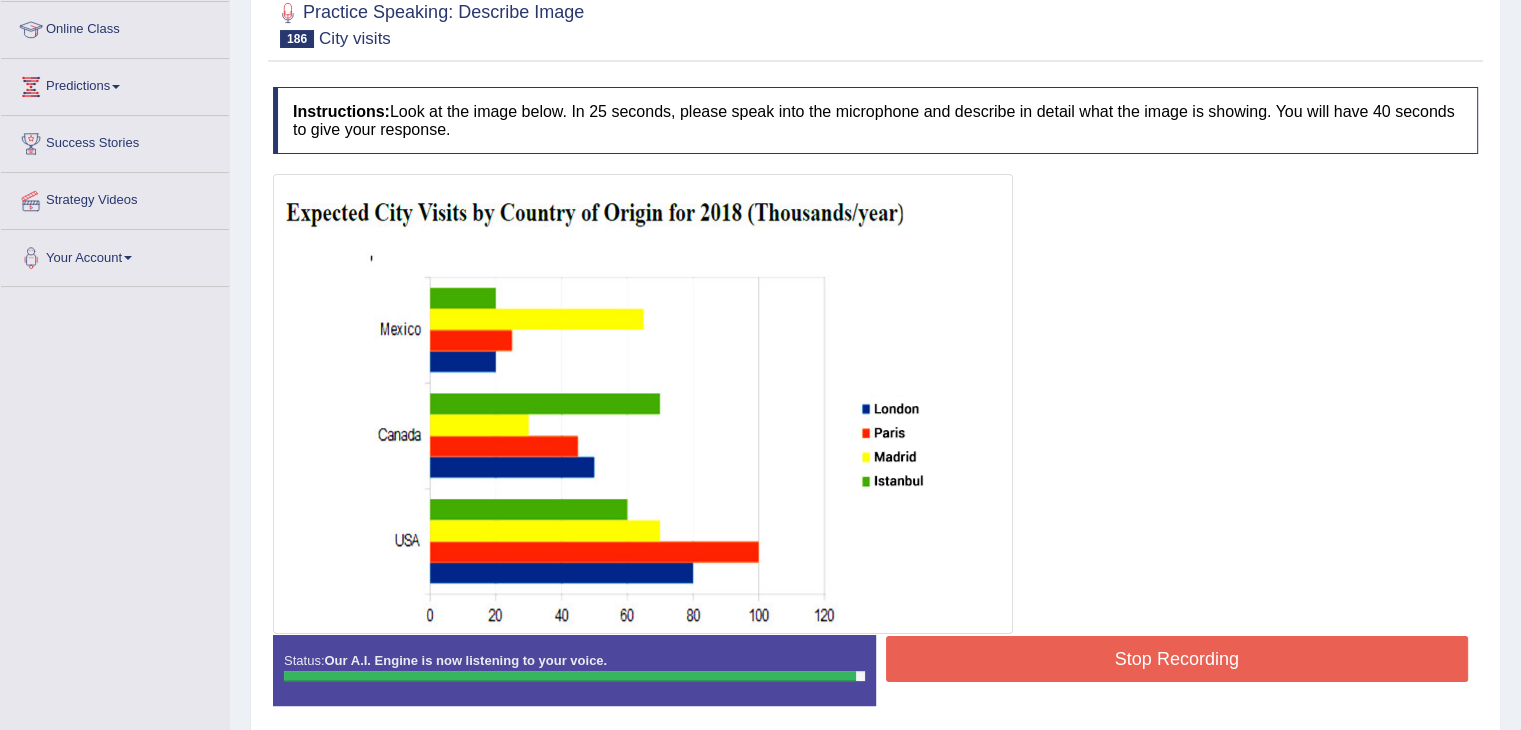 click on "Stop Recording" at bounding box center [1177, 659] 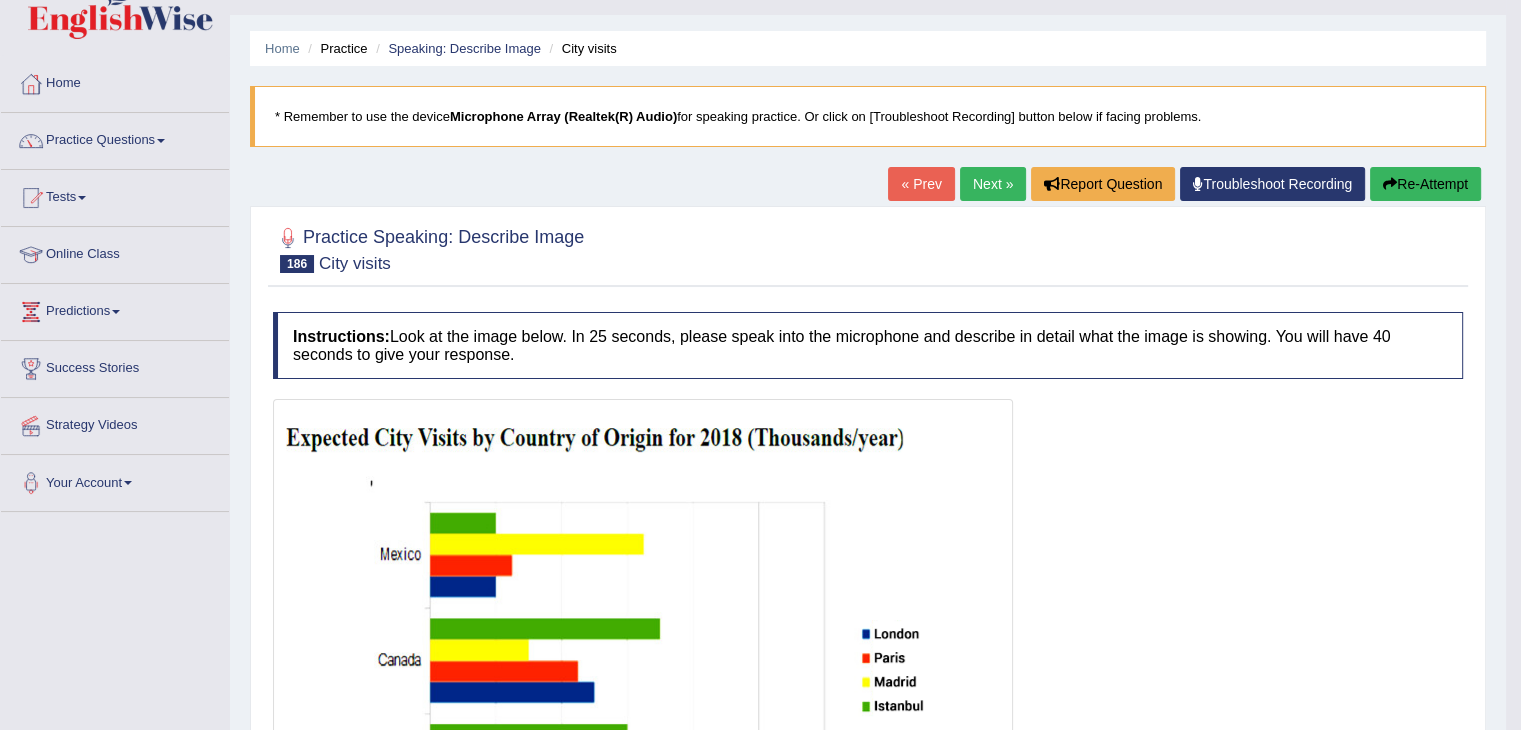 scroll, scrollTop: 0, scrollLeft: 0, axis: both 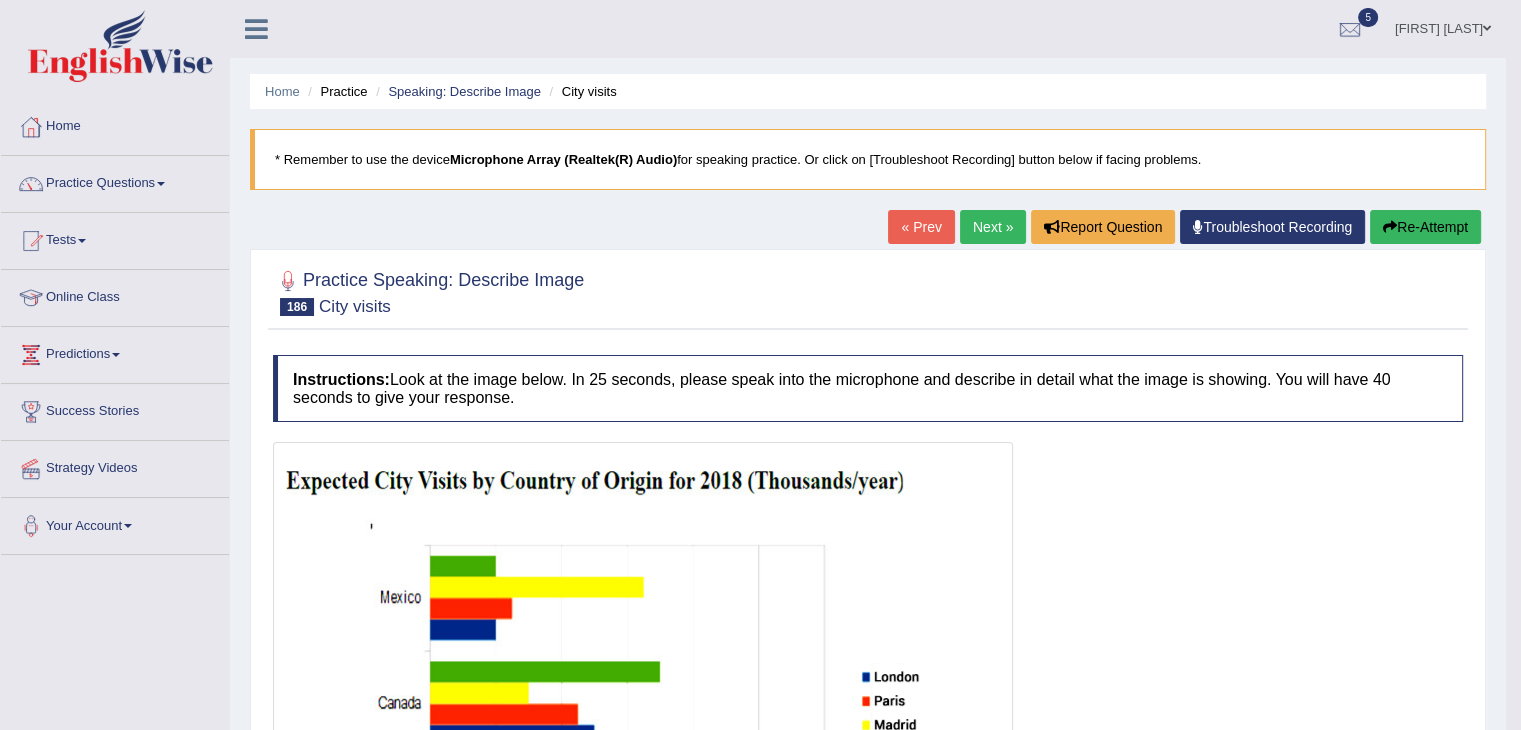 click on "Next »" at bounding box center (993, 227) 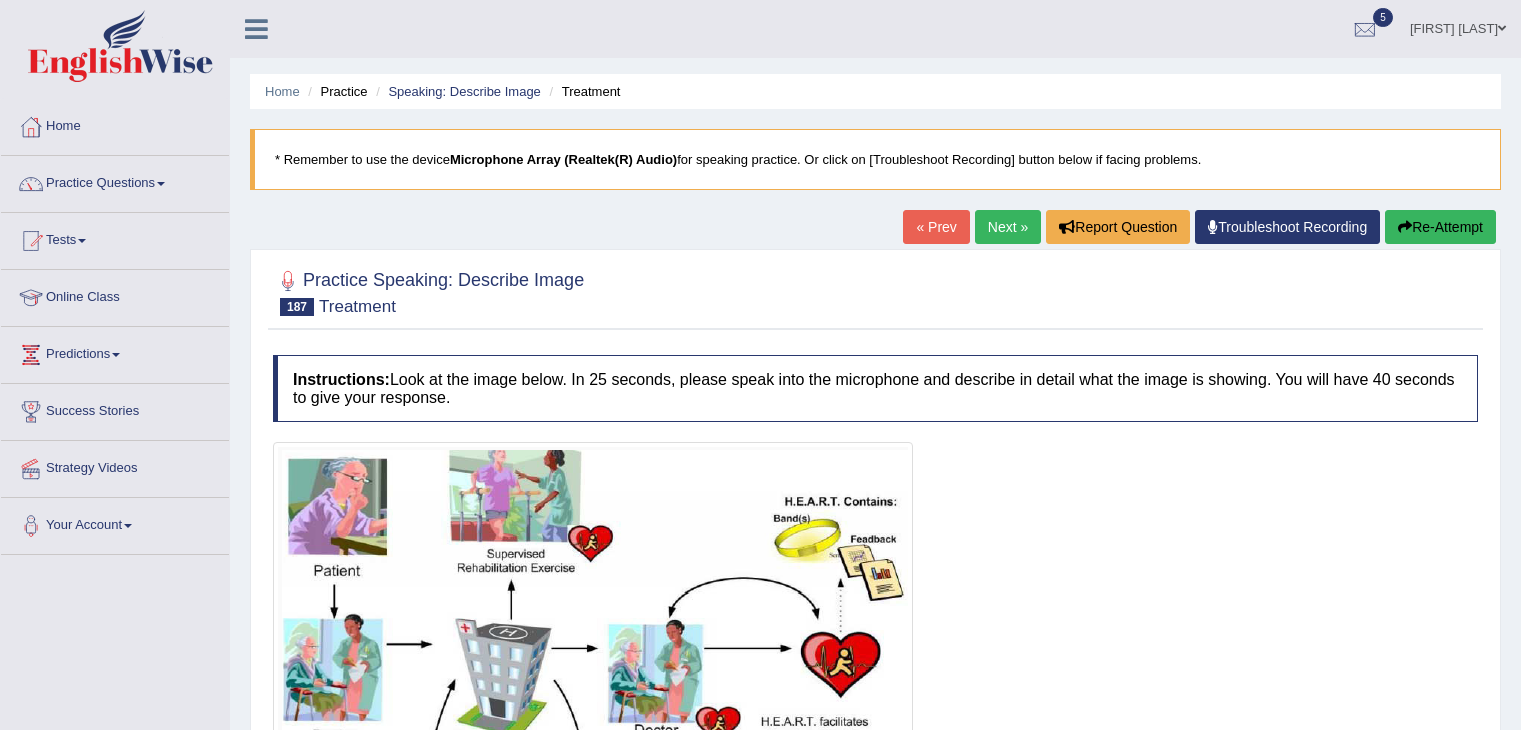 scroll, scrollTop: 0, scrollLeft: 0, axis: both 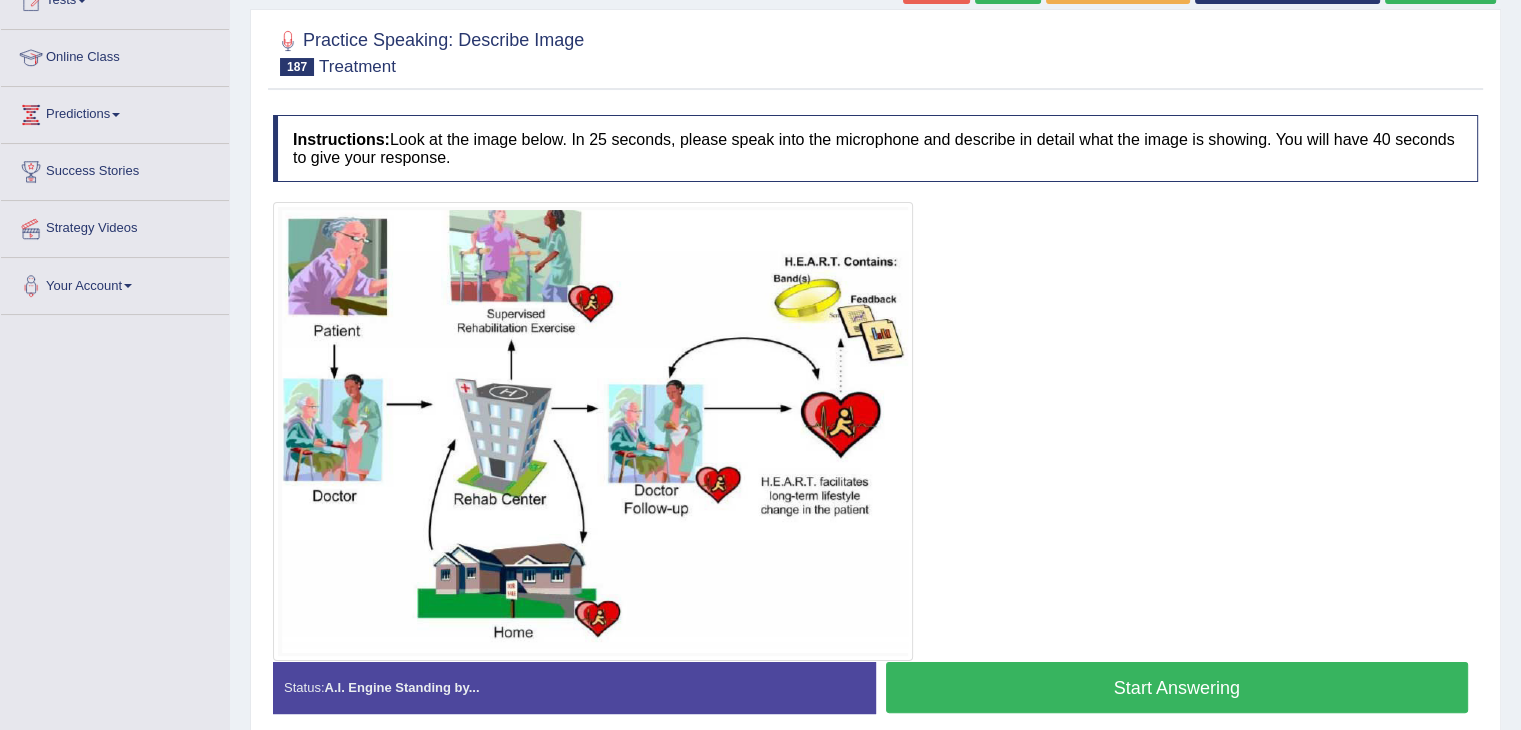 click on "Start Answering" at bounding box center [1177, 687] 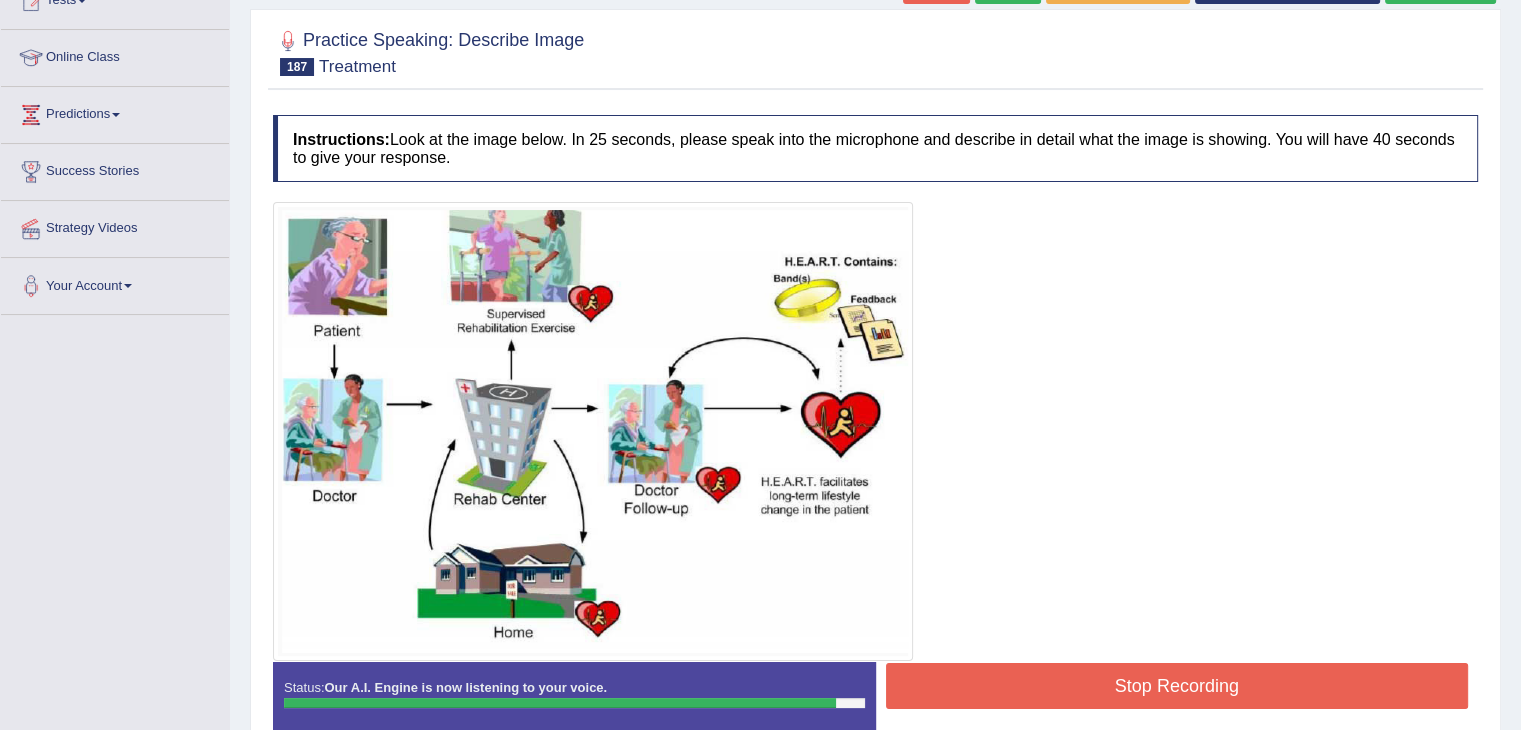 click on "Stop Recording" at bounding box center [1177, 686] 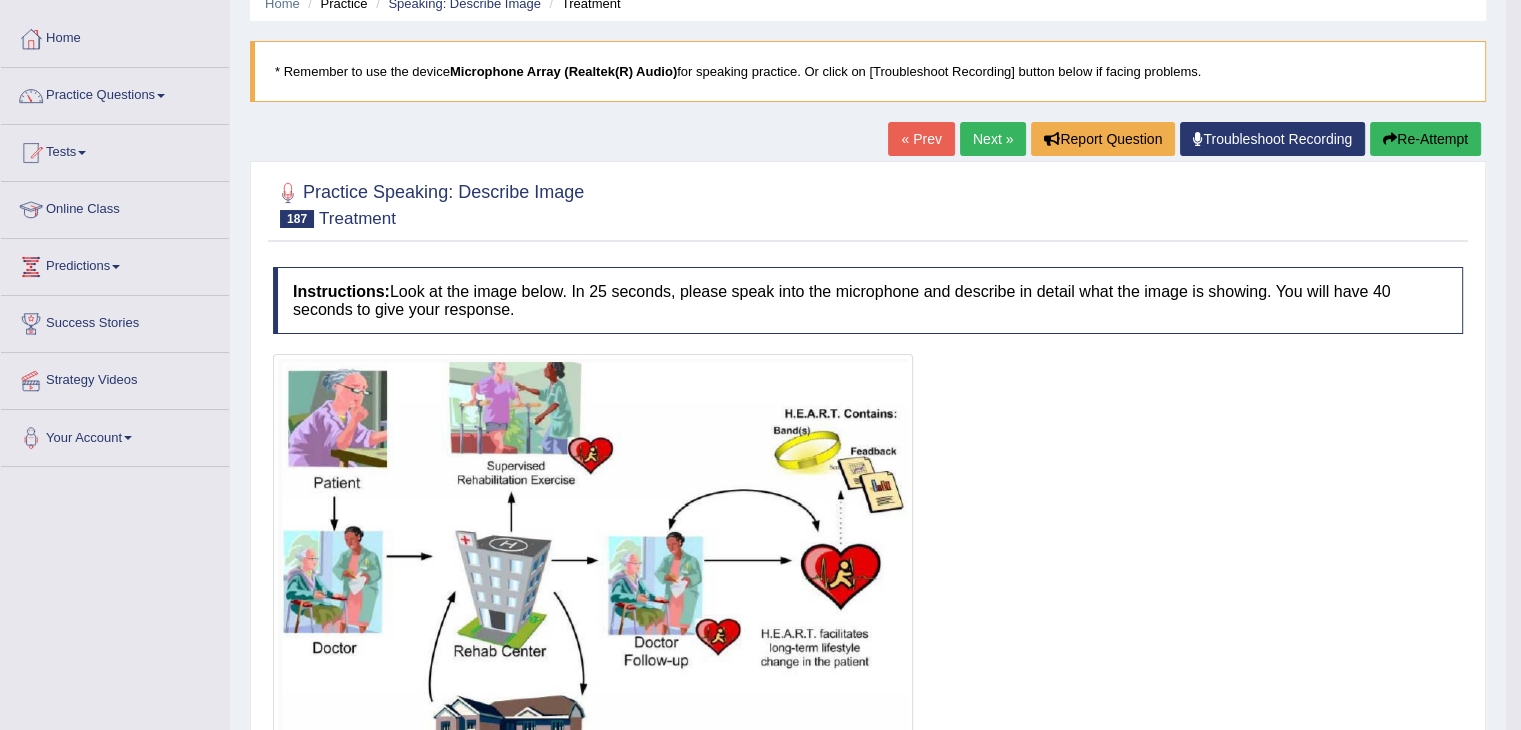 scroll, scrollTop: 88, scrollLeft: 0, axis: vertical 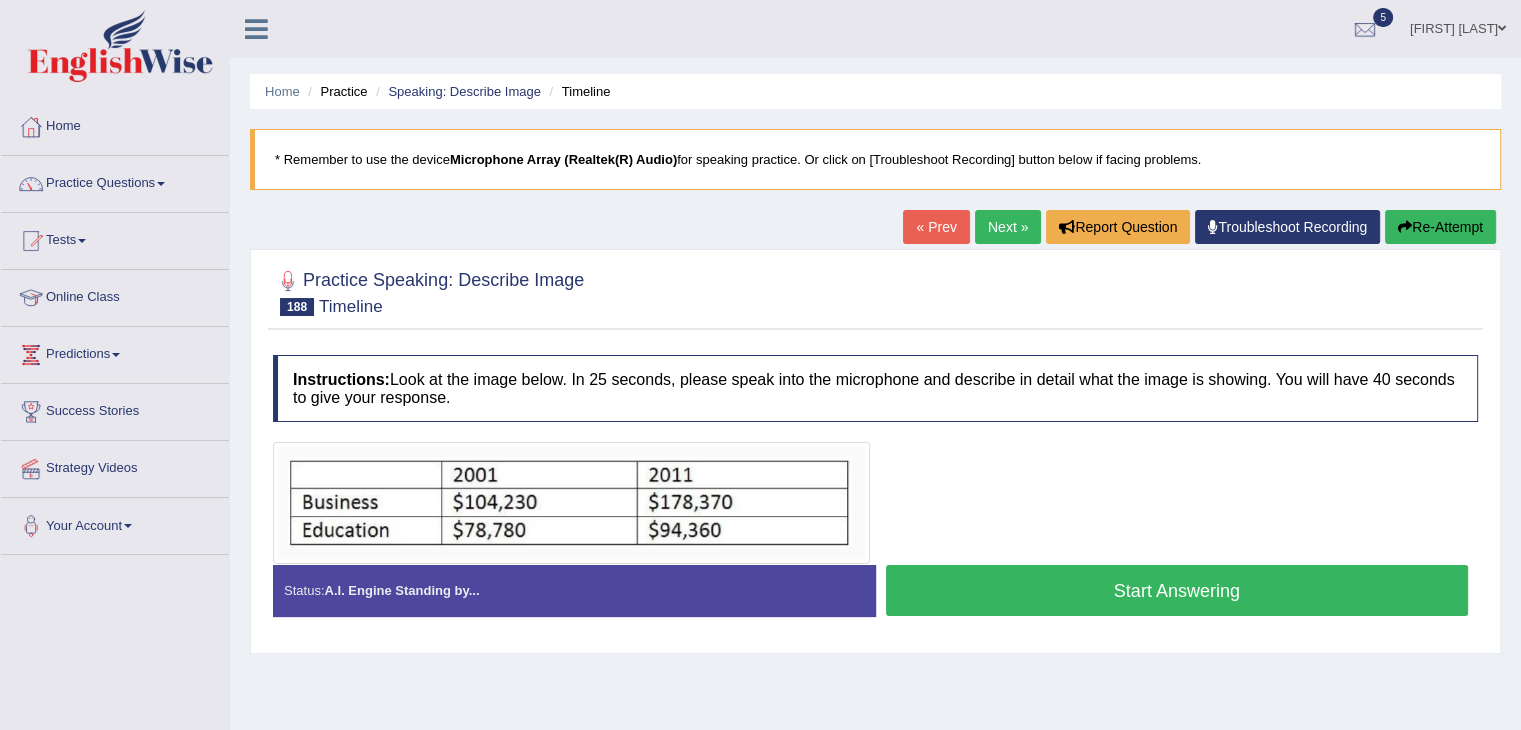 click on "Start Answering" at bounding box center [1177, 590] 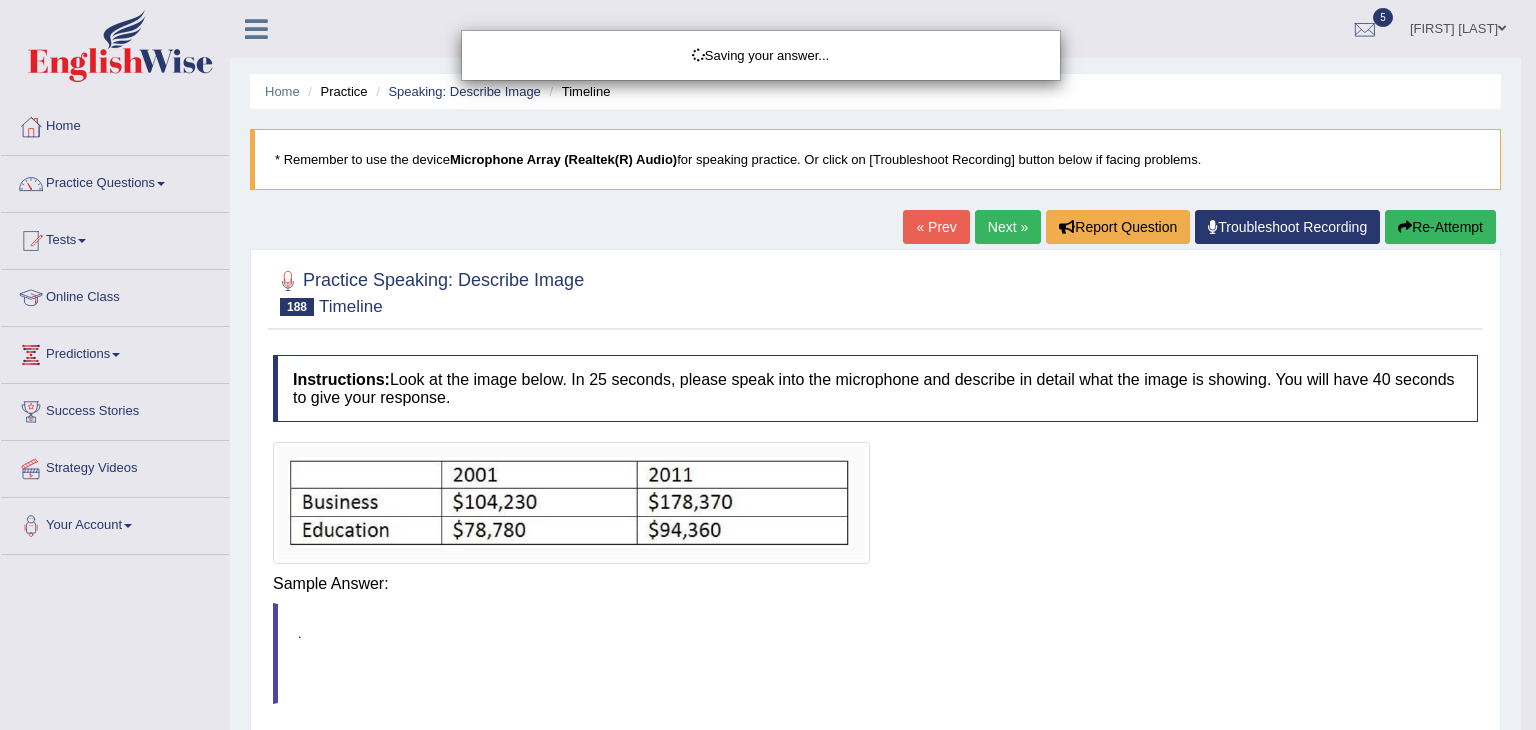 click on "Saving your answer..." at bounding box center (768, 365) 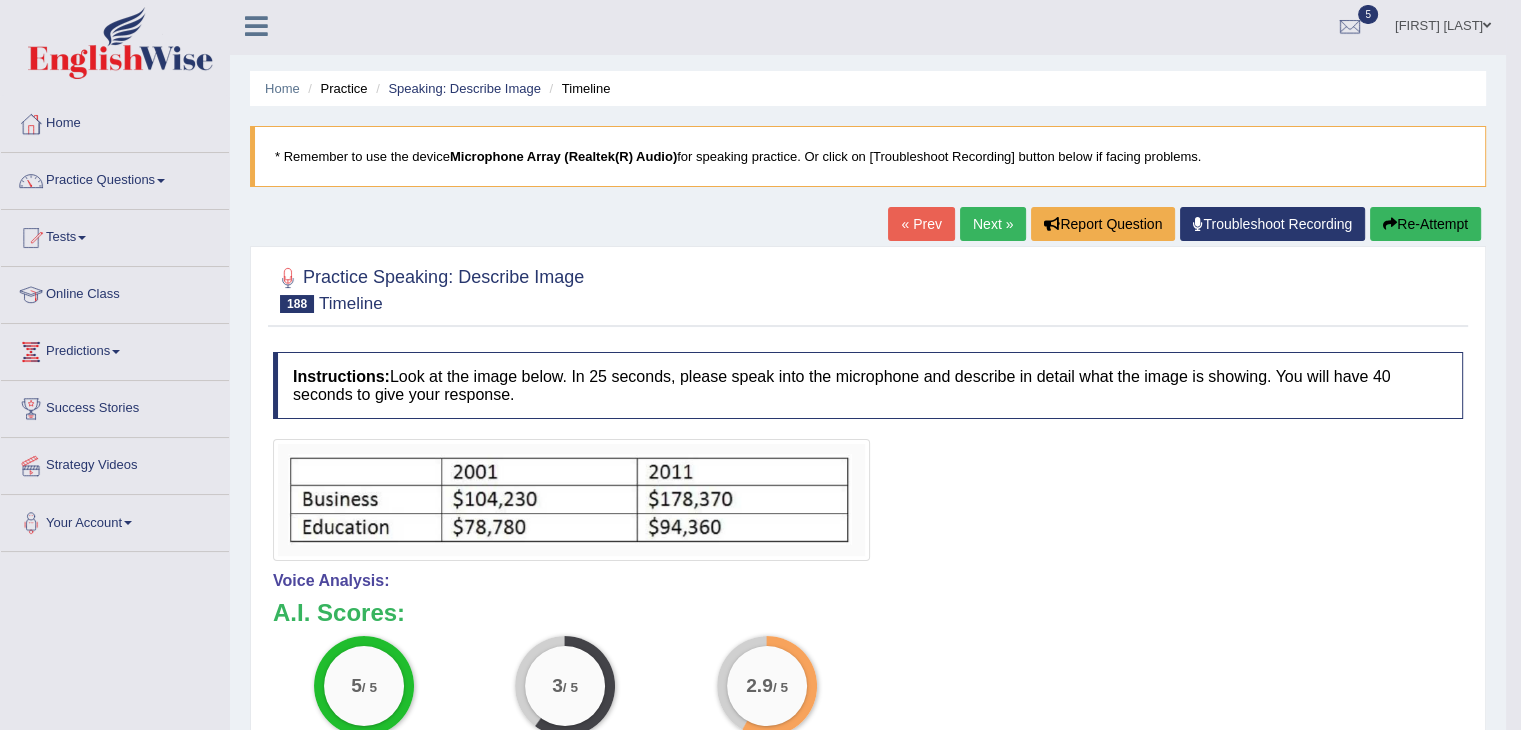 scroll, scrollTop: 0, scrollLeft: 0, axis: both 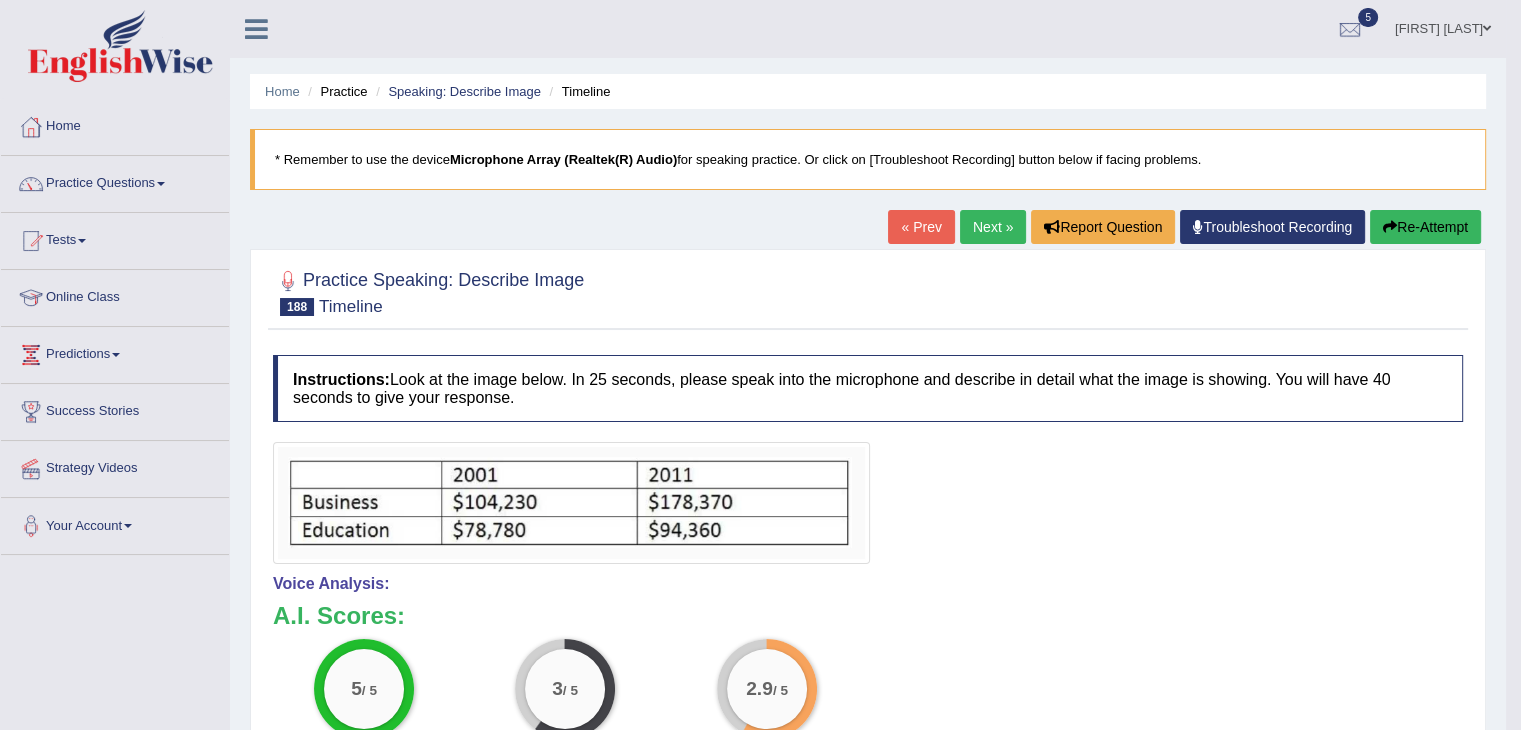 click on "Next »" at bounding box center (993, 227) 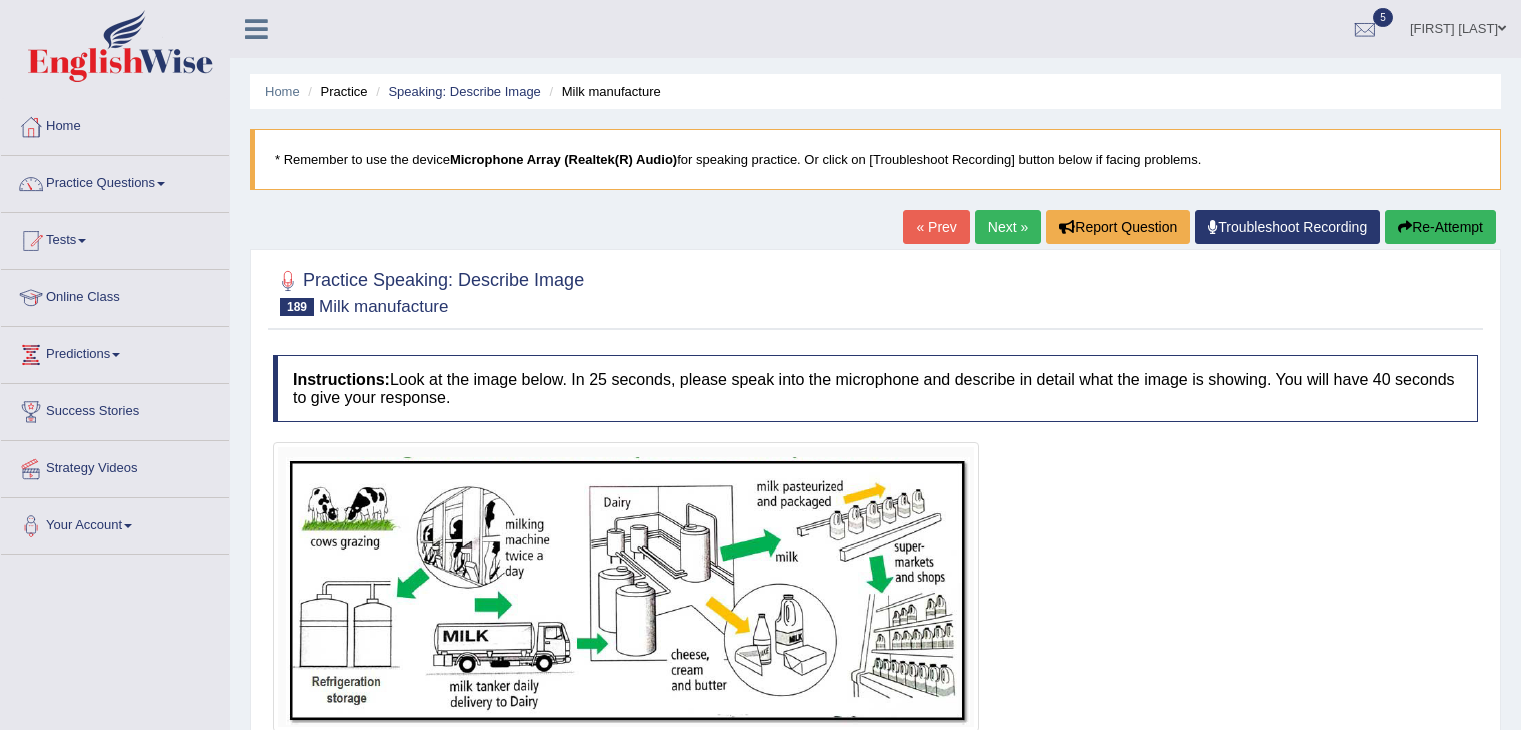 scroll, scrollTop: 0, scrollLeft: 0, axis: both 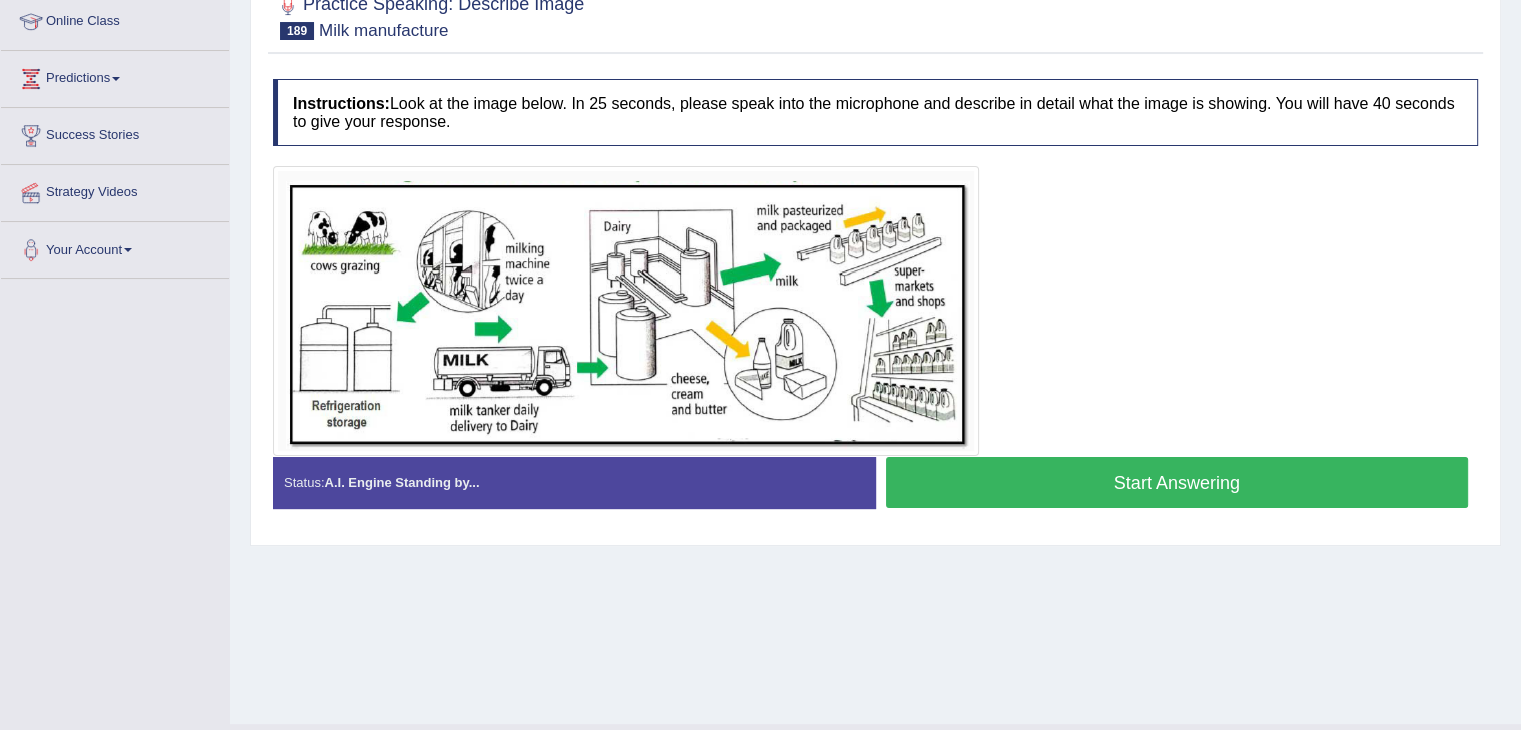 click on "Start Answering" at bounding box center (1177, 482) 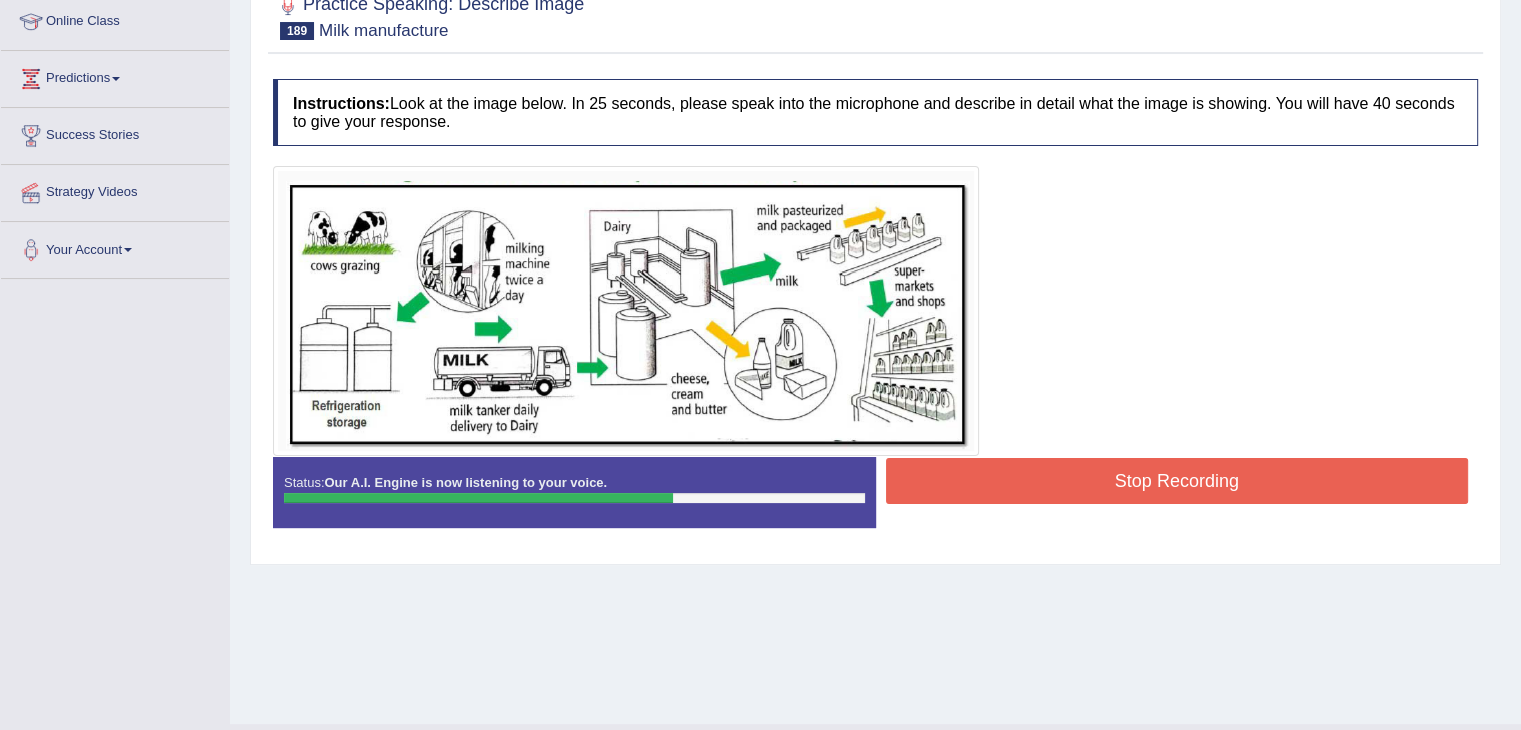 click on "Stop Recording" at bounding box center (1177, 481) 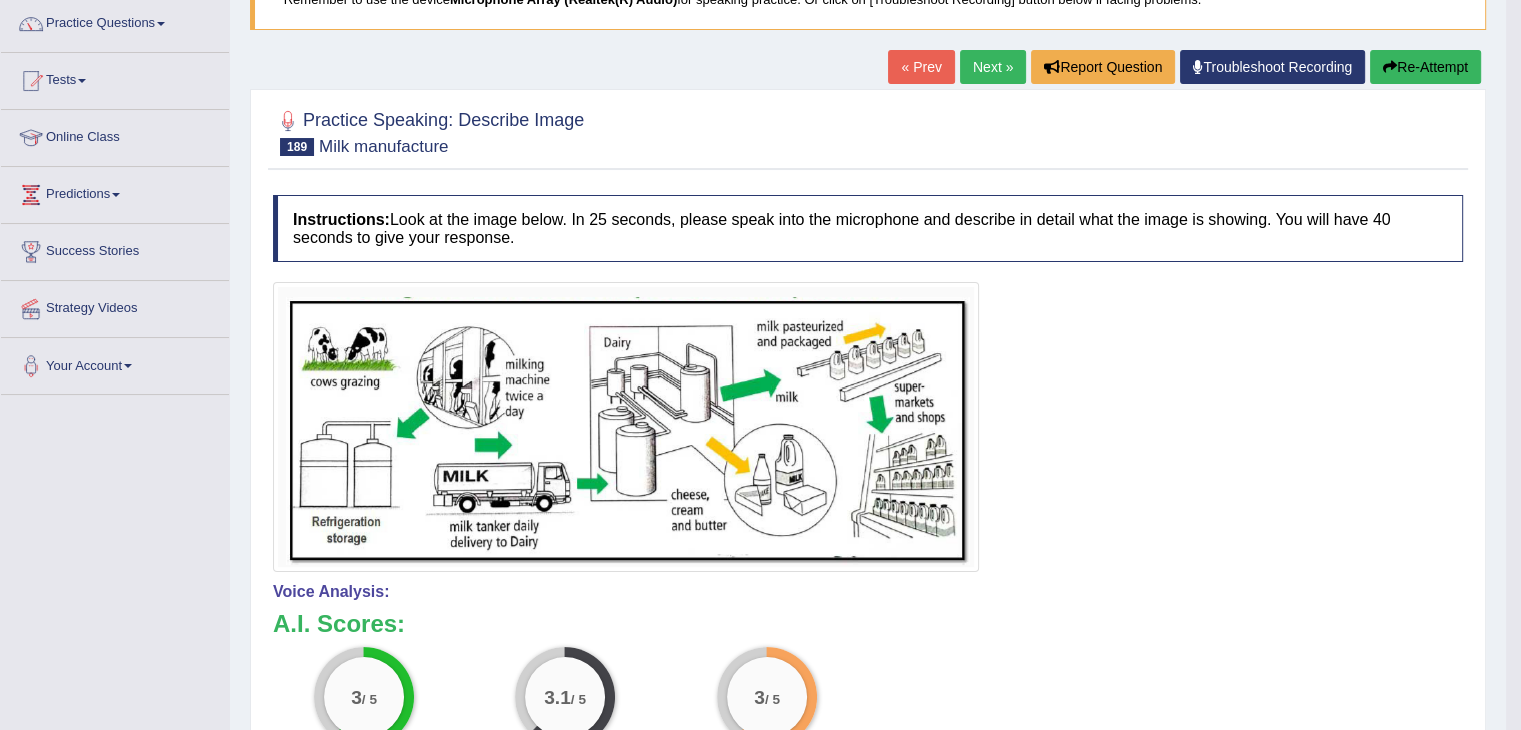 scroll, scrollTop: 156, scrollLeft: 0, axis: vertical 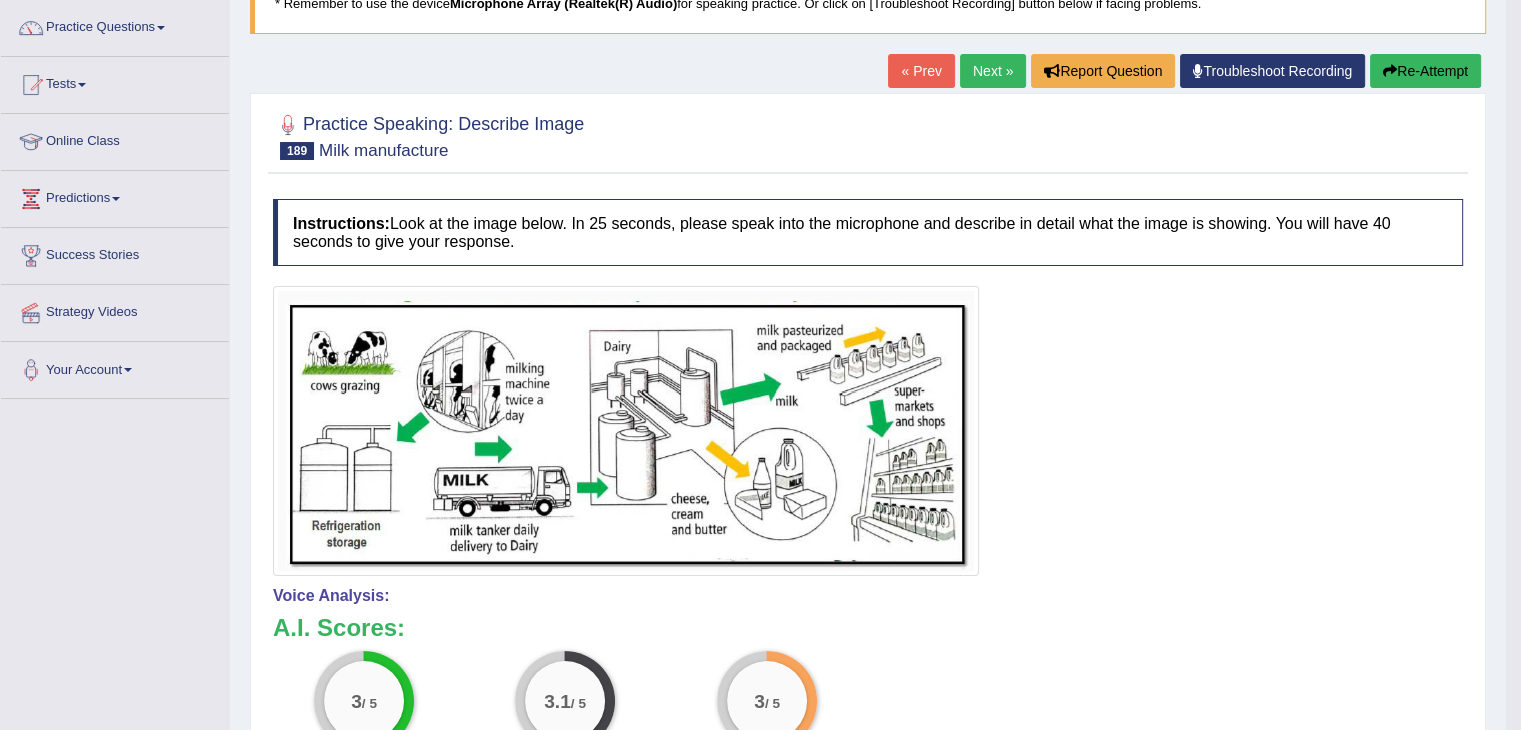 drag, startPoint x: 1388, startPoint y: 88, endPoint x: 1388, endPoint y: 75, distance: 13 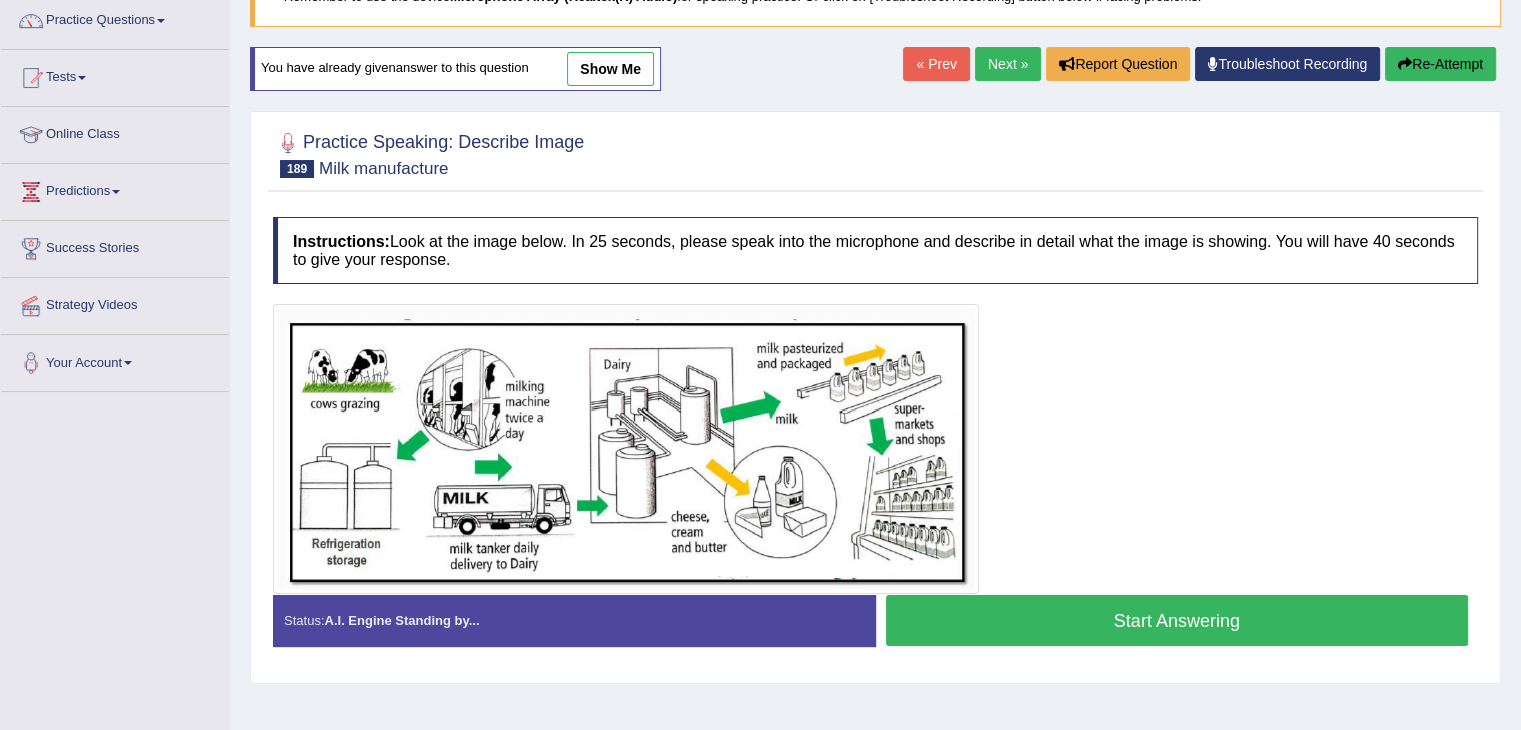 scroll, scrollTop: 0, scrollLeft: 0, axis: both 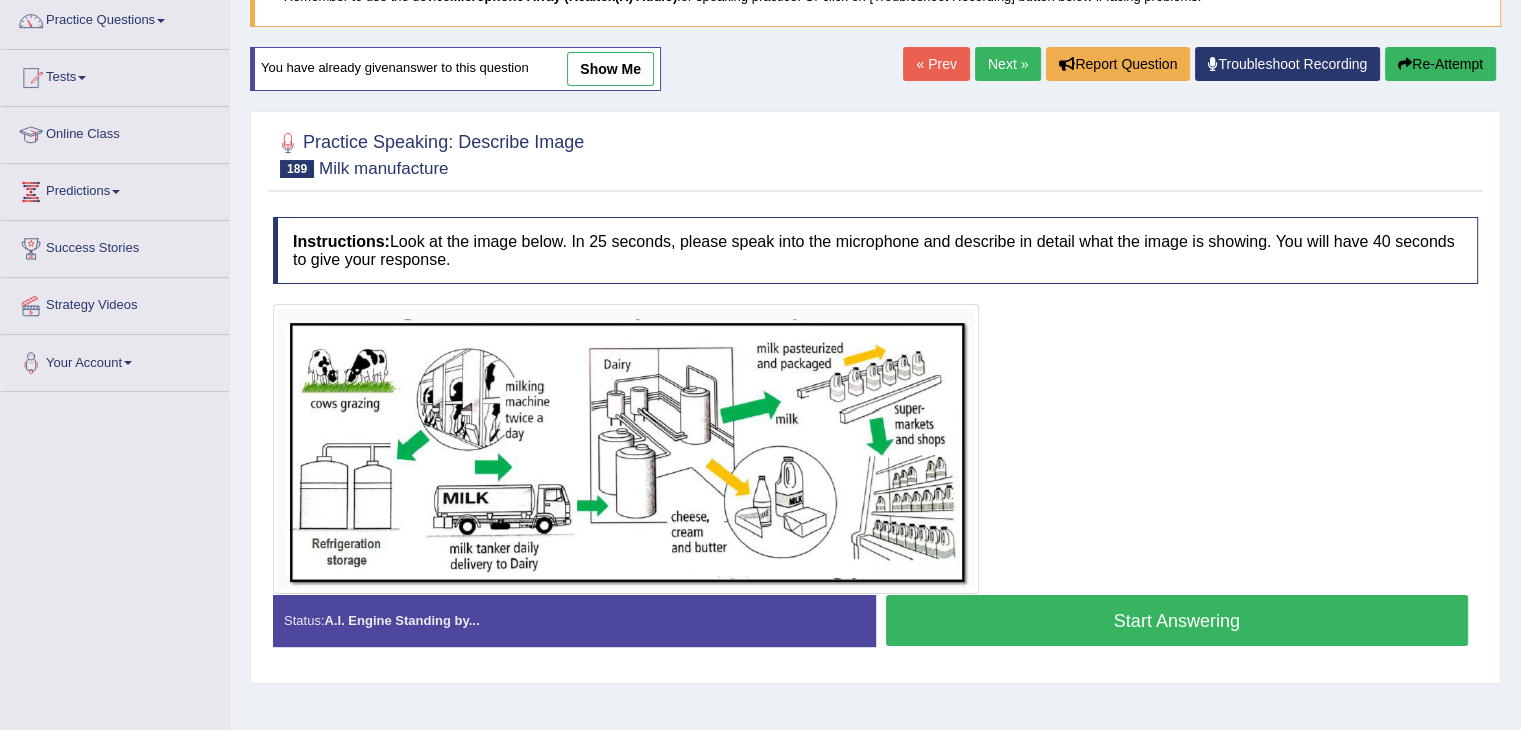 click on "Start Answering" at bounding box center [1177, 620] 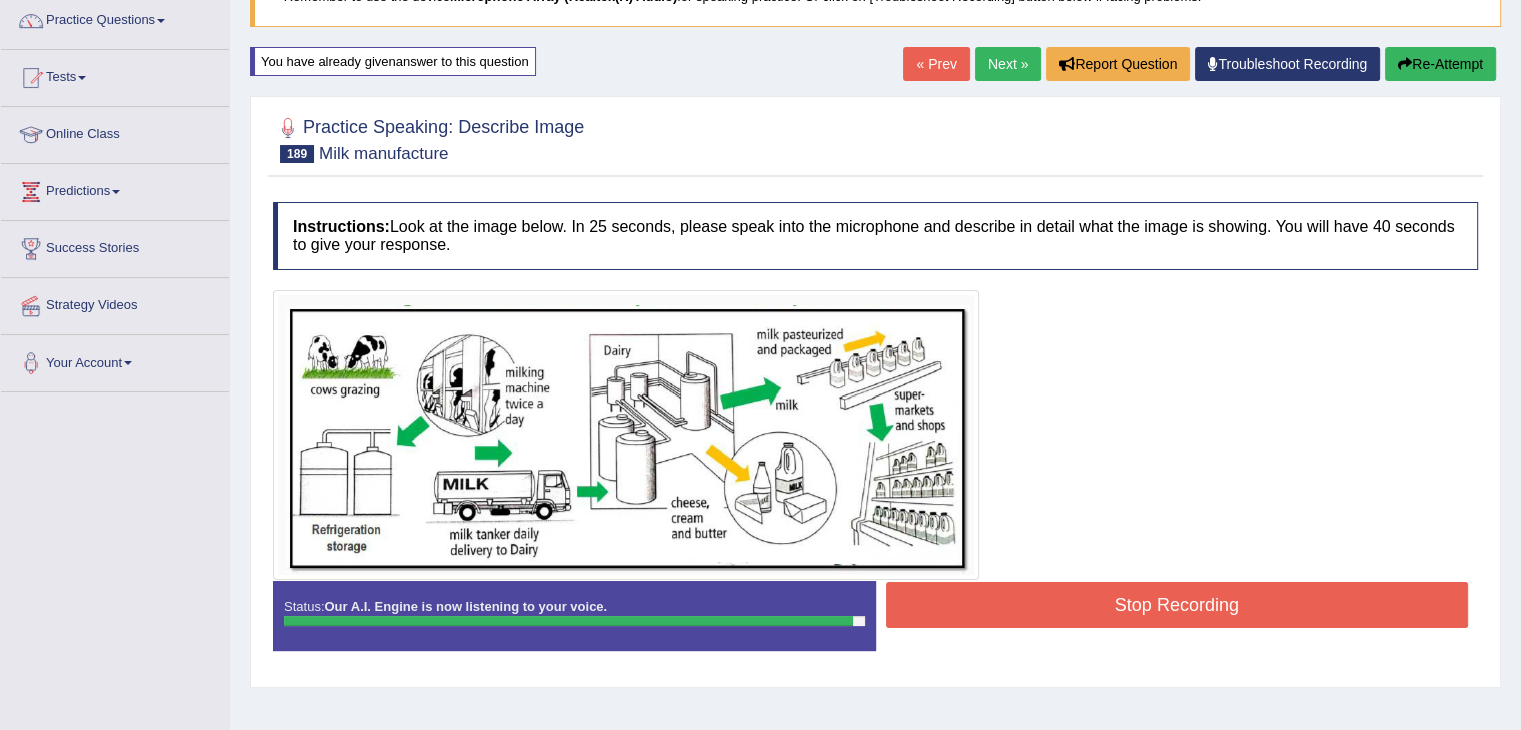 click on "Stop Recording" at bounding box center [1177, 605] 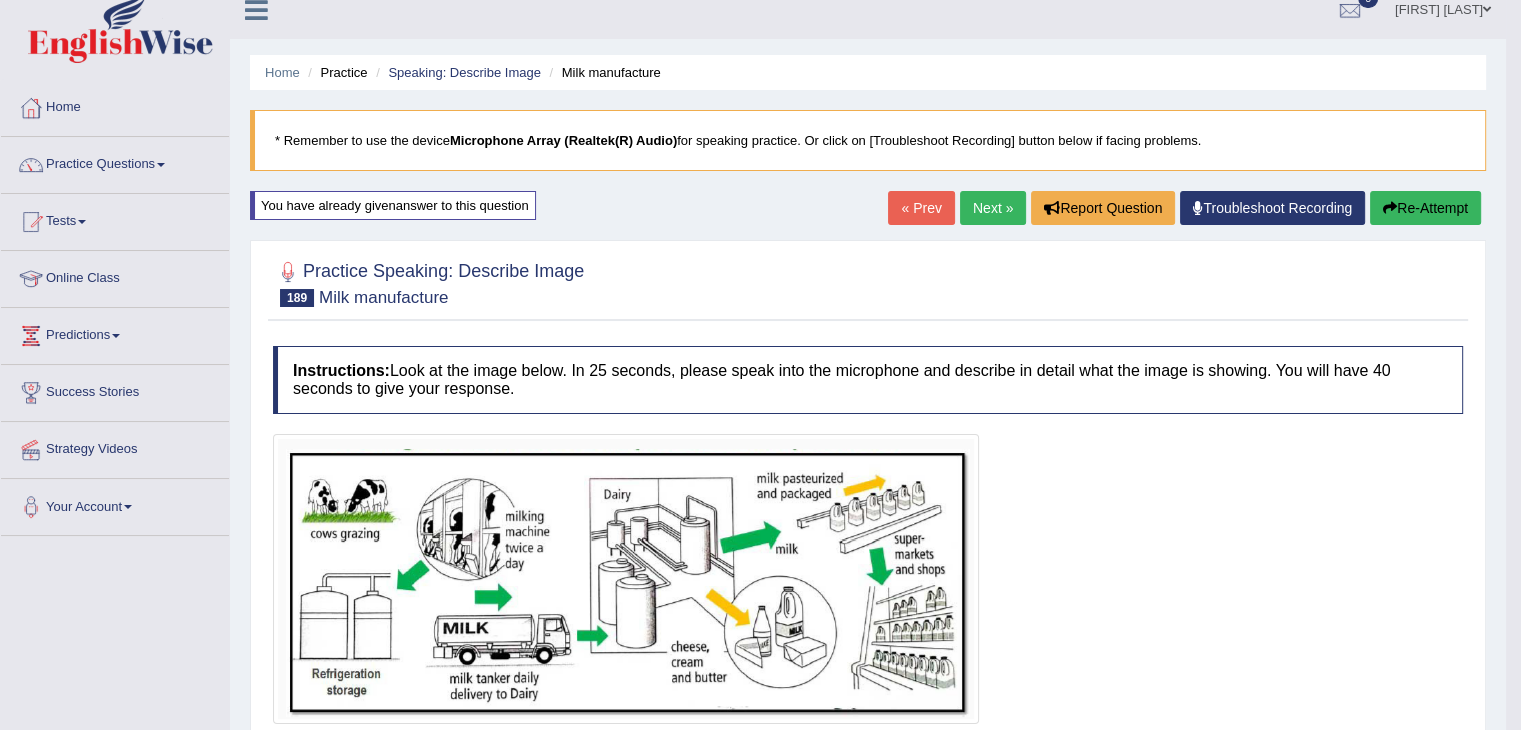 scroll, scrollTop: 0, scrollLeft: 0, axis: both 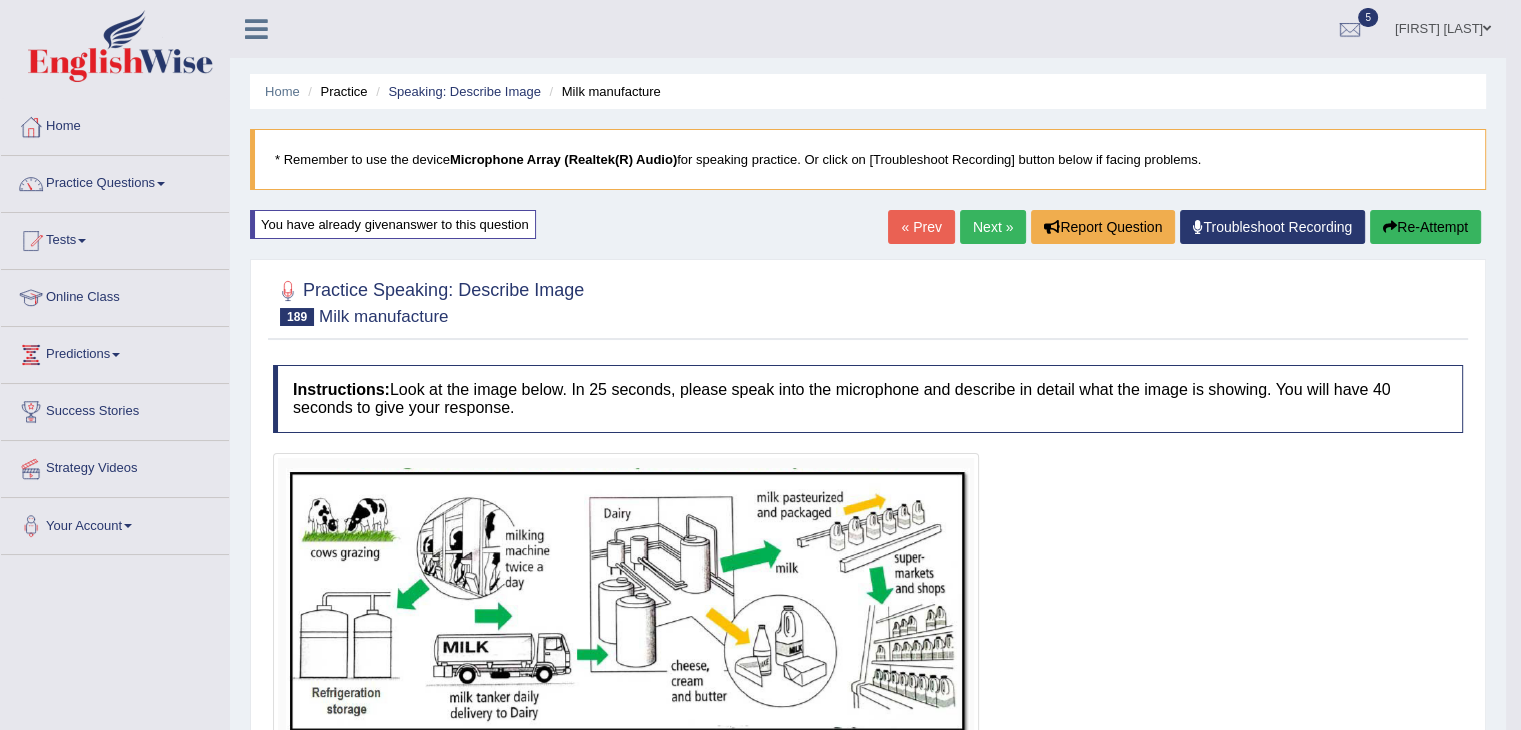click on "Next »" at bounding box center (993, 227) 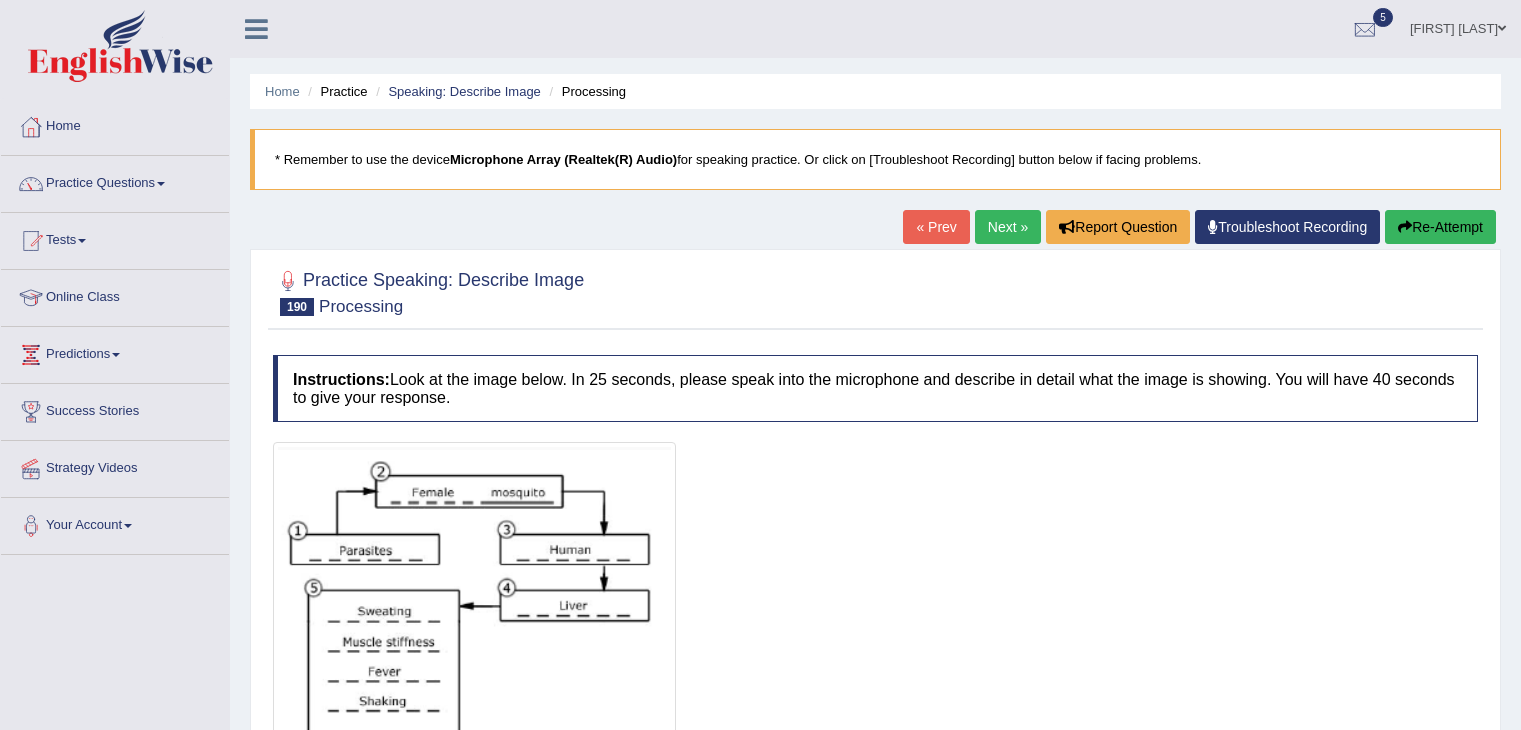 scroll, scrollTop: 0, scrollLeft: 0, axis: both 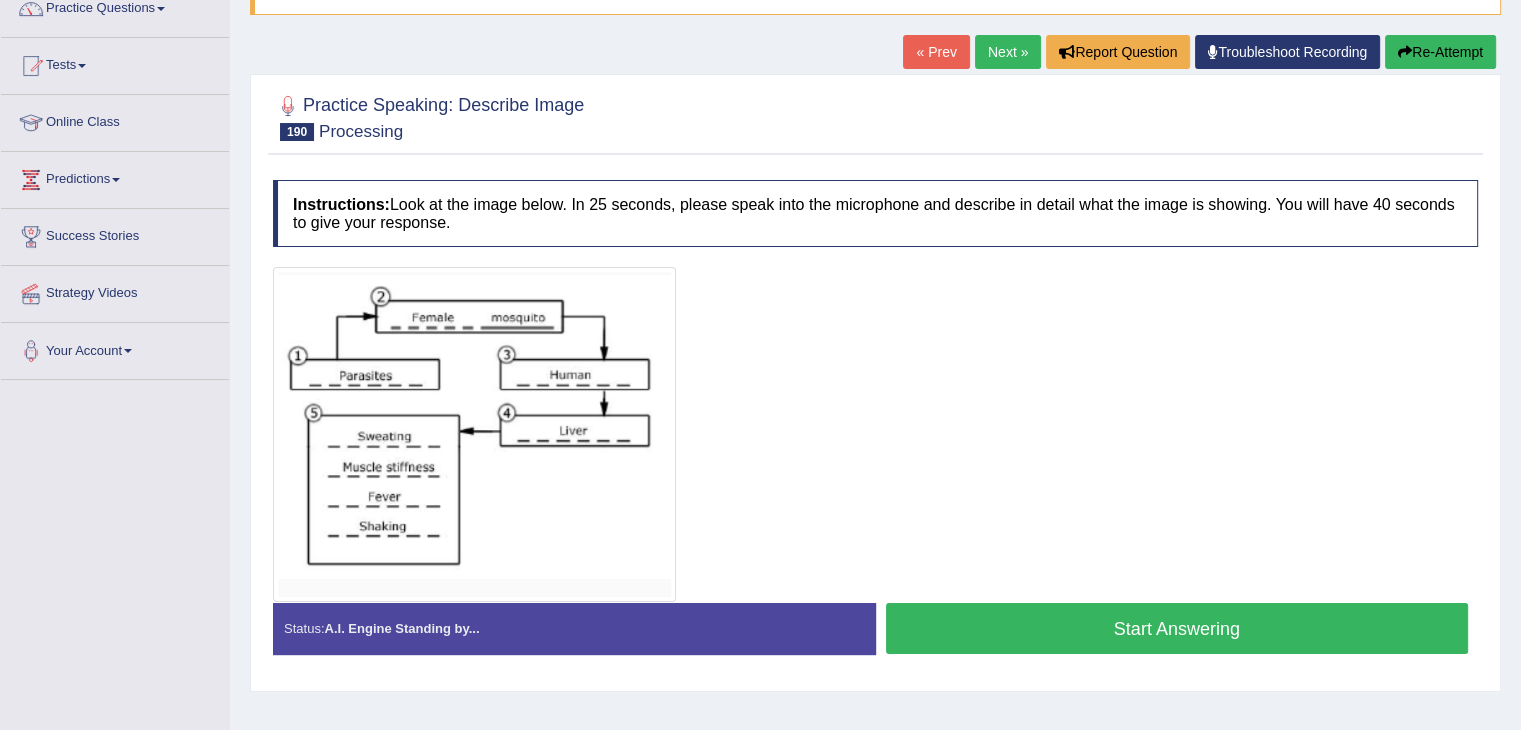 click on "Start Answering" at bounding box center [1177, 628] 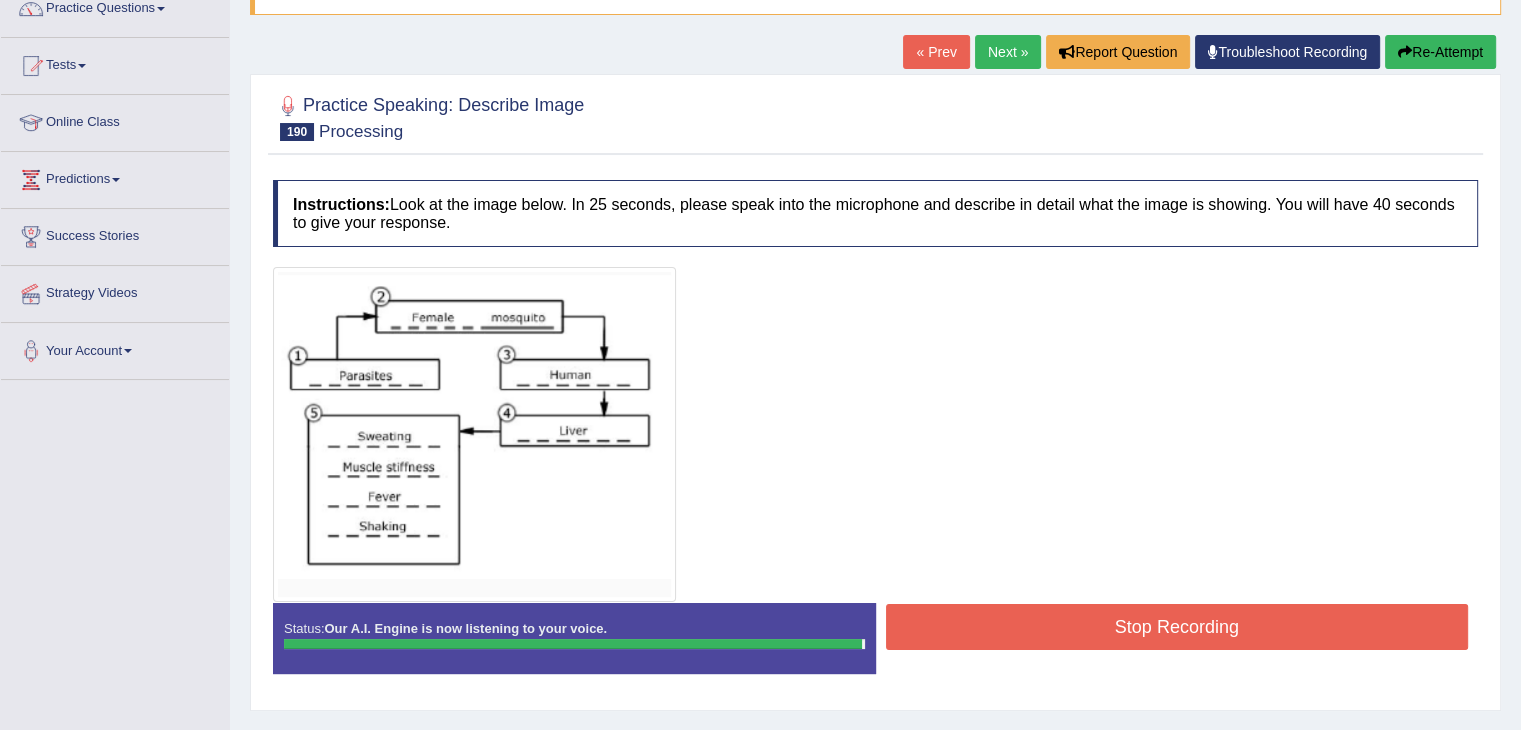 click on "Stop Recording" at bounding box center (1177, 627) 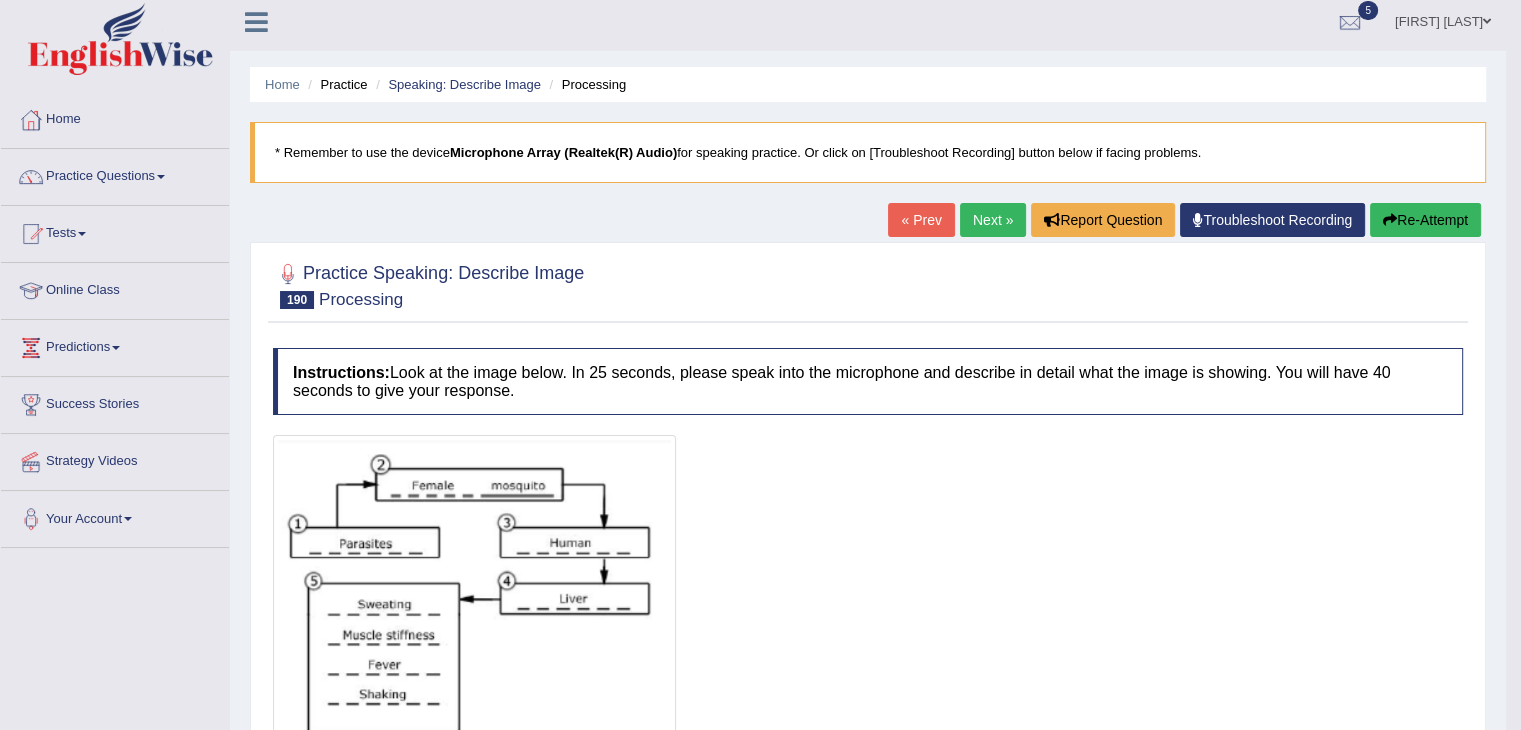 scroll, scrollTop: 5, scrollLeft: 0, axis: vertical 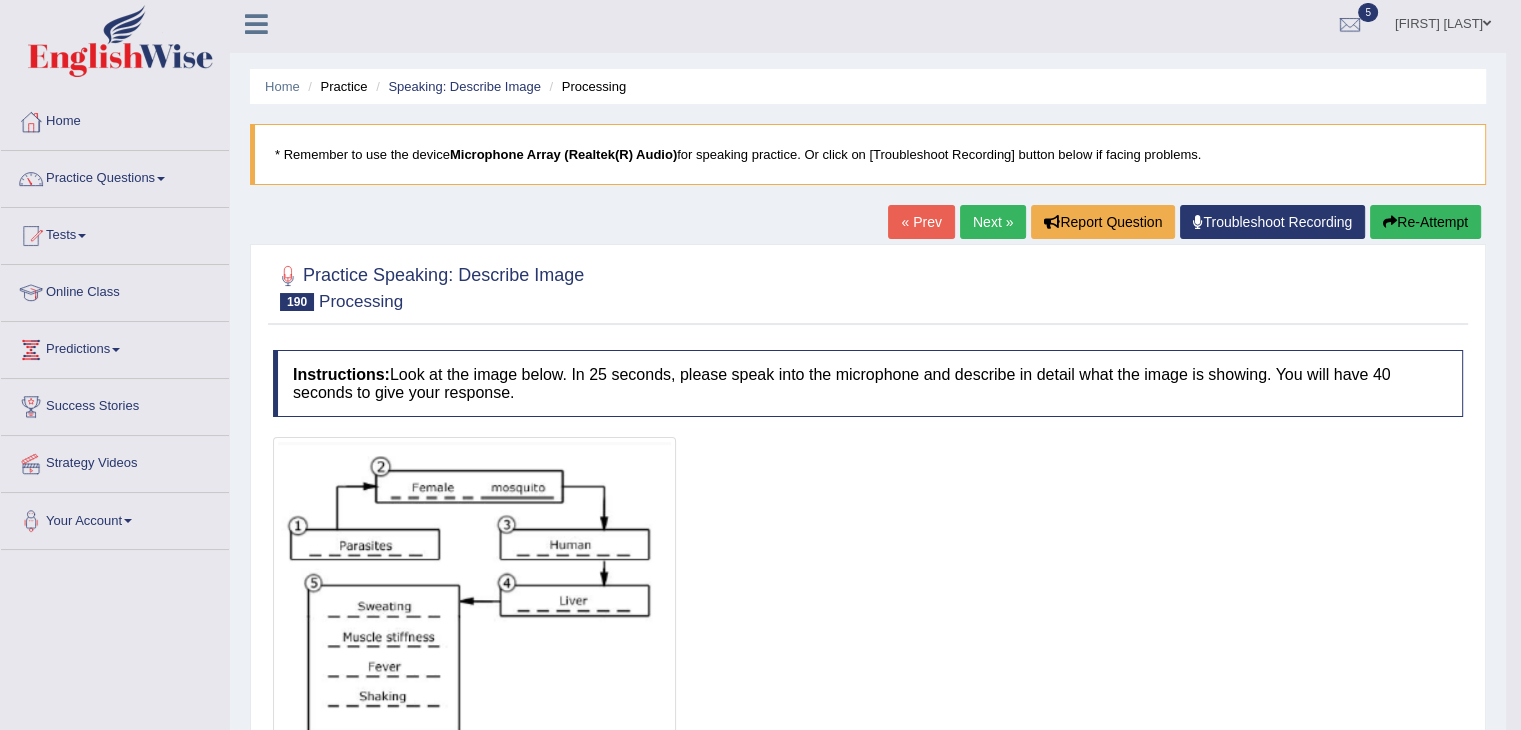 click on "Next »" at bounding box center (993, 222) 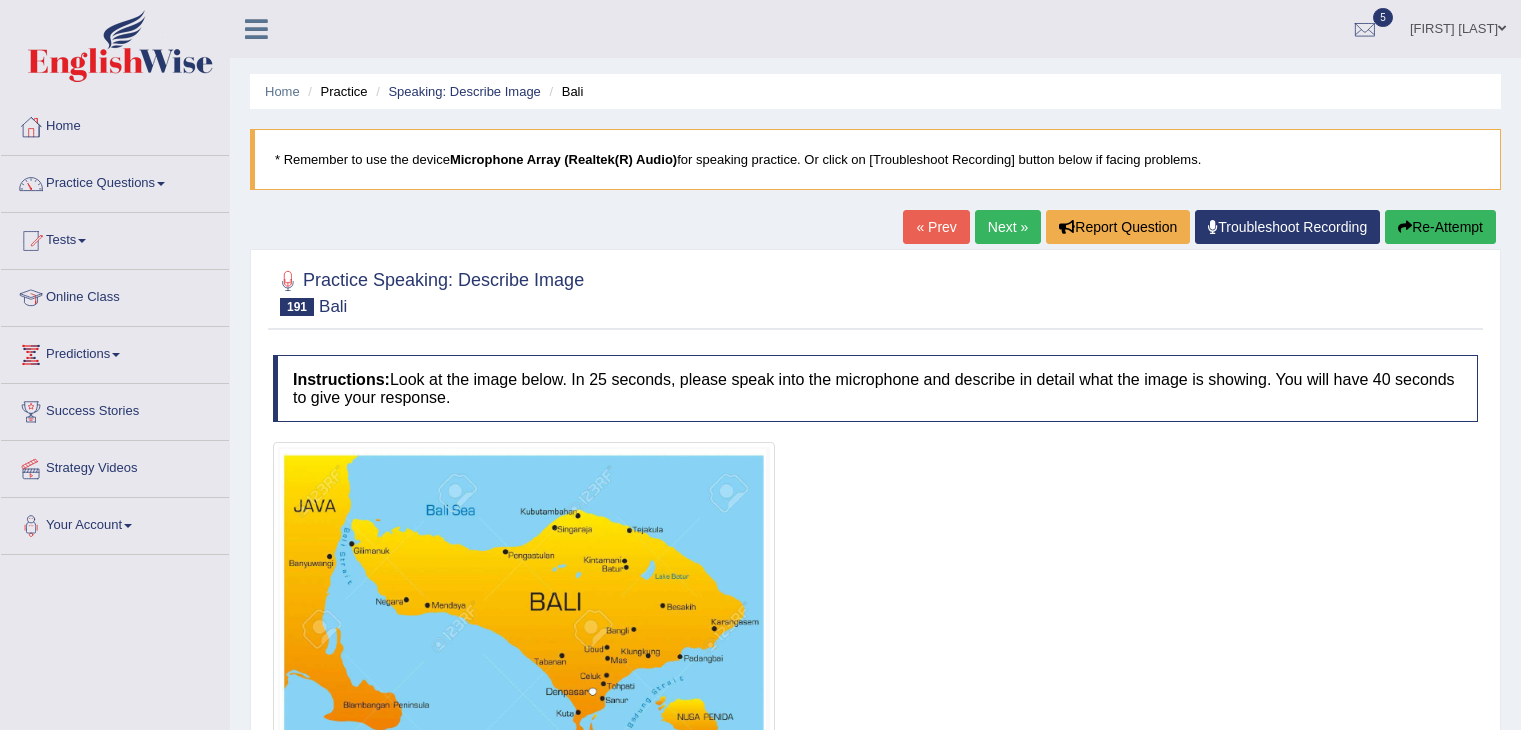 scroll, scrollTop: 0, scrollLeft: 0, axis: both 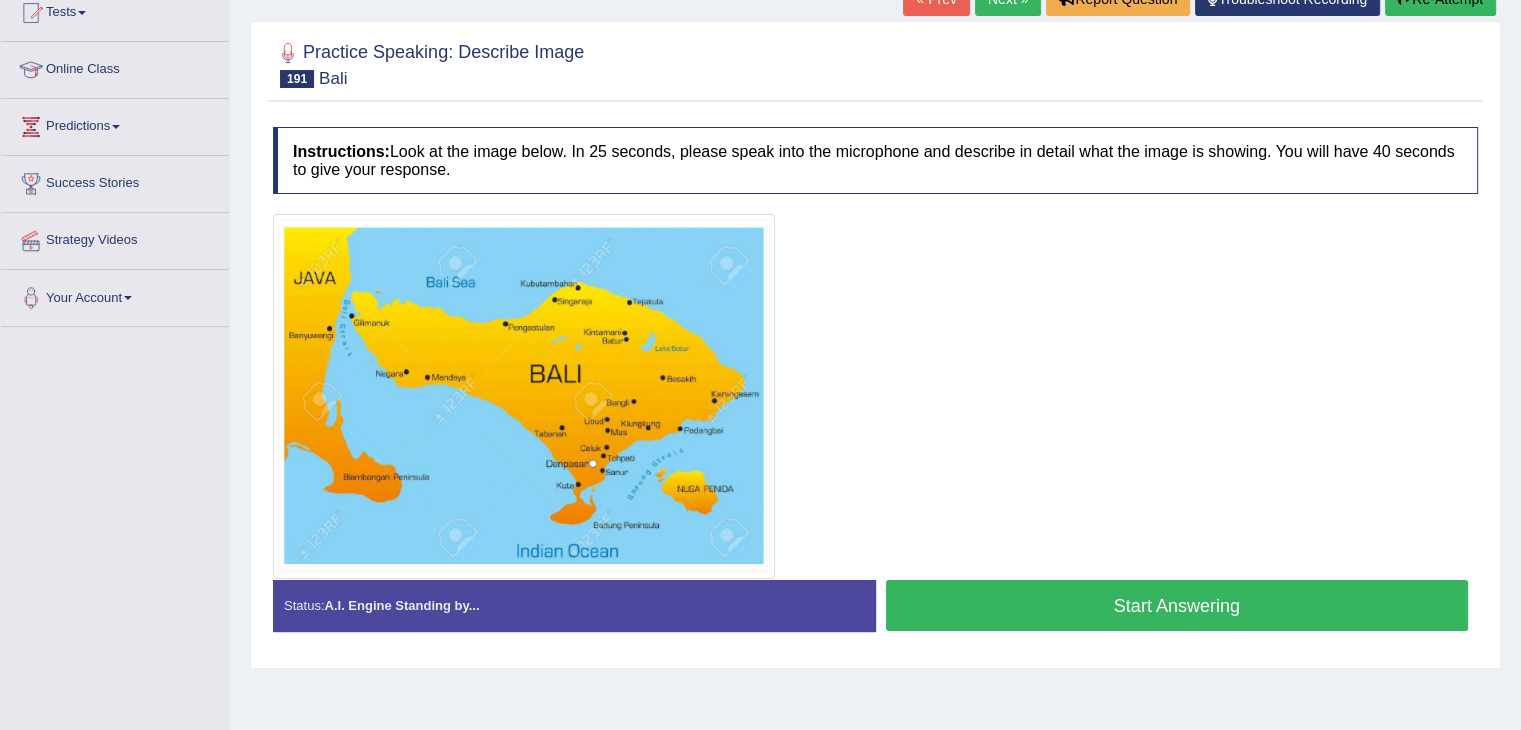 click on "Start Answering" at bounding box center (1177, 605) 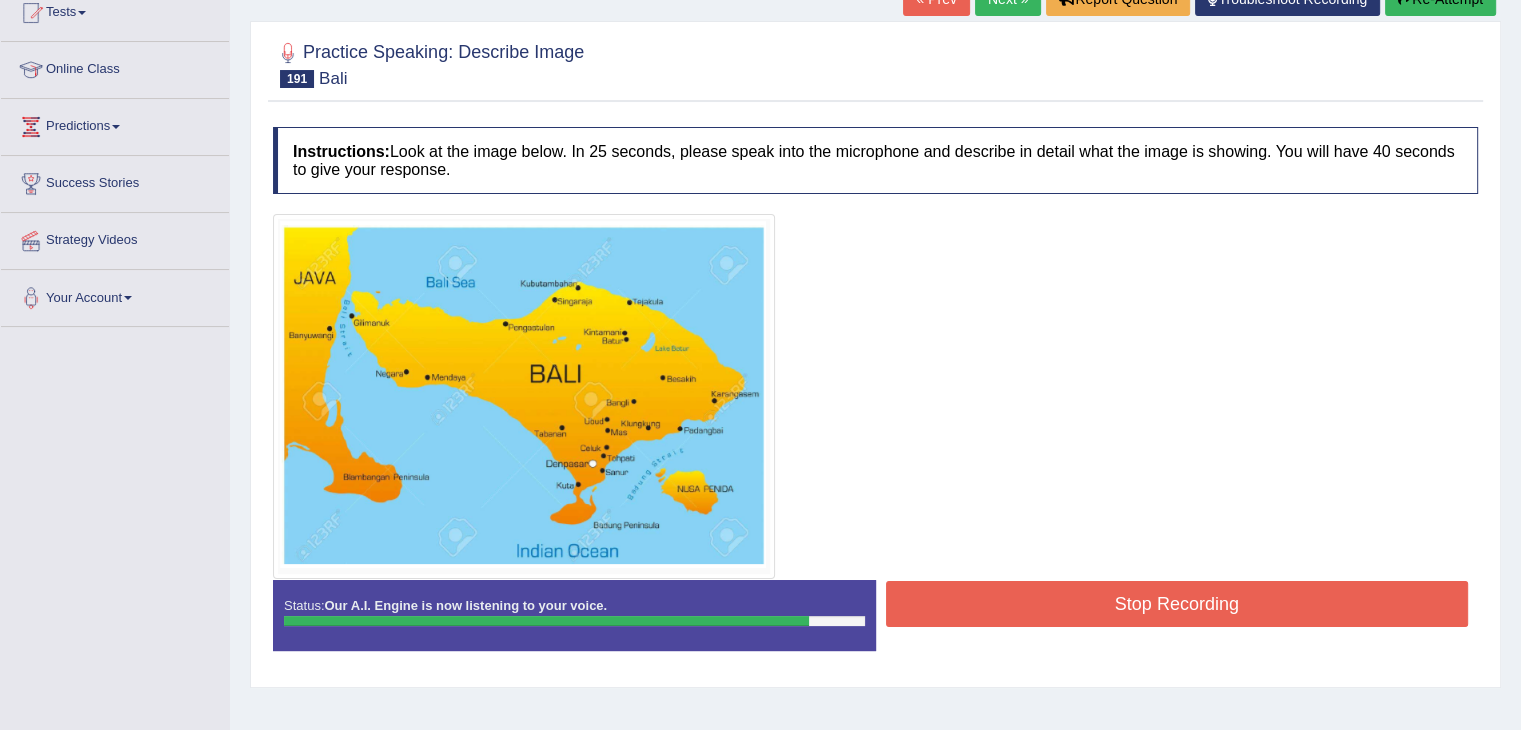 click on "Stop Recording" at bounding box center [1177, 604] 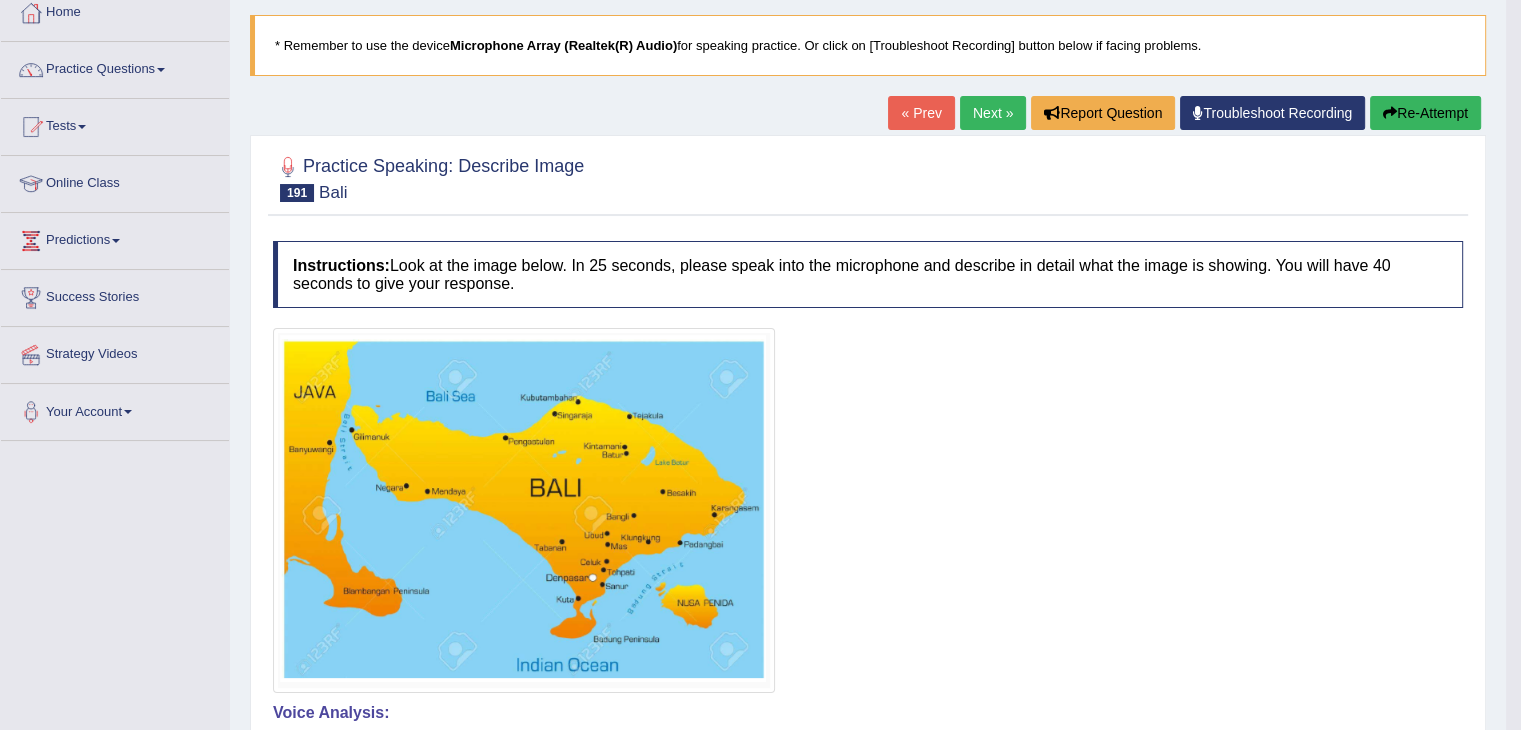 scroll, scrollTop: 107, scrollLeft: 0, axis: vertical 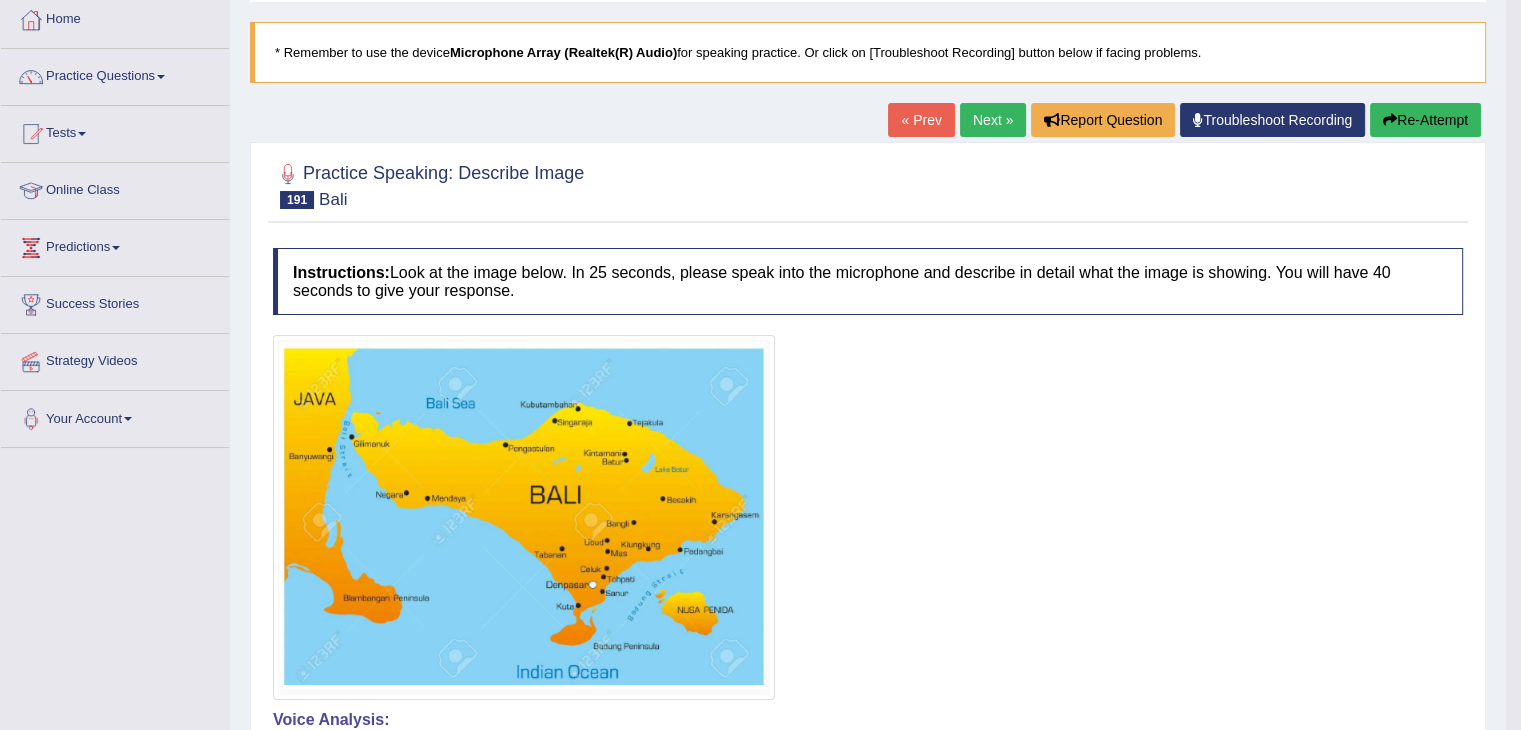 click on "Next »" at bounding box center [993, 120] 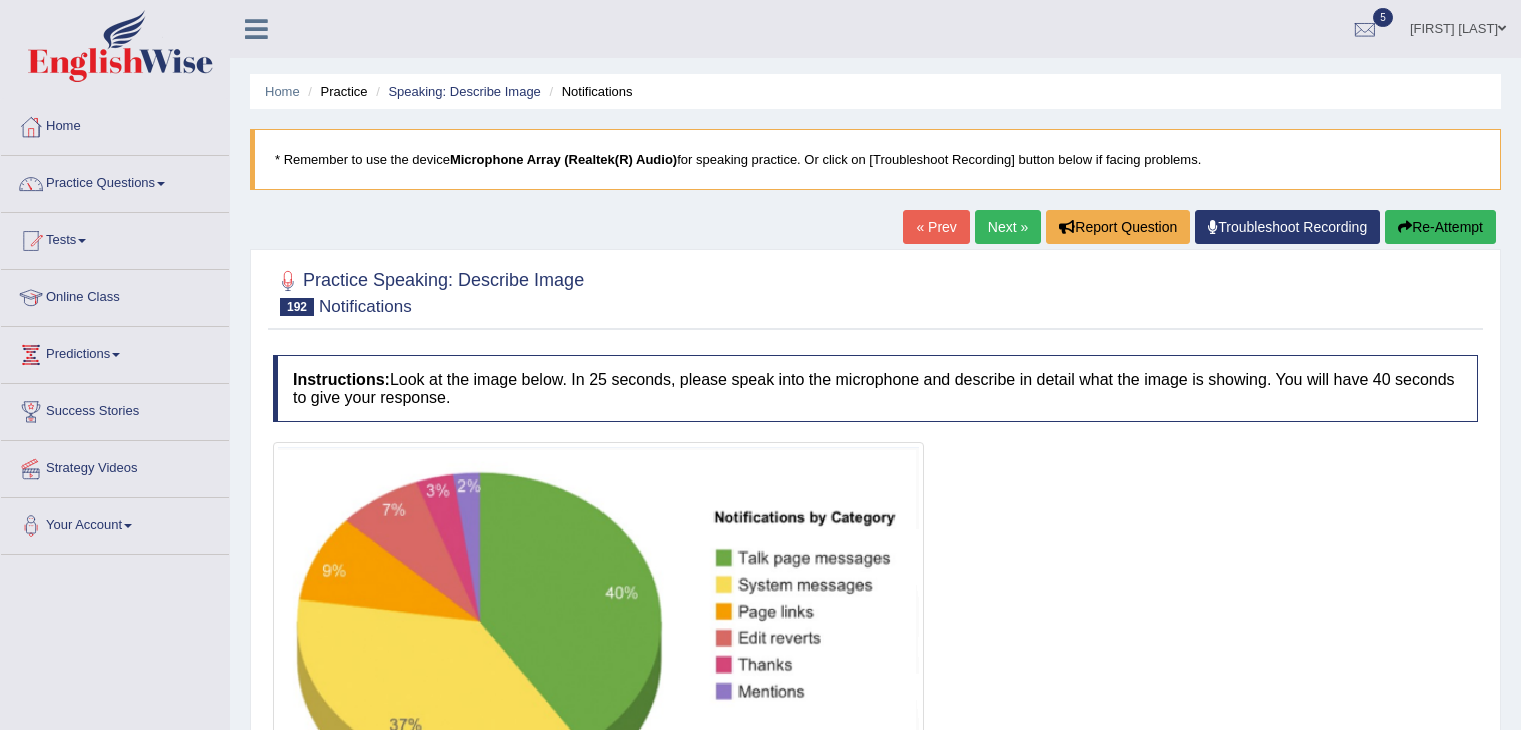 scroll, scrollTop: 0, scrollLeft: 0, axis: both 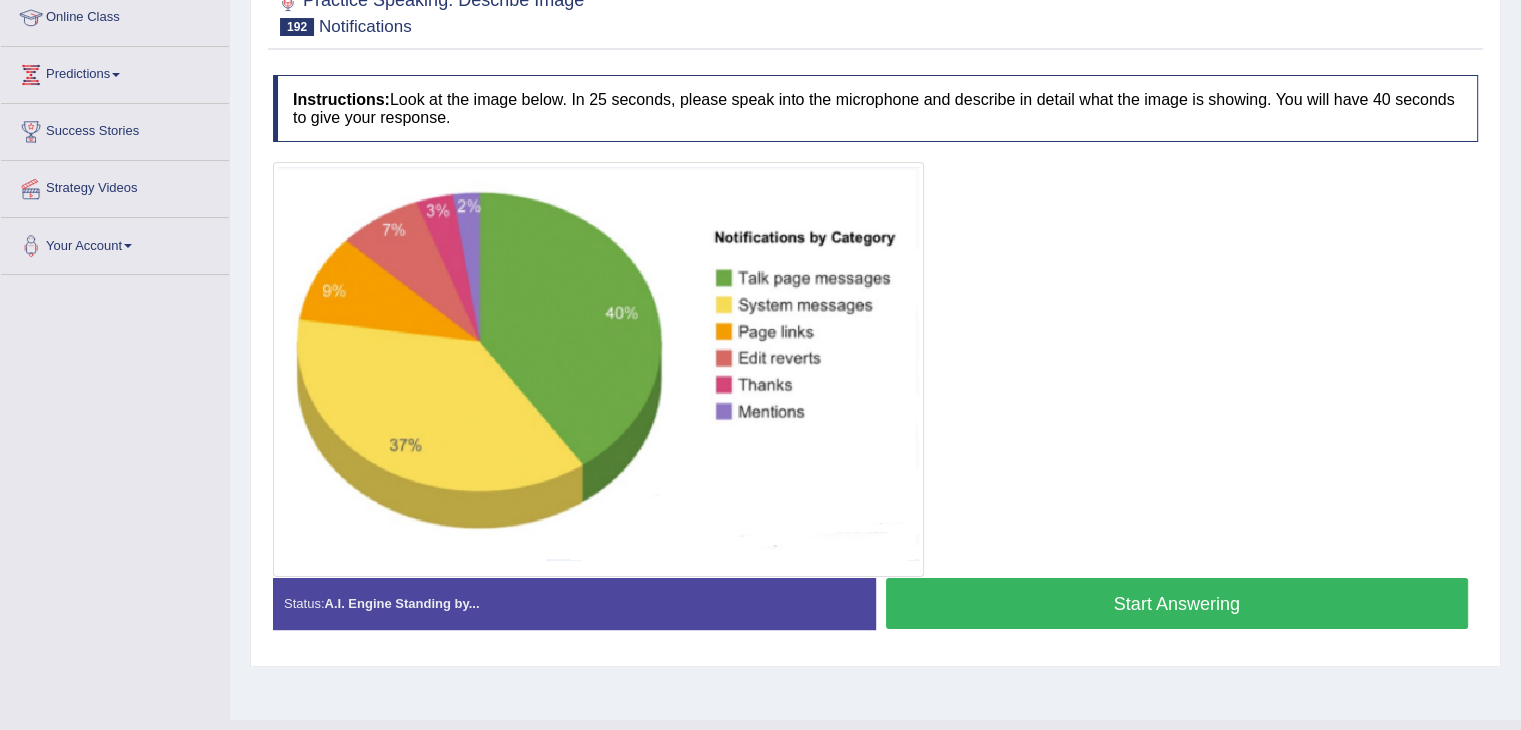 click on "Start Answering" at bounding box center [1177, 603] 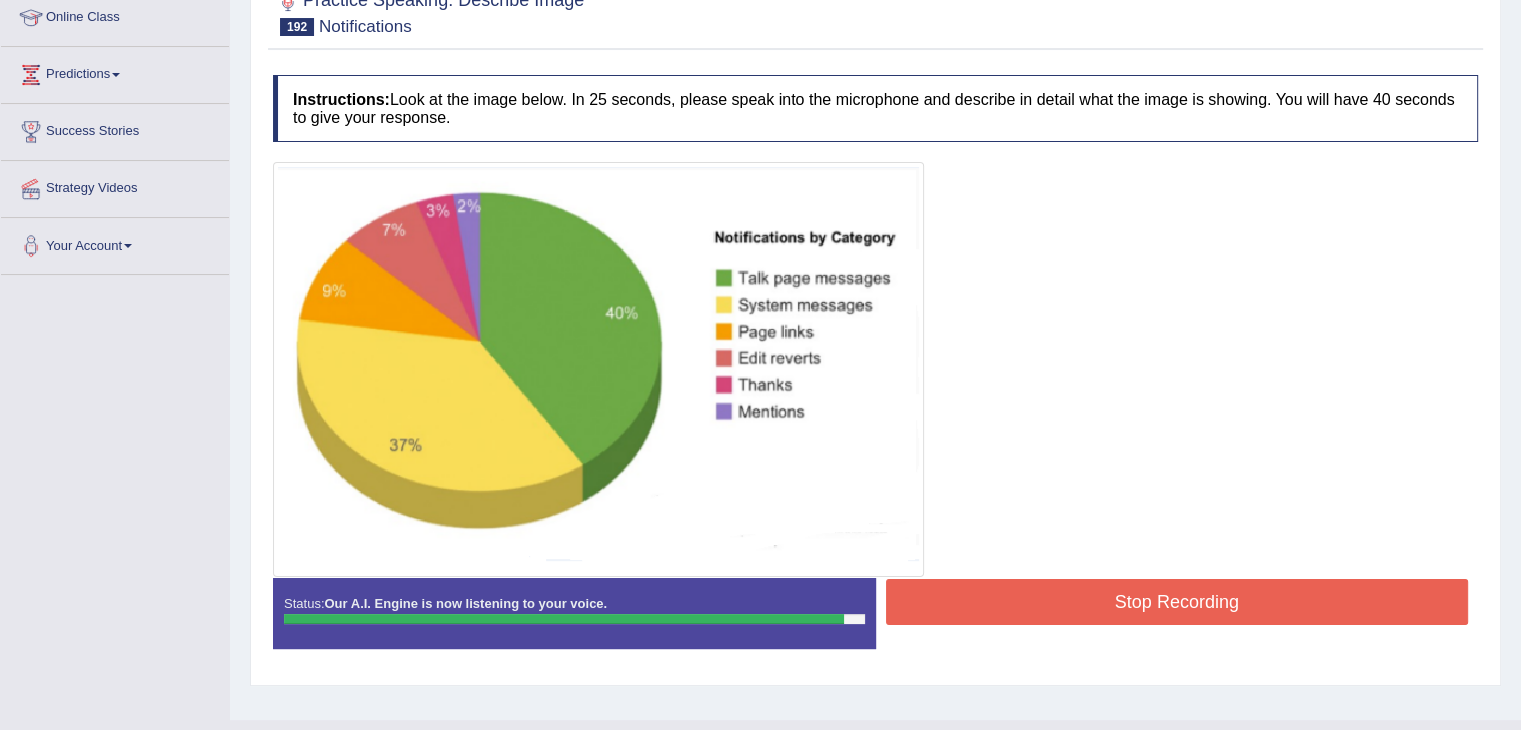 click on "Stop Recording" at bounding box center (1177, 602) 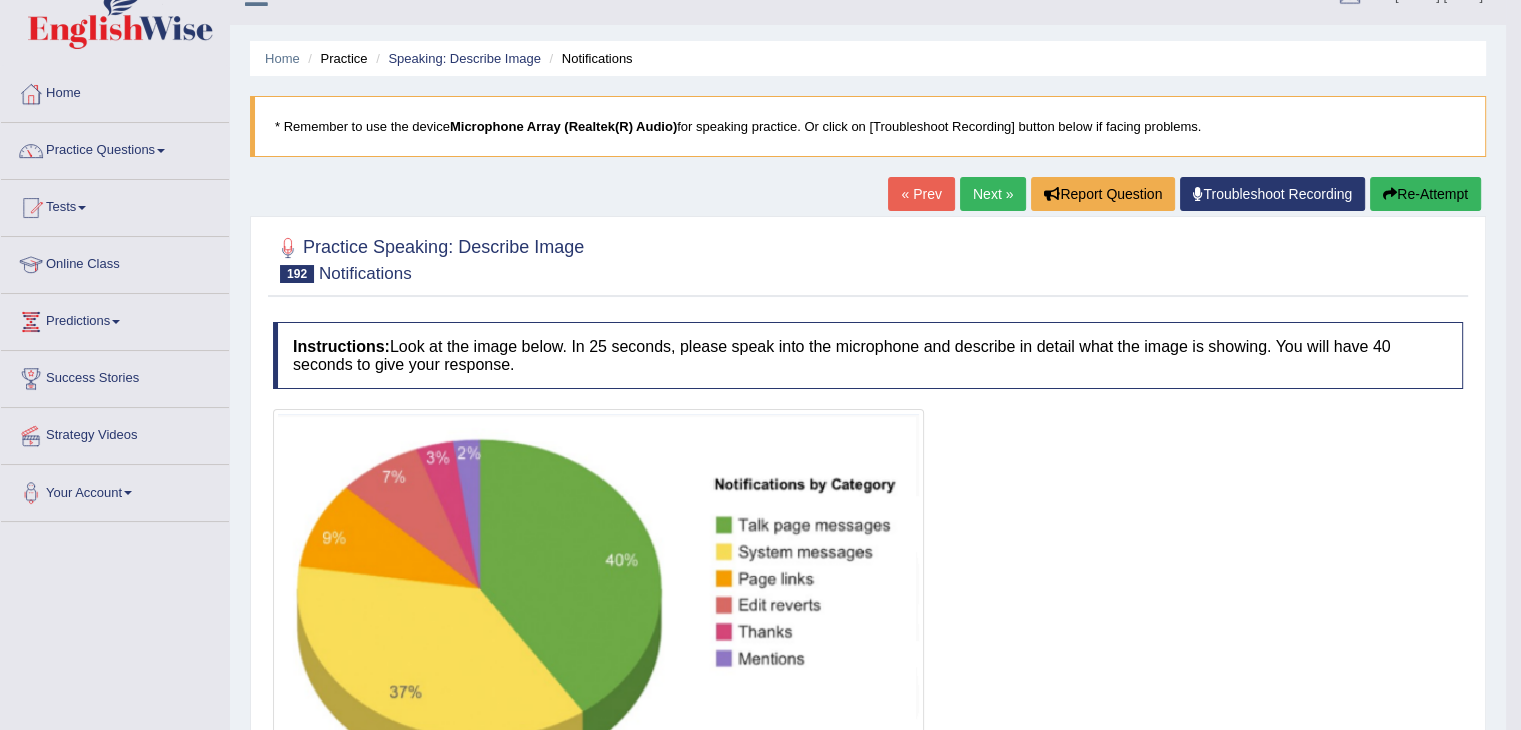 scroll, scrollTop: 0, scrollLeft: 0, axis: both 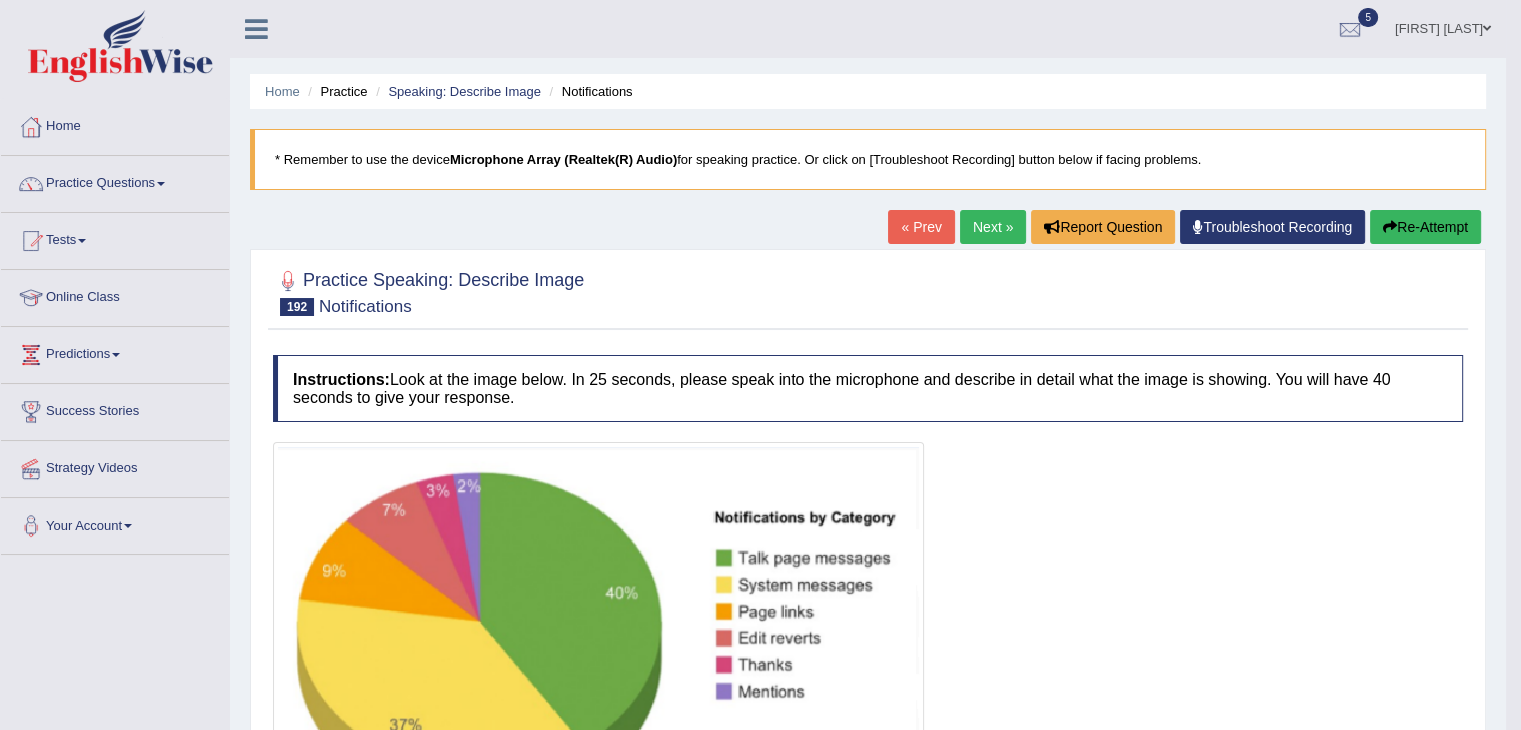 click on "Next »" at bounding box center [993, 227] 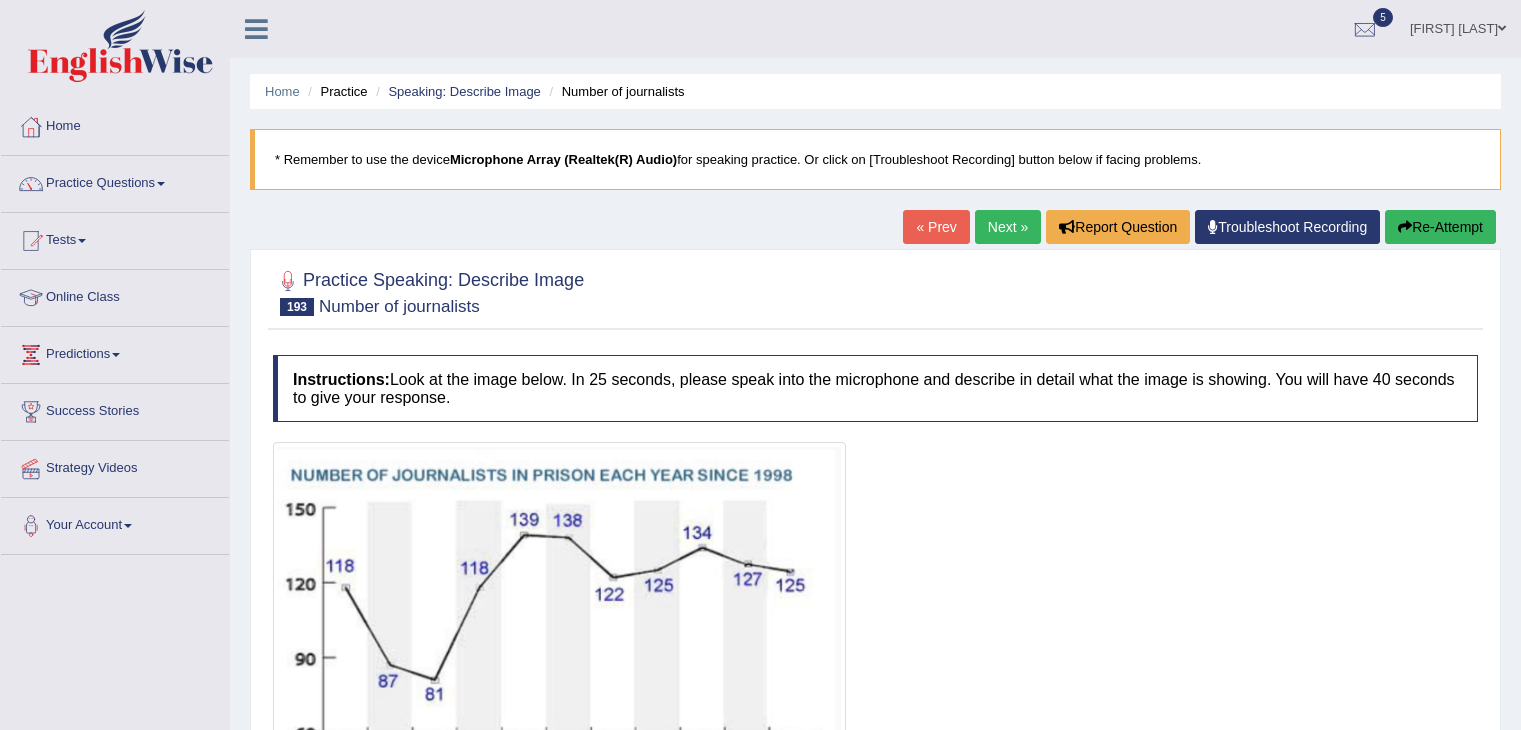 scroll, scrollTop: 0, scrollLeft: 0, axis: both 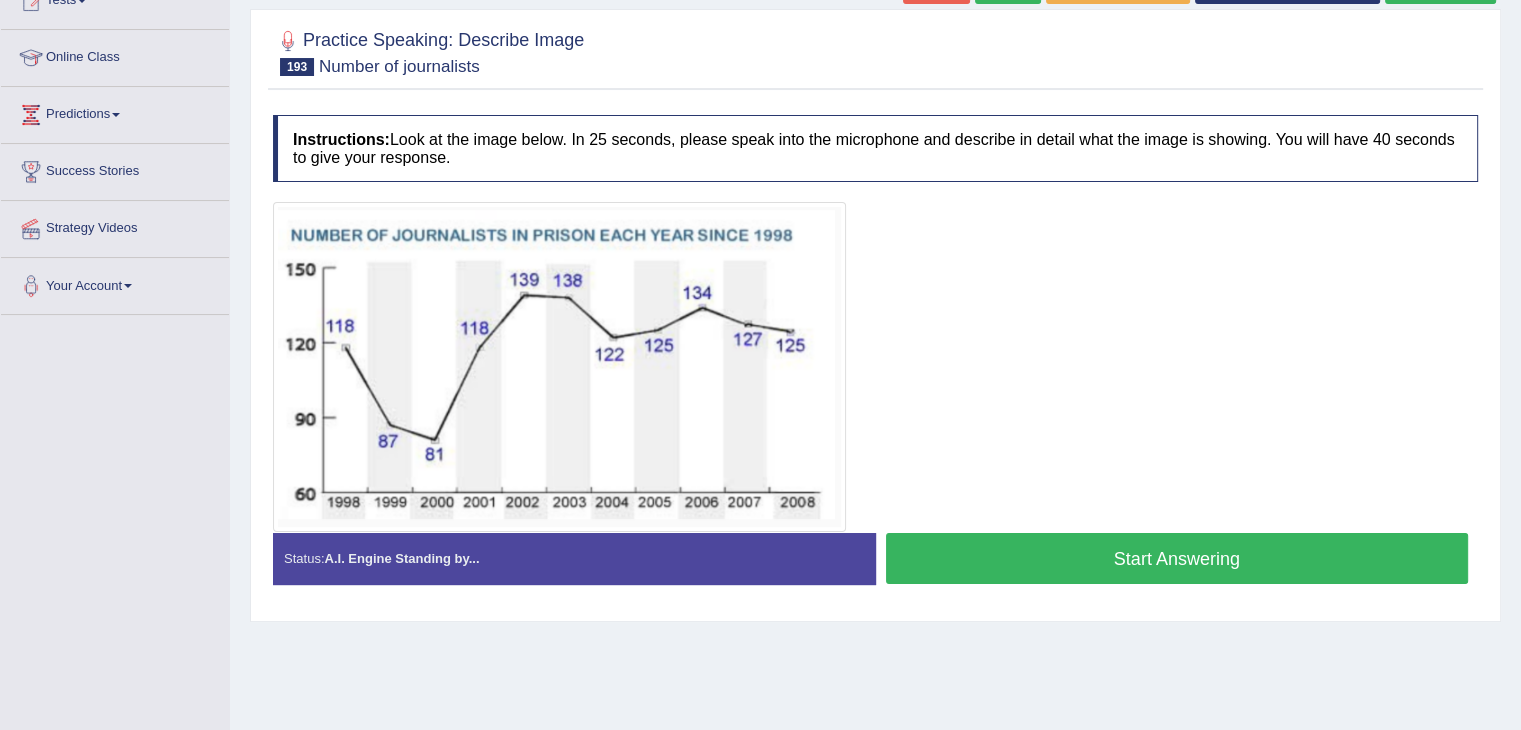 click on "Start Answering" at bounding box center (1177, 558) 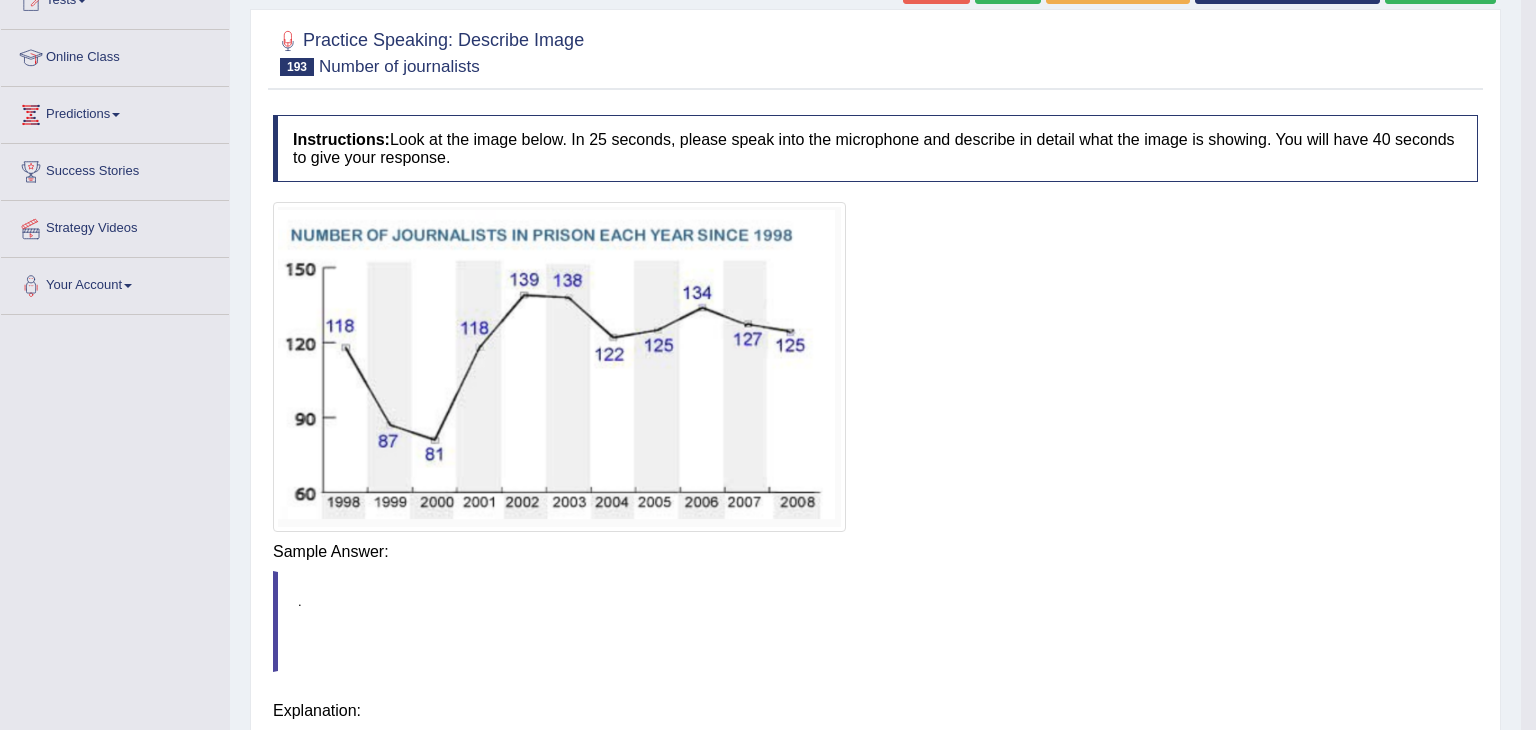 click on "Toggle navigation
Home
Practice Questions   Speaking Practice Read Aloud
Repeat Sentence
Describe Image
Re-tell Lecture
Answer Short Question
Summarize Group Discussion
Respond To A Situation
Writing Practice  Summarize Written Text
Write Essay
Reading Practice  Reading & Writing: Fill In The Blanks
Choose Multiple Answers
Re-order Paragraphs
Fill In The Blanks
Choose Single Answer
Listening Practice  Summarize Spoken Text
Highlight Incorrect Words
Highlight Correct Summary
Select Missing Word
Choose Single Answer
Choose Multiple Answers
Fill In The Blanks
Write From Dictation
Pronunciation
Tests  Take Practice Sectional Test" at bounding box center [768, 125] 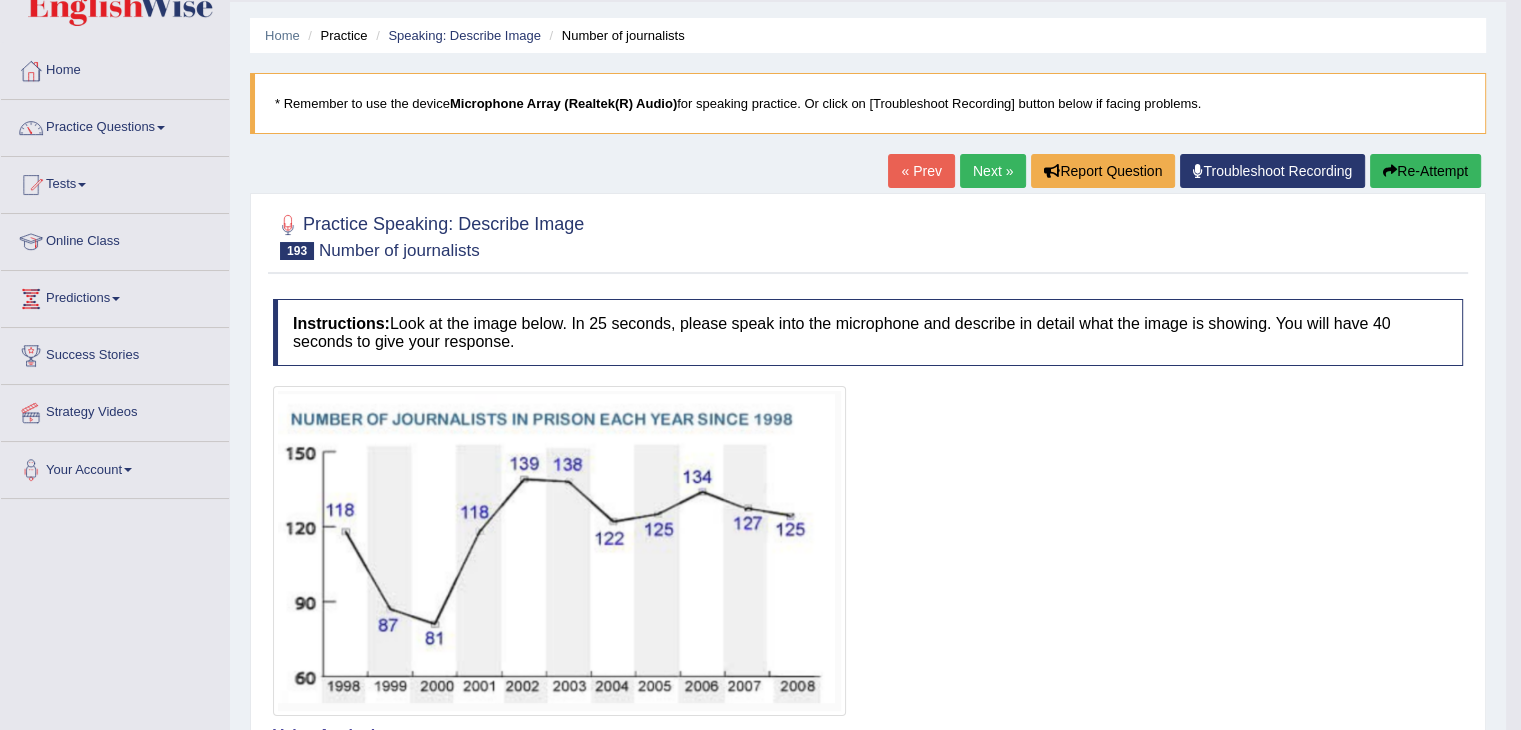 scroll, scrollTop: 55, scrollLeft: 0, axis: vertical 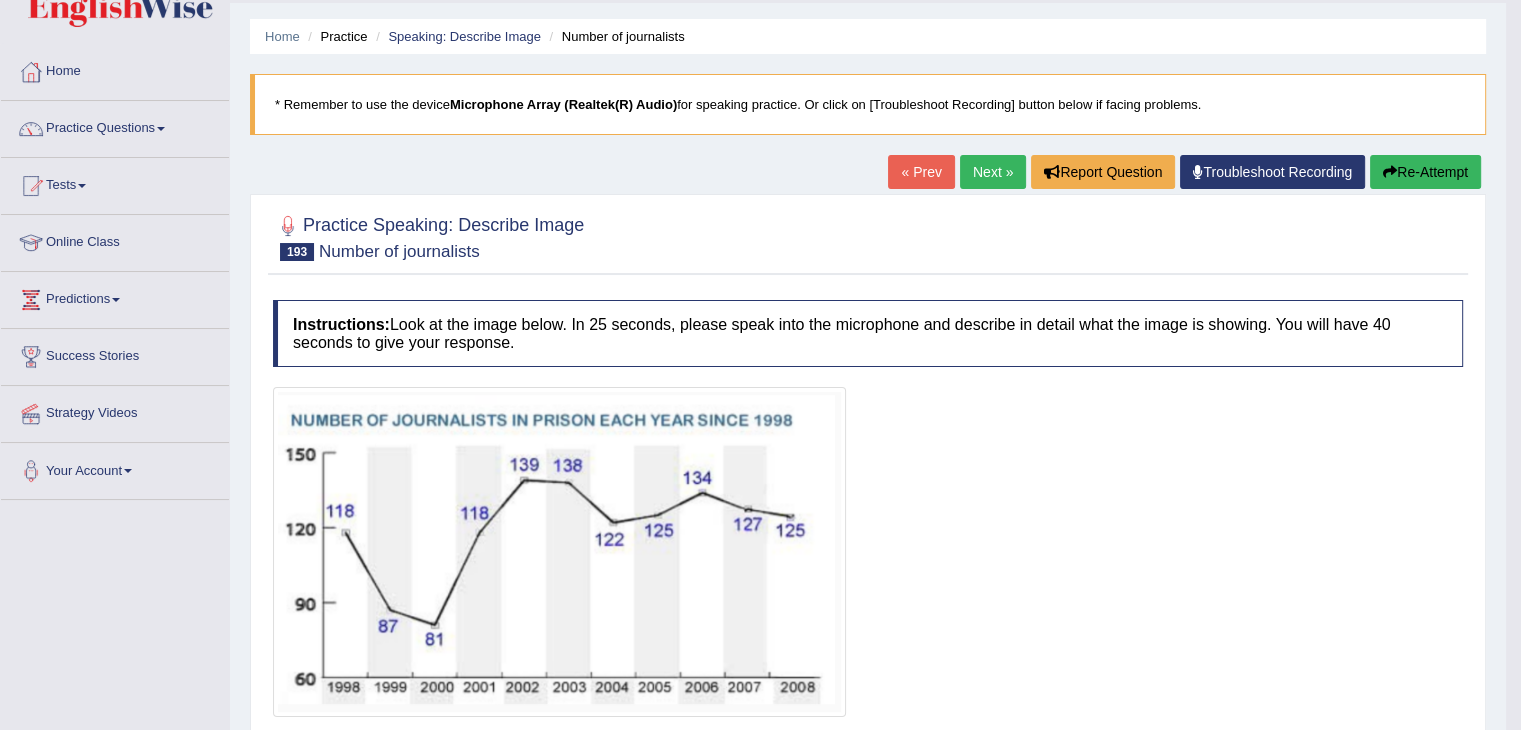 click on "Next »" at bounding box center [993, 172] 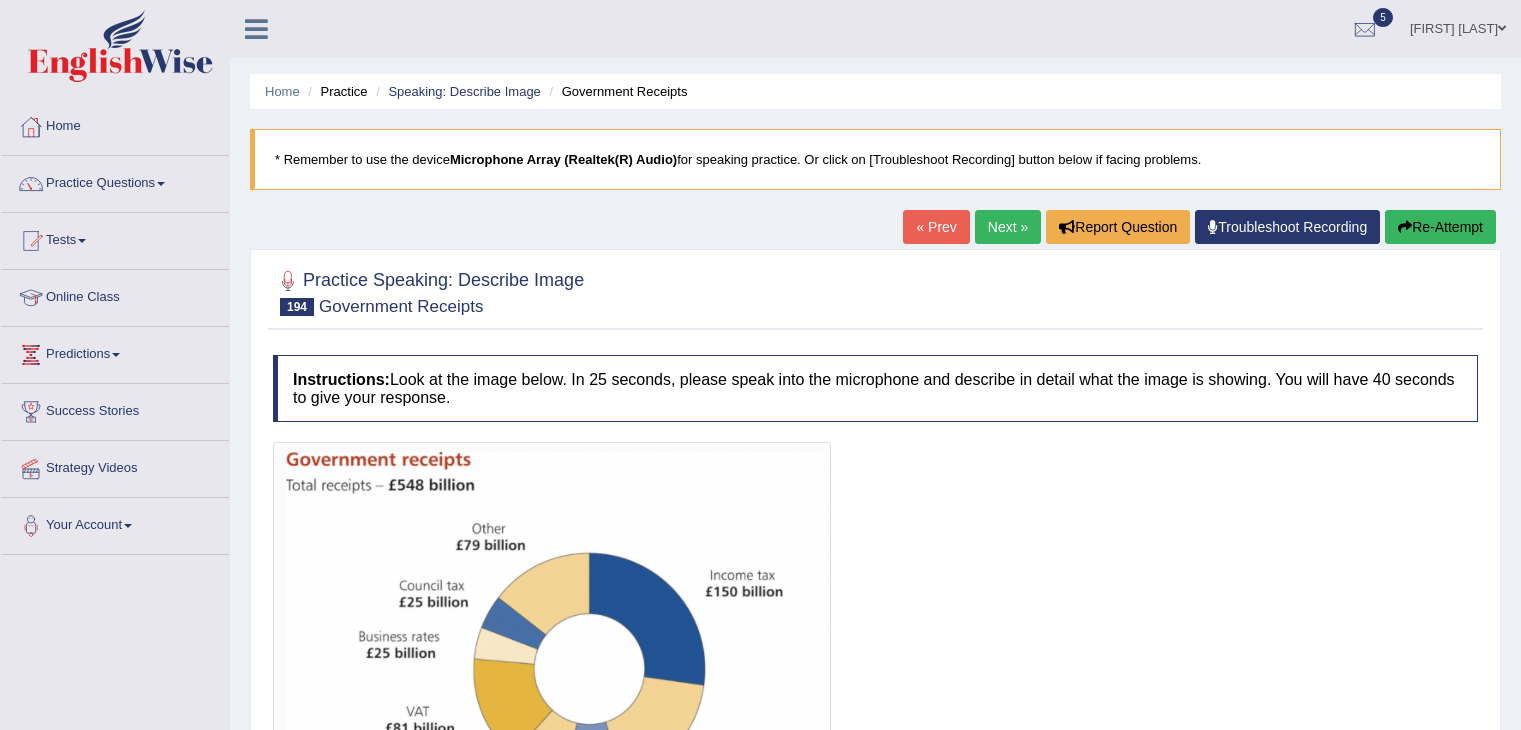 scroll, scrollTop: 0, scrollLeft: 0, axis: both 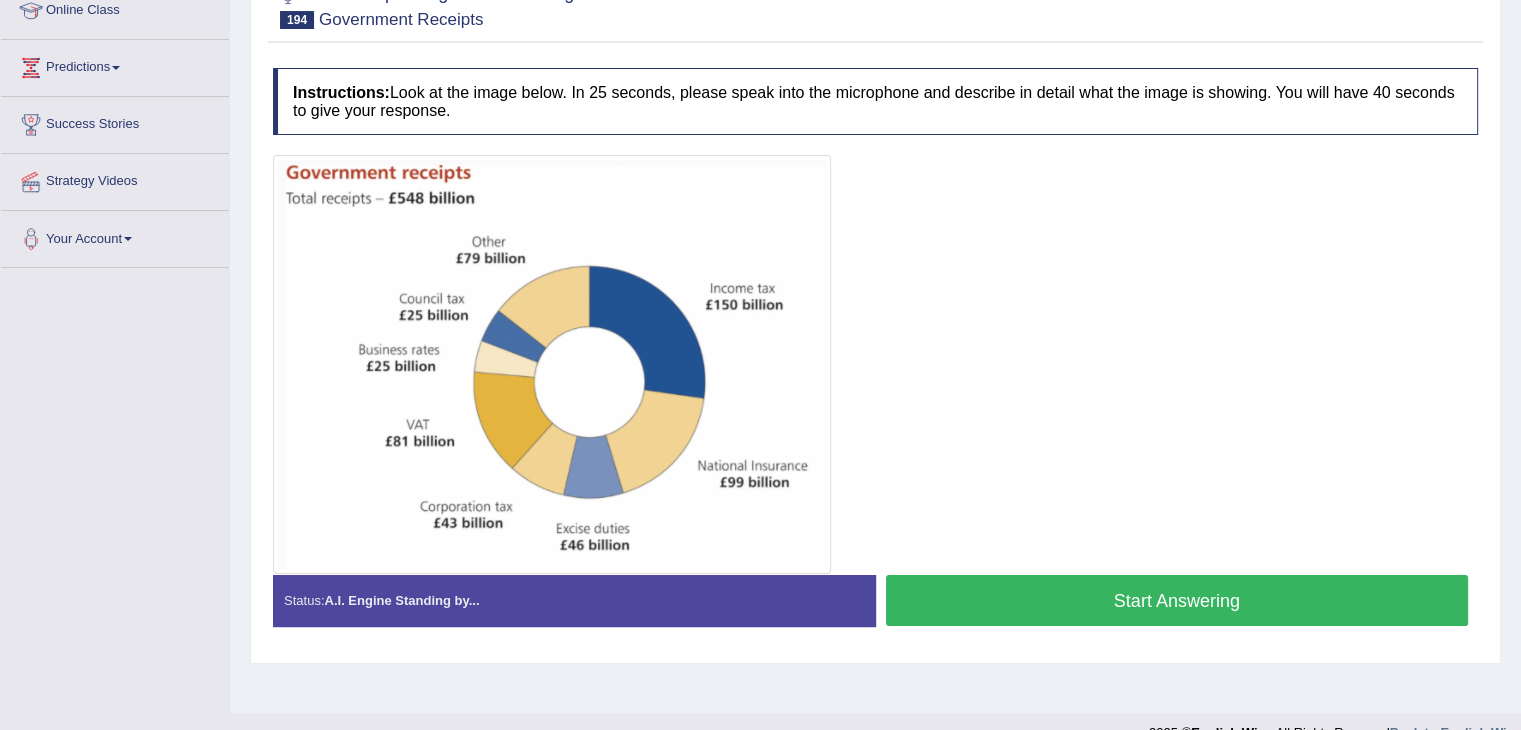 click on "Start Answering" at bounding box center [1177, 600] 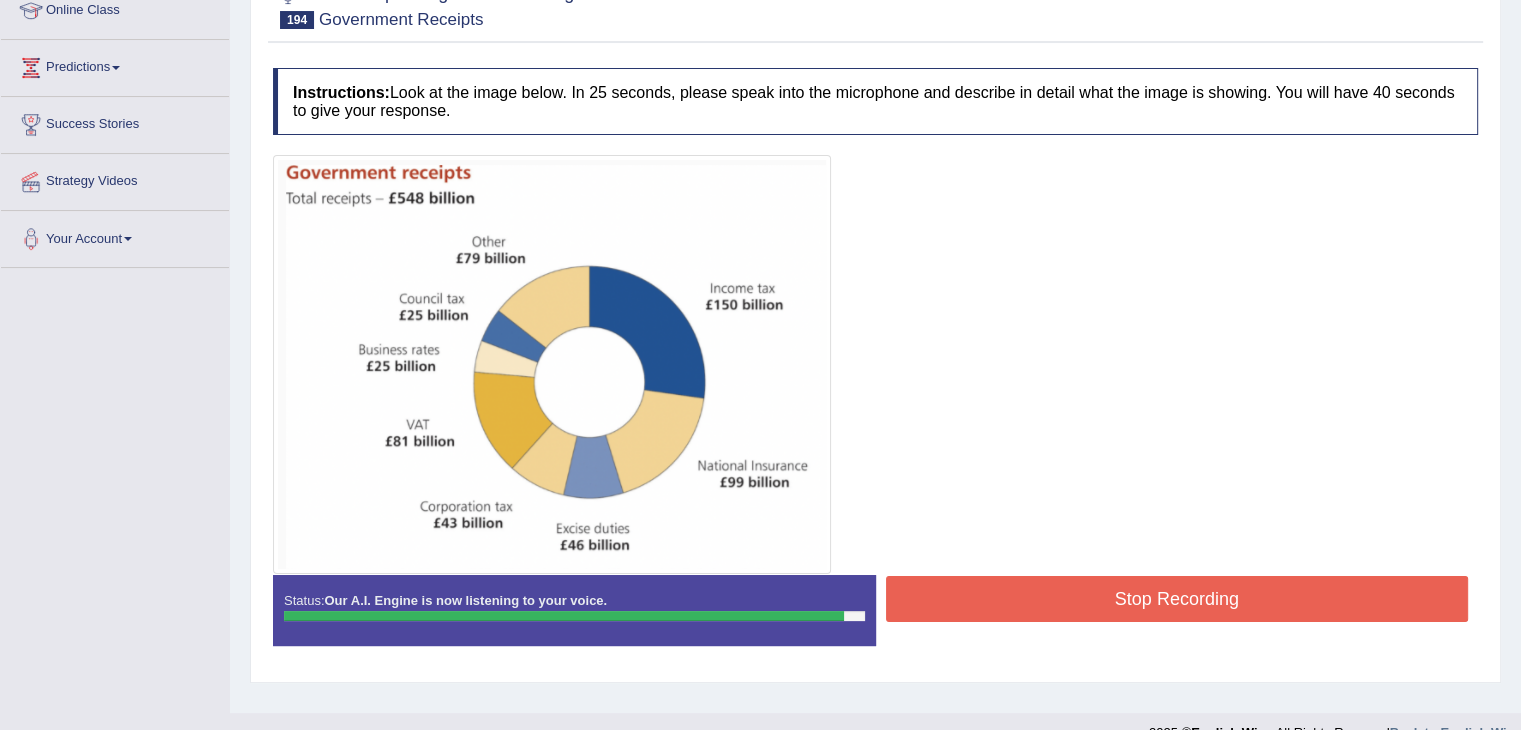 click on "Stop Recording" at bounding box center (1177, 599) 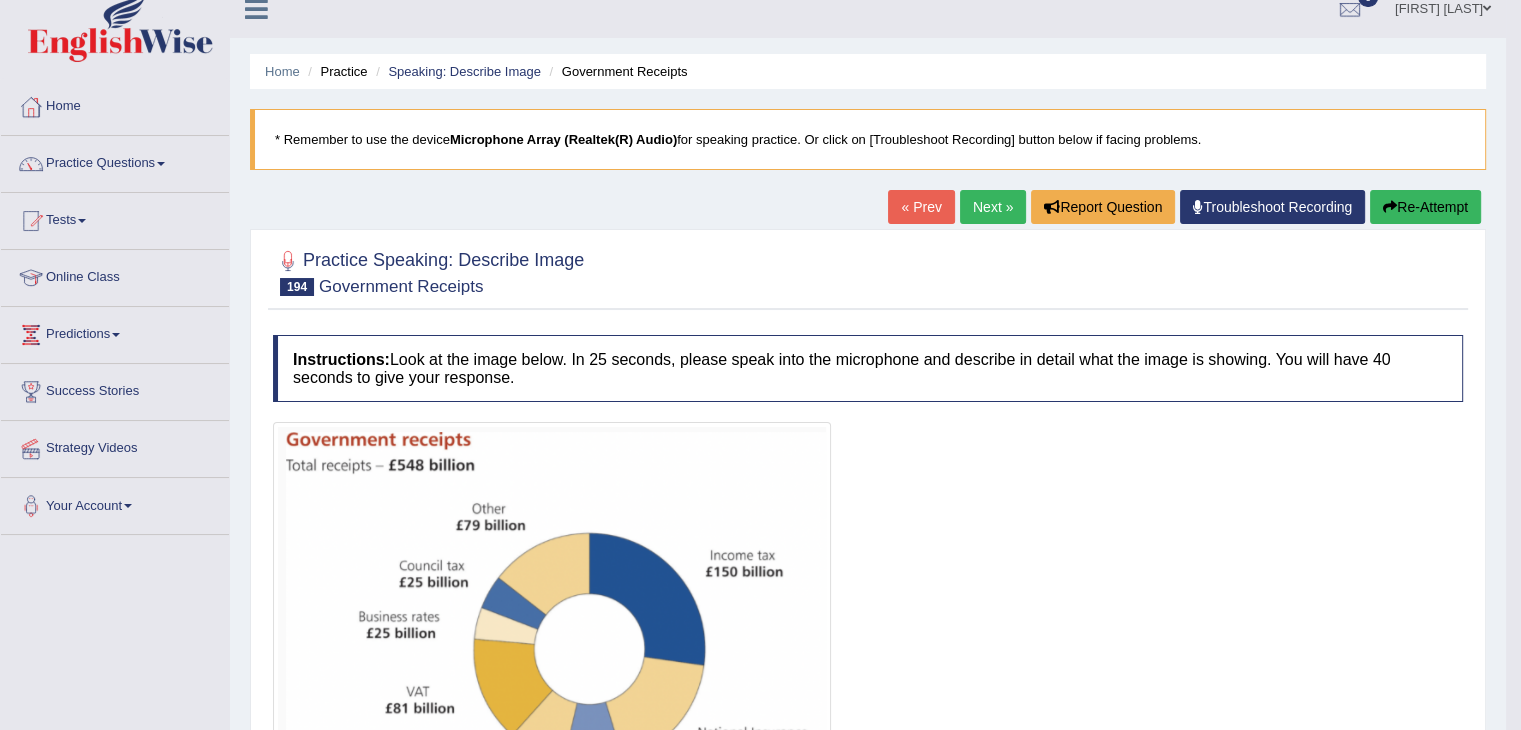 scroll, scrollTop: 20, scrollLeft: 0, axis: vertical 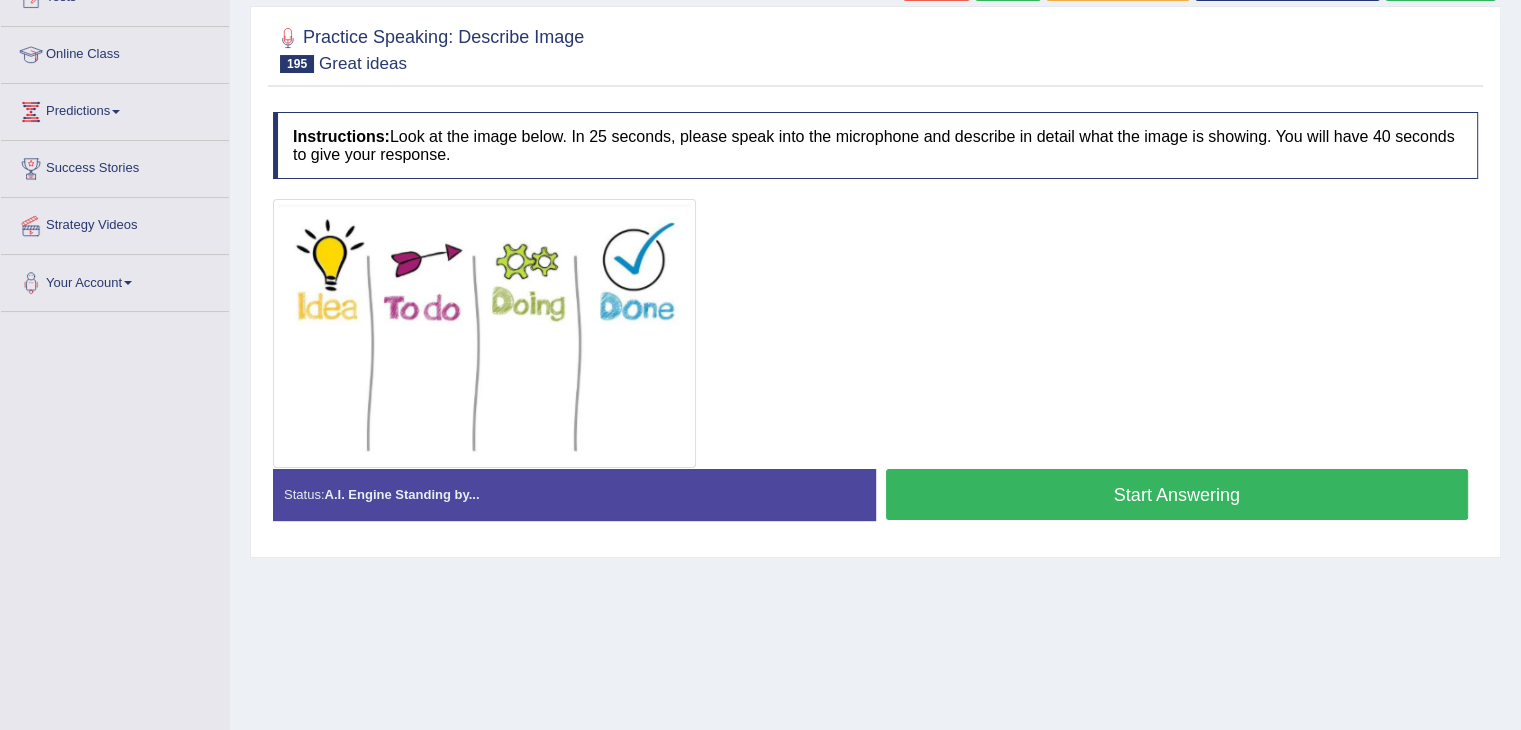 click on "Start Answering" at bounding box center (1177, 494) 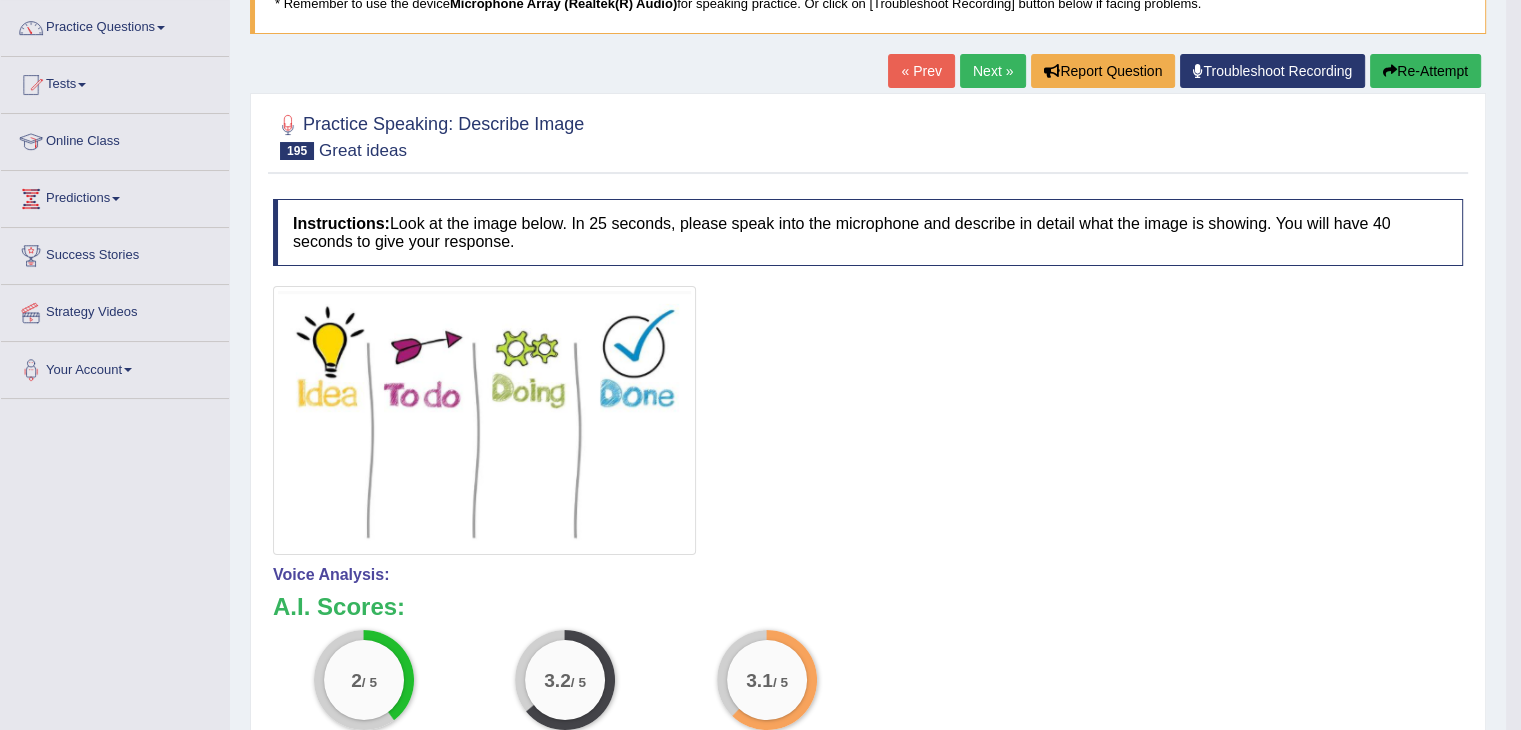 scroll, scrollTop: 138, scrollLeft: 0, axis: vertical 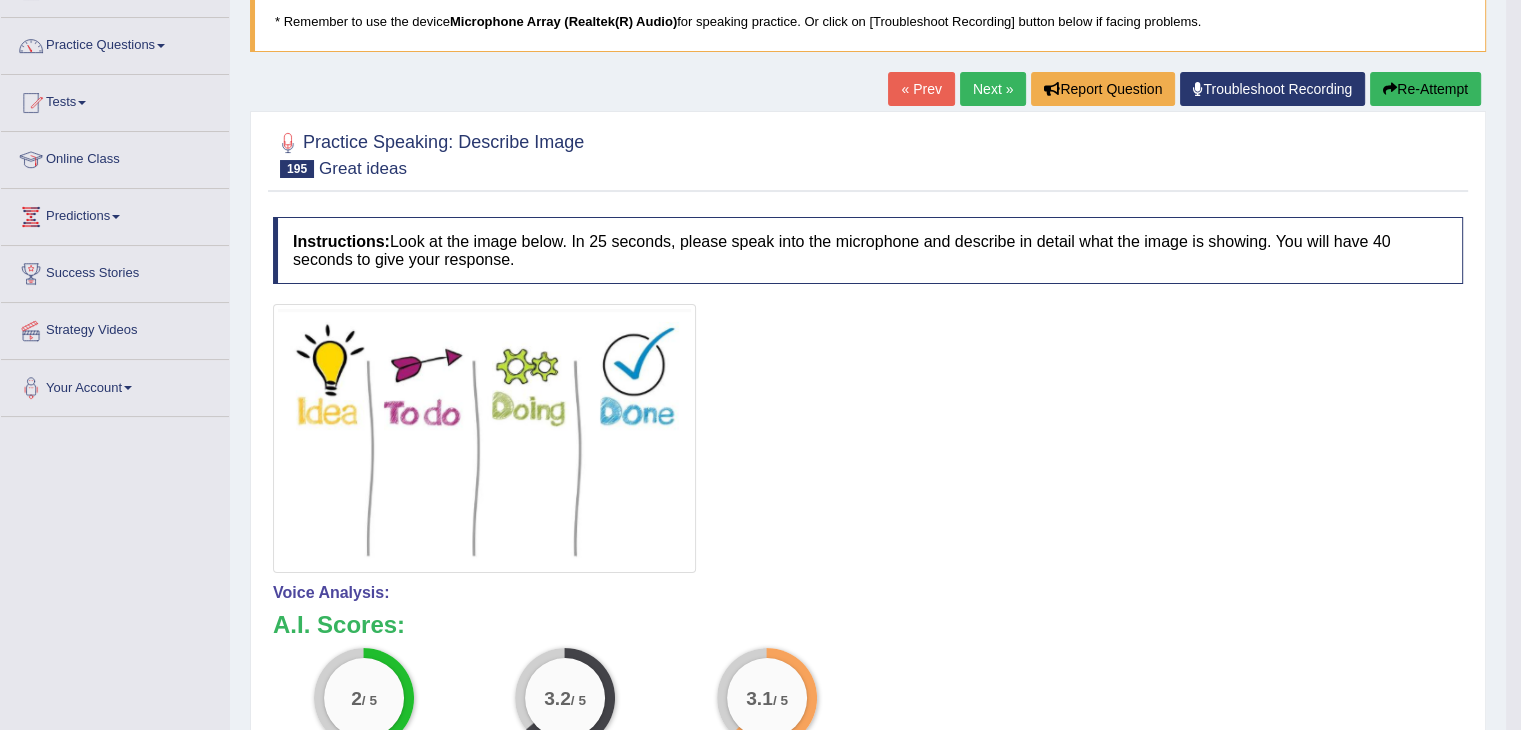 click on "Re-Attempt" at bounding box center (1425, 89) 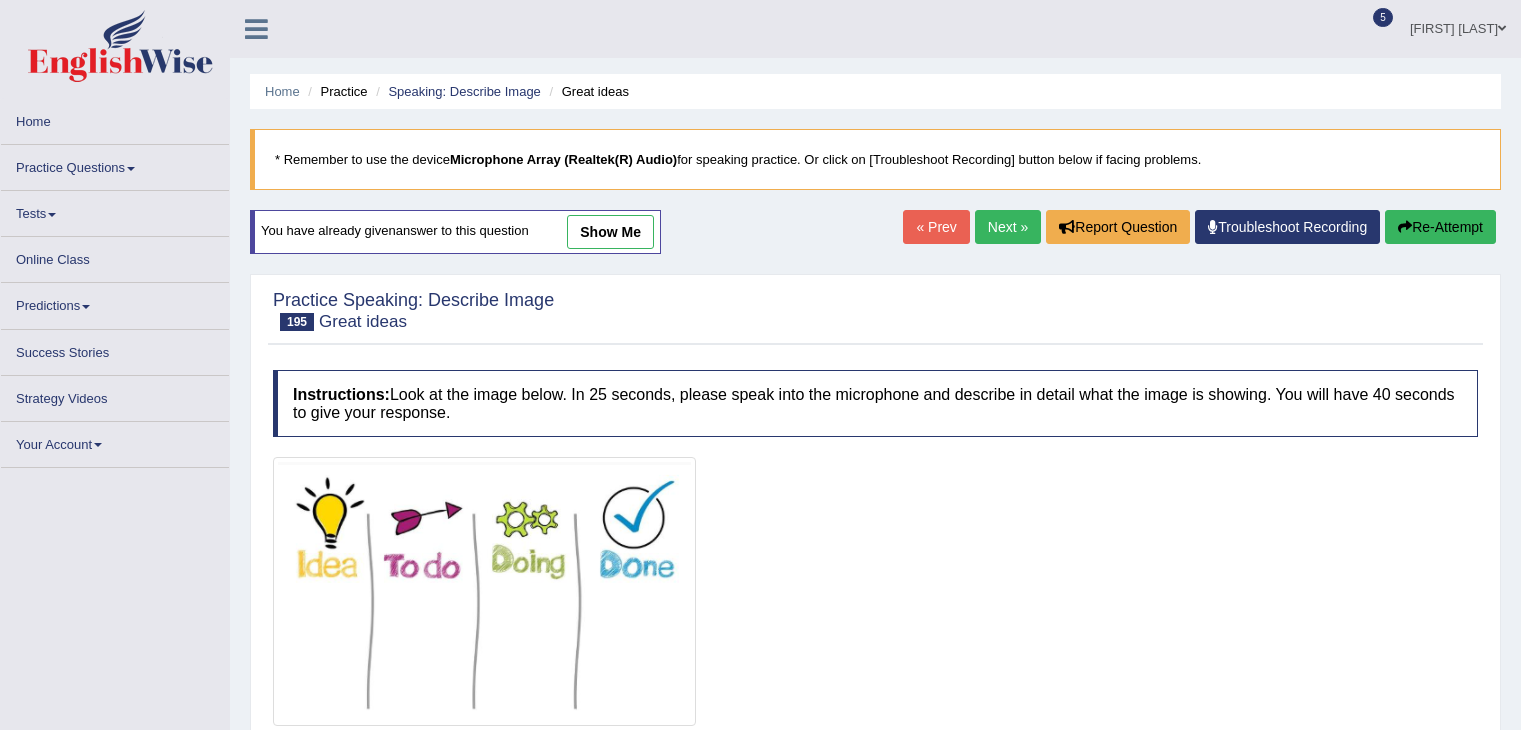 scroll, scrollTop: 138, scrollLeft: 0, axis: vertical 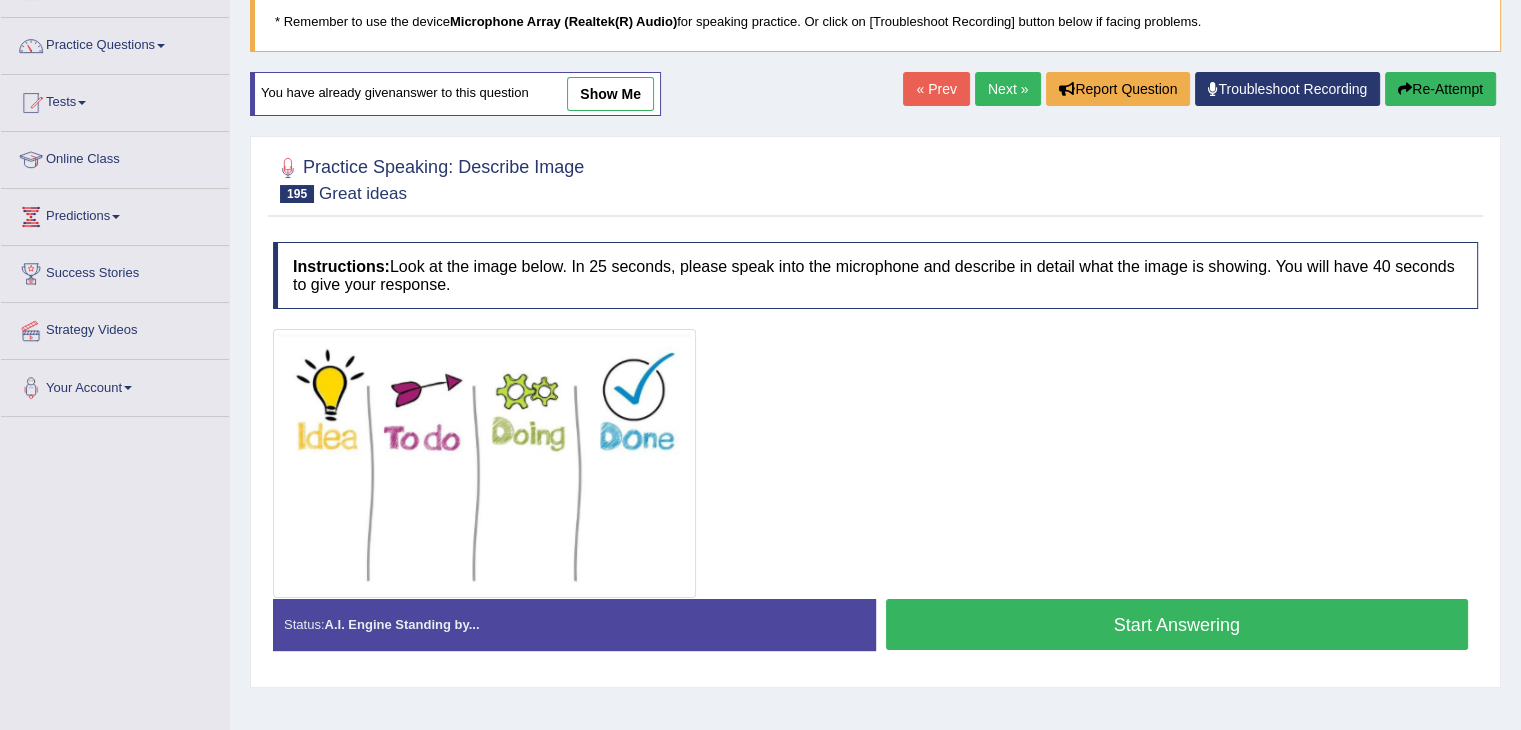 click on "Start Answering" at bounding box center (1177, 624) 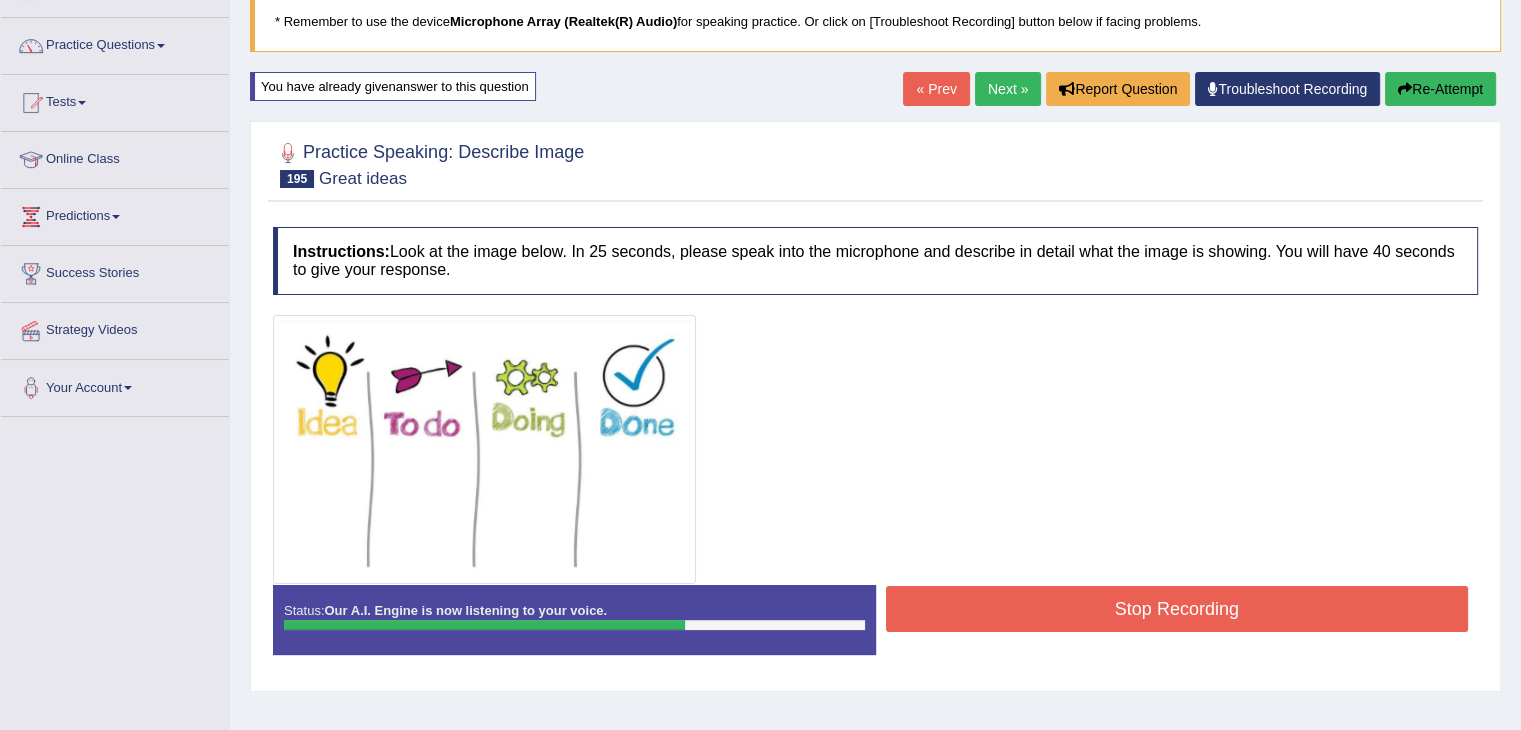 click on "Stop Recording" at bounding box center [1177, 609] 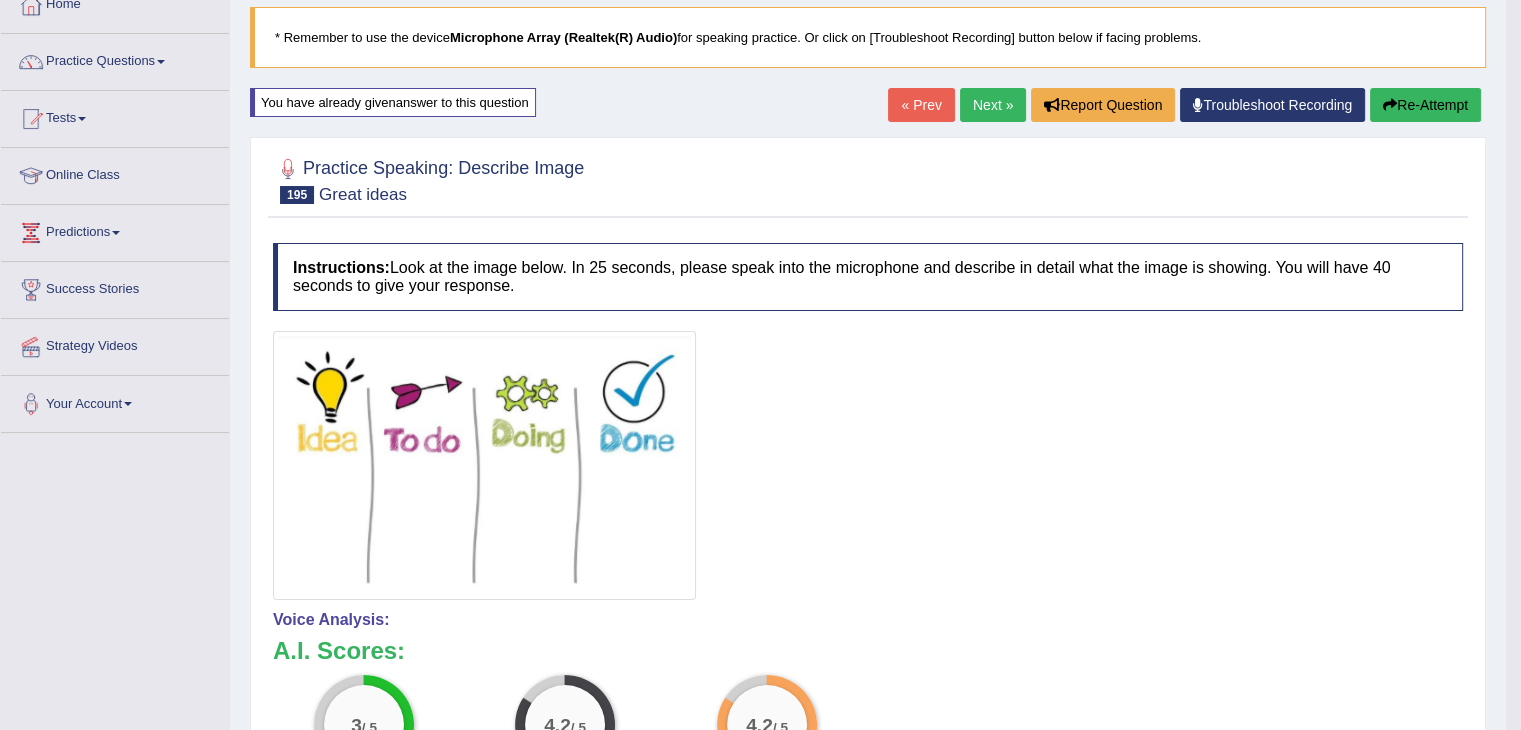 scroll, scrollTop: 0, scrollLeft: 0, axis: both 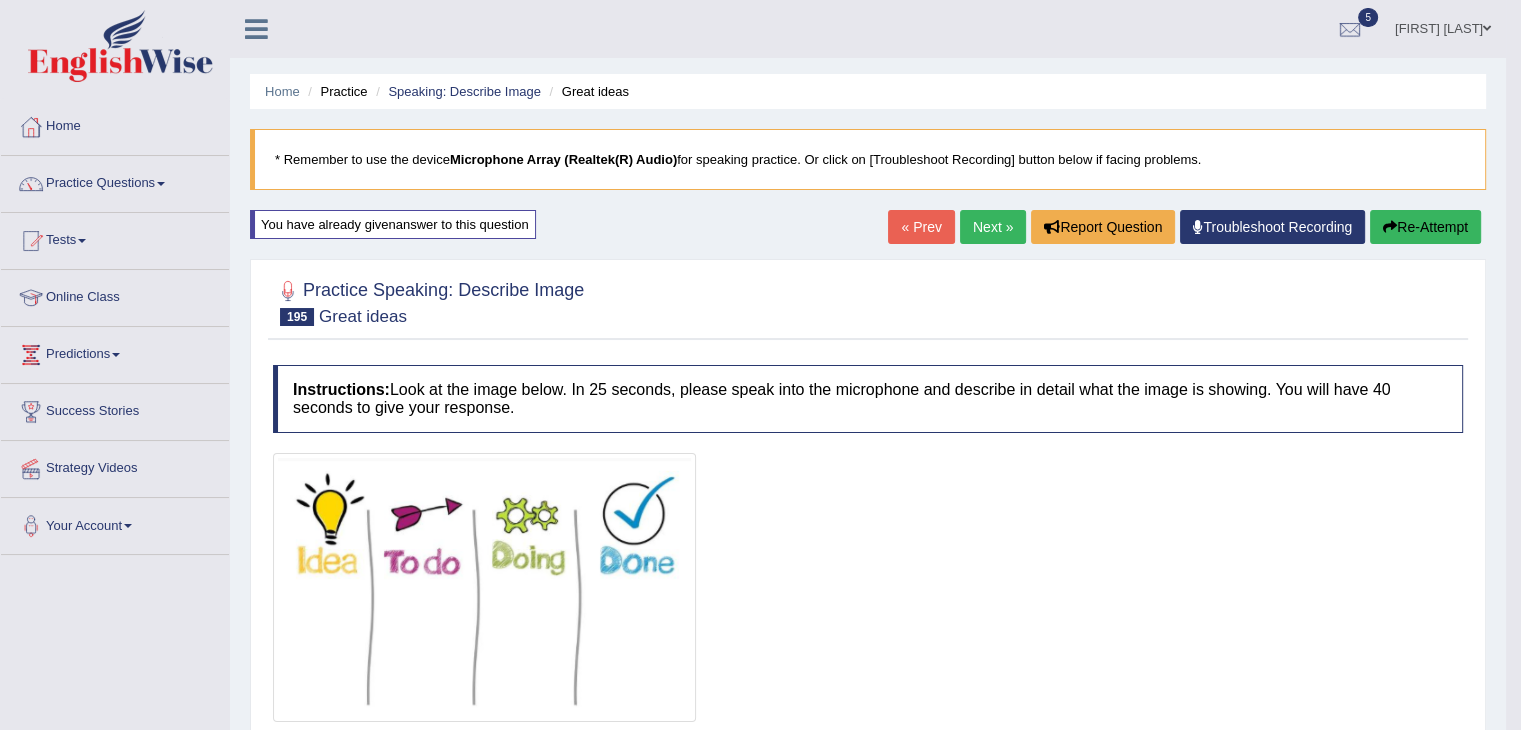 click on "Next »" at bounding box center [993, 227] 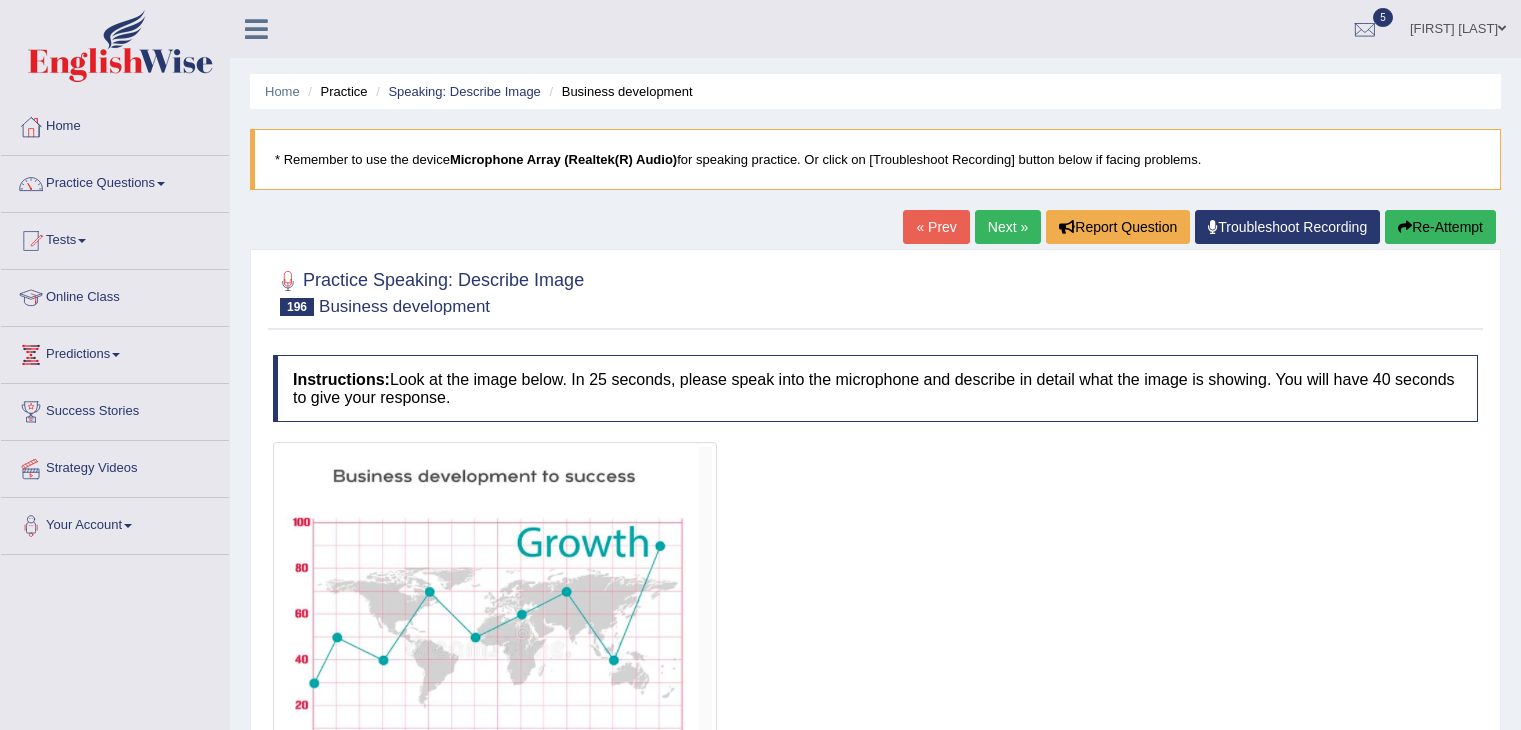 scroll, scrollTop: 0, scrollLeft: 0, axis: both 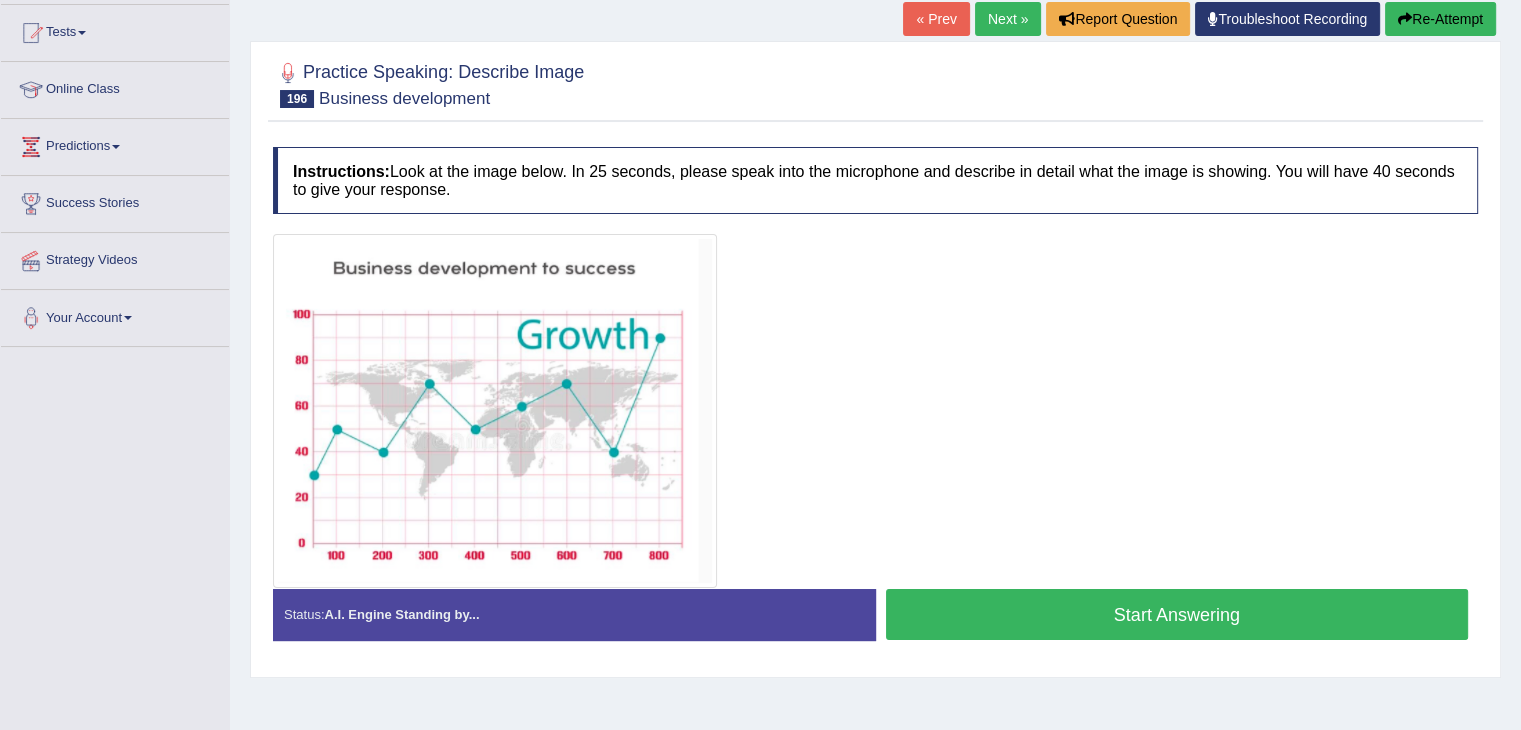 click on "Start Answering" at bounding box center (1177, 614) 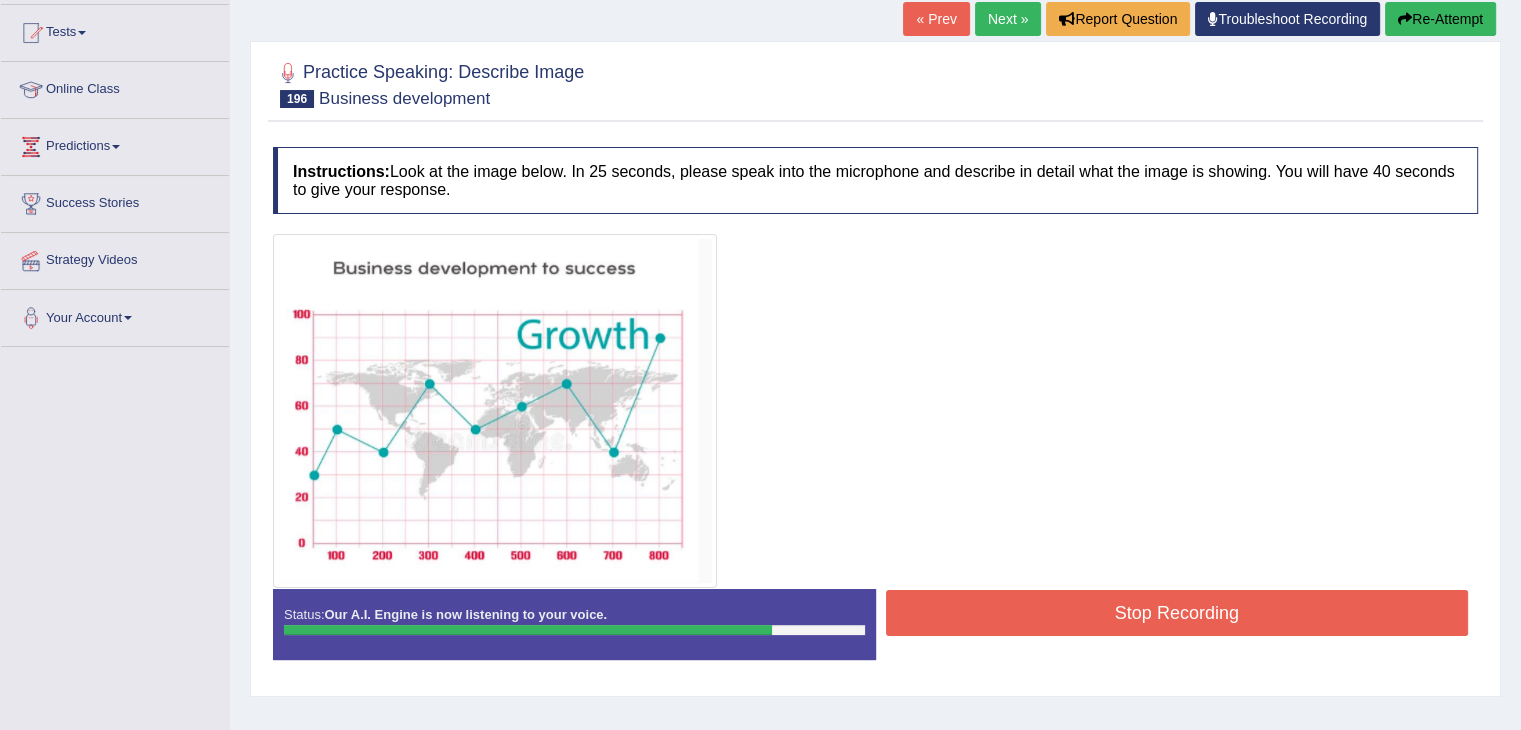 click on "Stop Recording" at bounding box center (1177, 613) 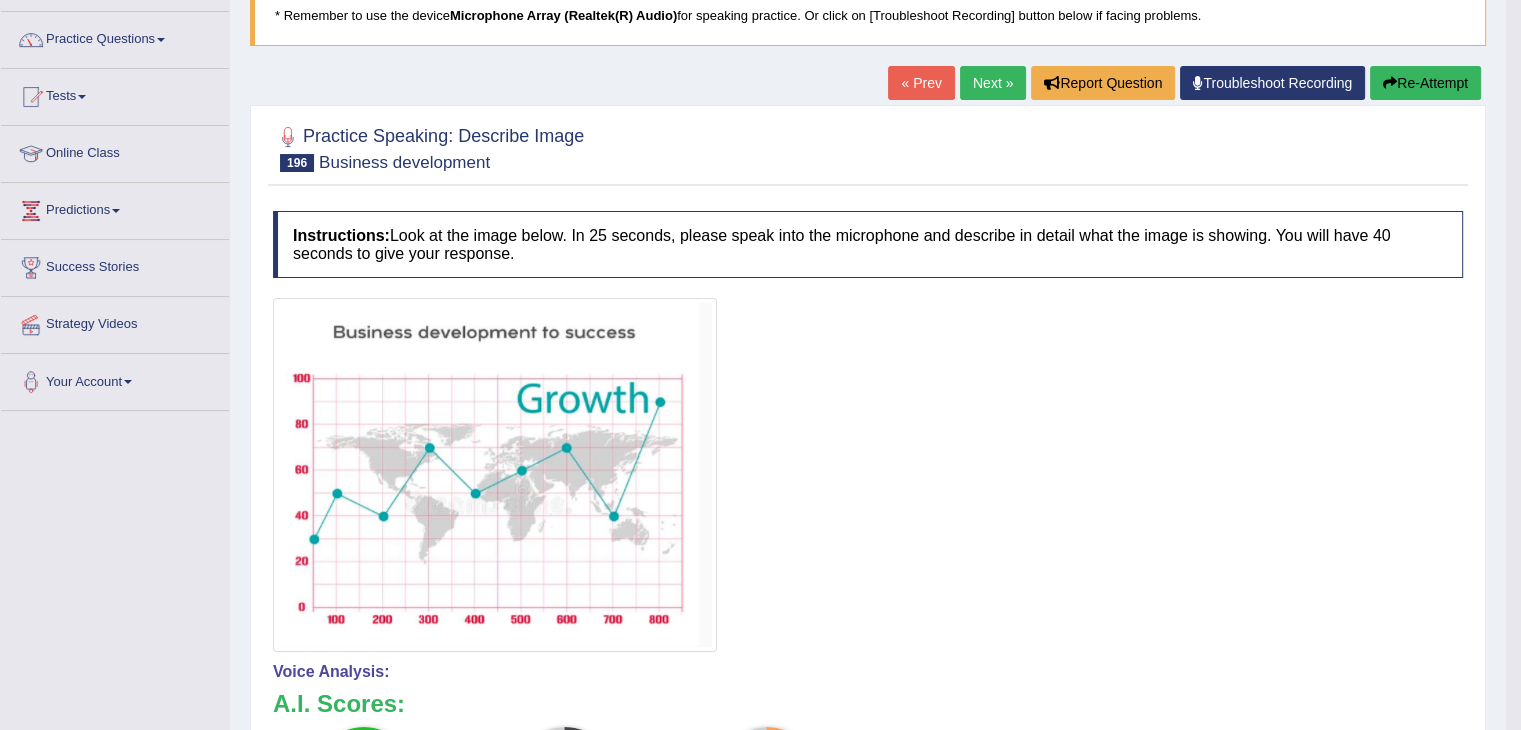 scroll, scrollTop: 143, scrollLeft: 0, axis: vertical 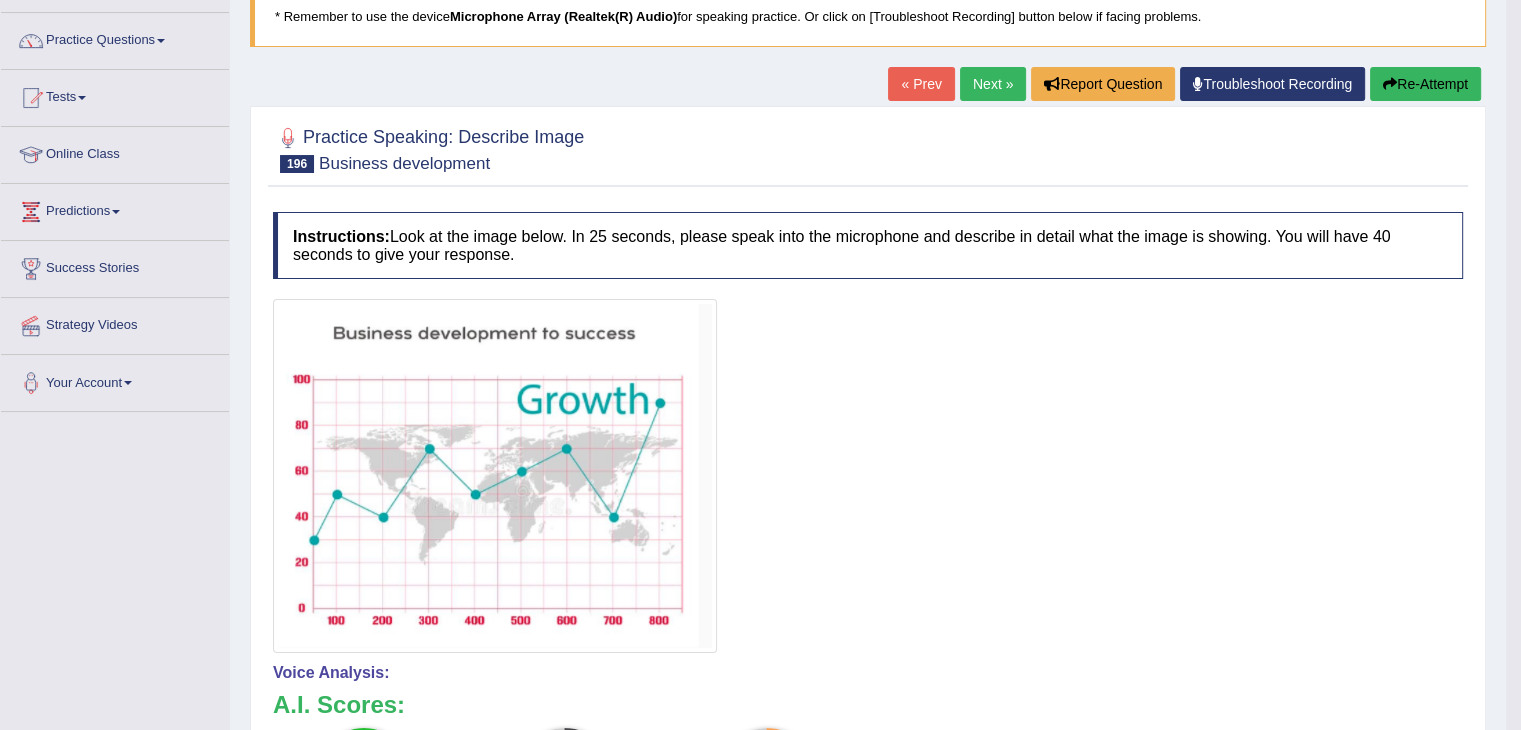 click on "Next »" at bounding box center [993, 84] 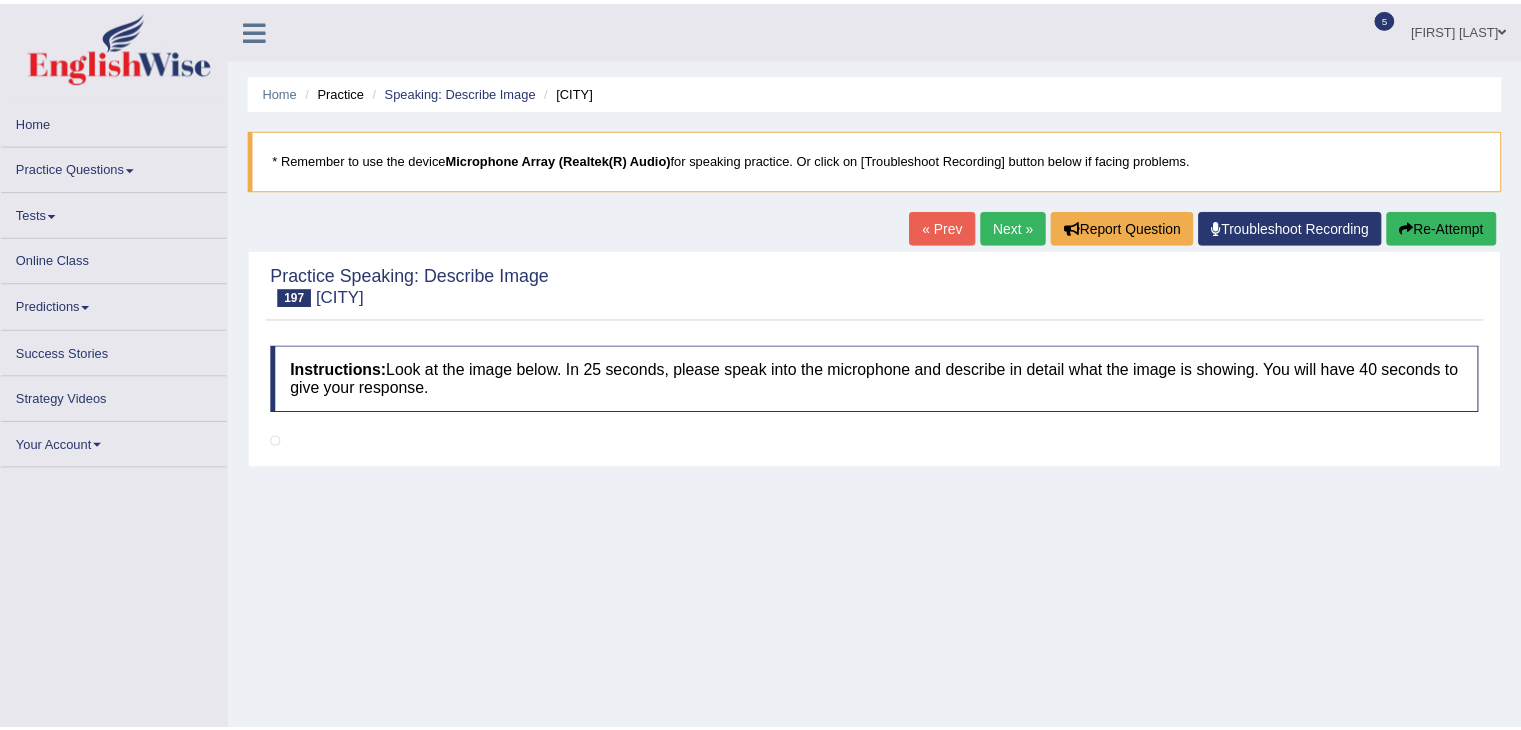 scroll, scrollTop: 0, scrollLeft: 0, axis: both 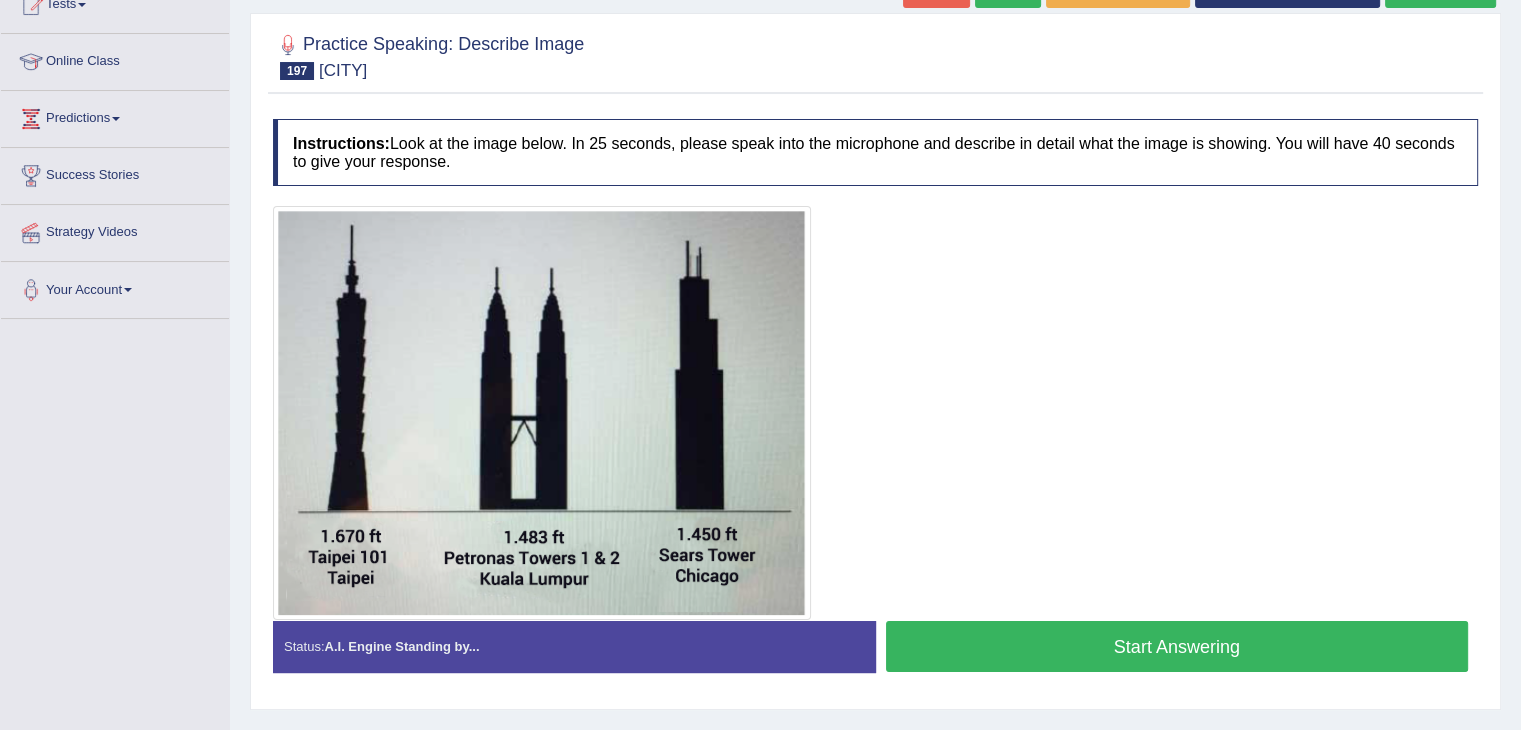 click on "Start Answering" at bounding box center [1177, 646] 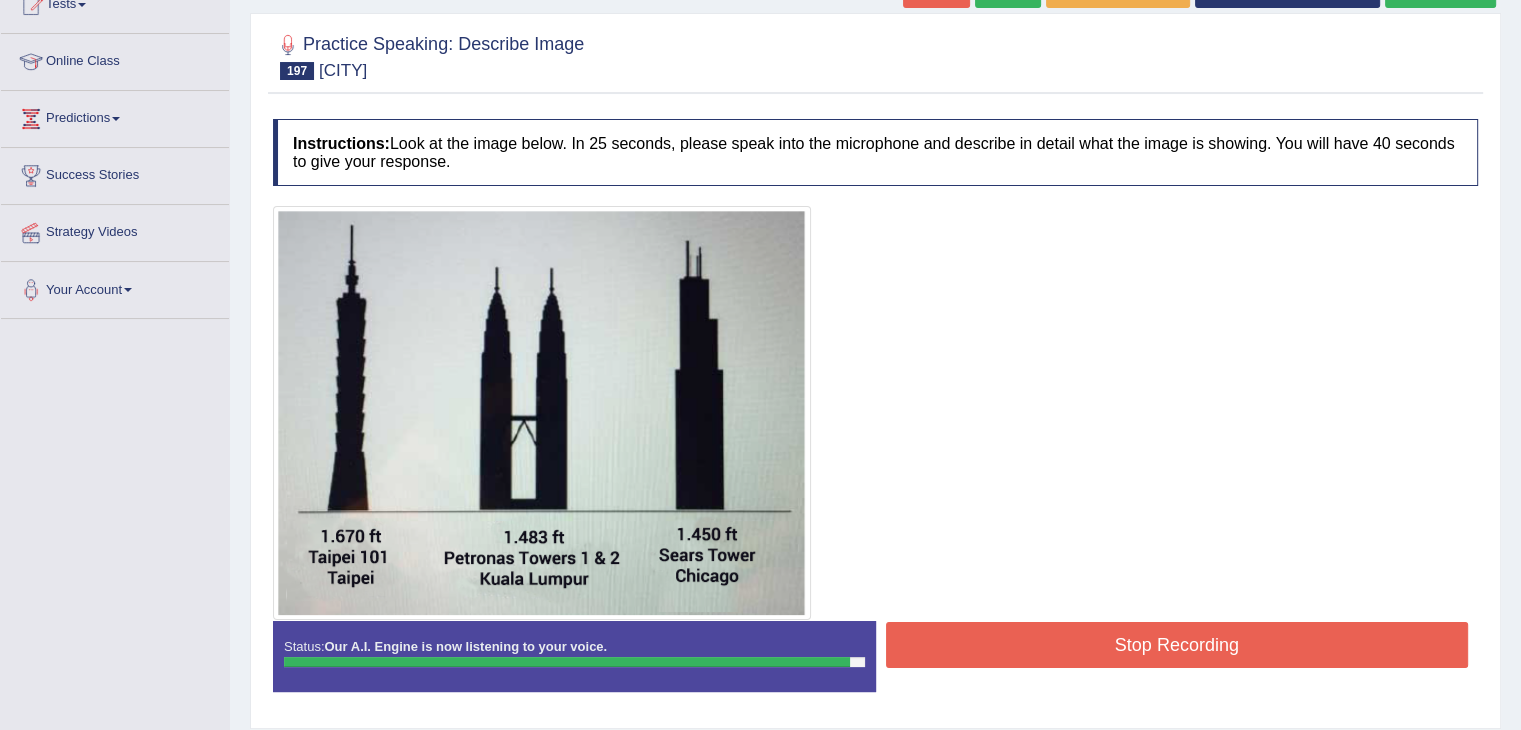 click on "Stop Recording" at bounding box center (1177, 645) 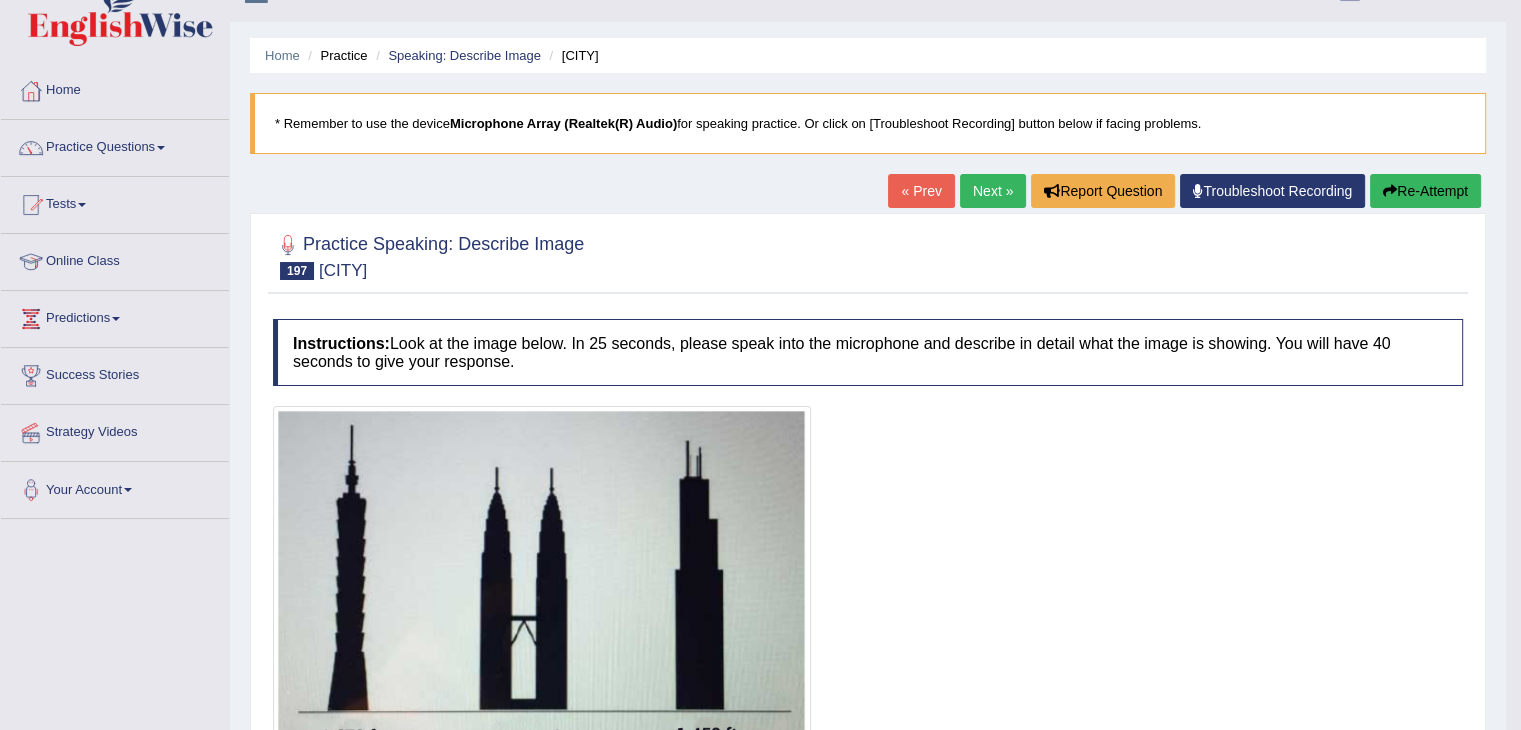 scroll, scrollTop: 0, scrollLeft: 0, axis: both 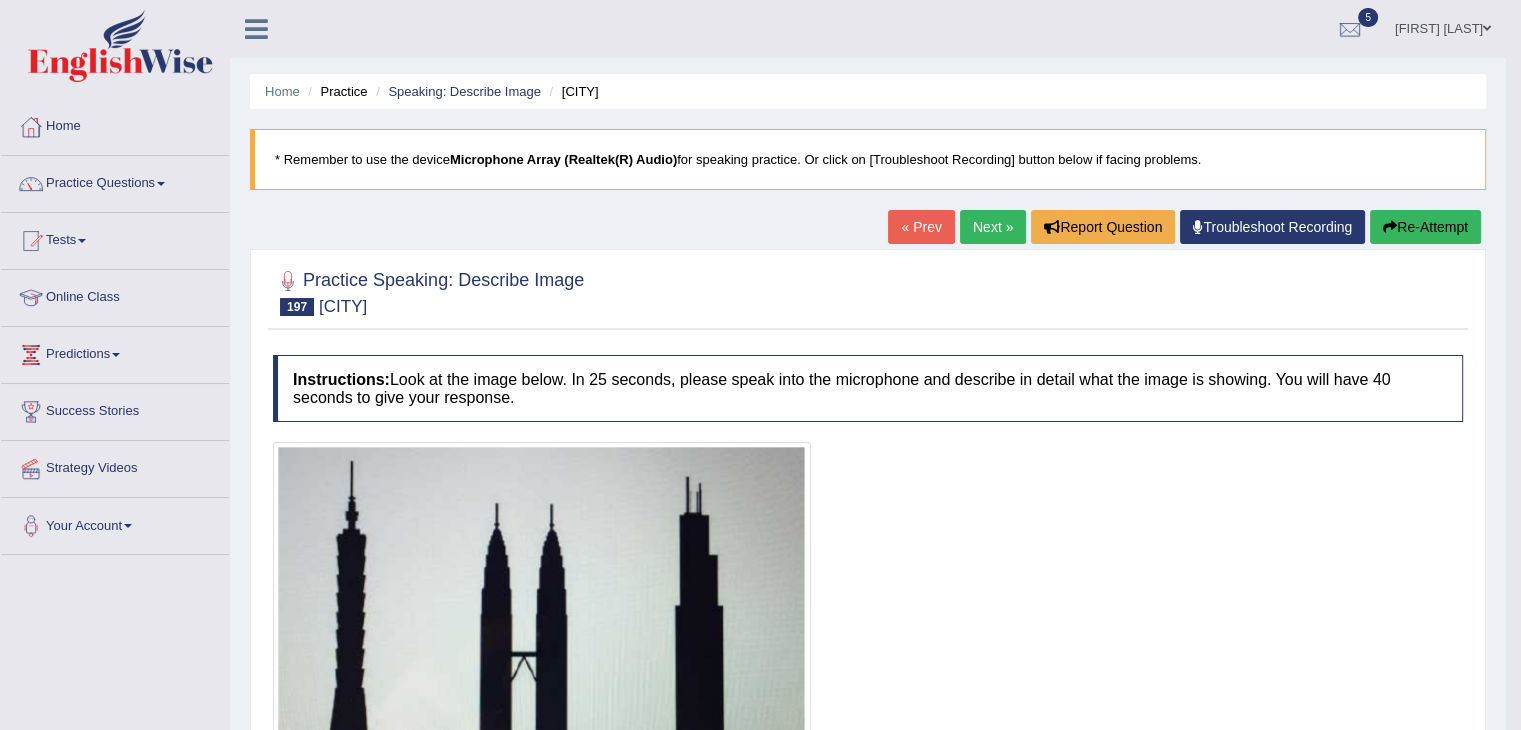 click on "Next »" at bounding box center (993, 227) 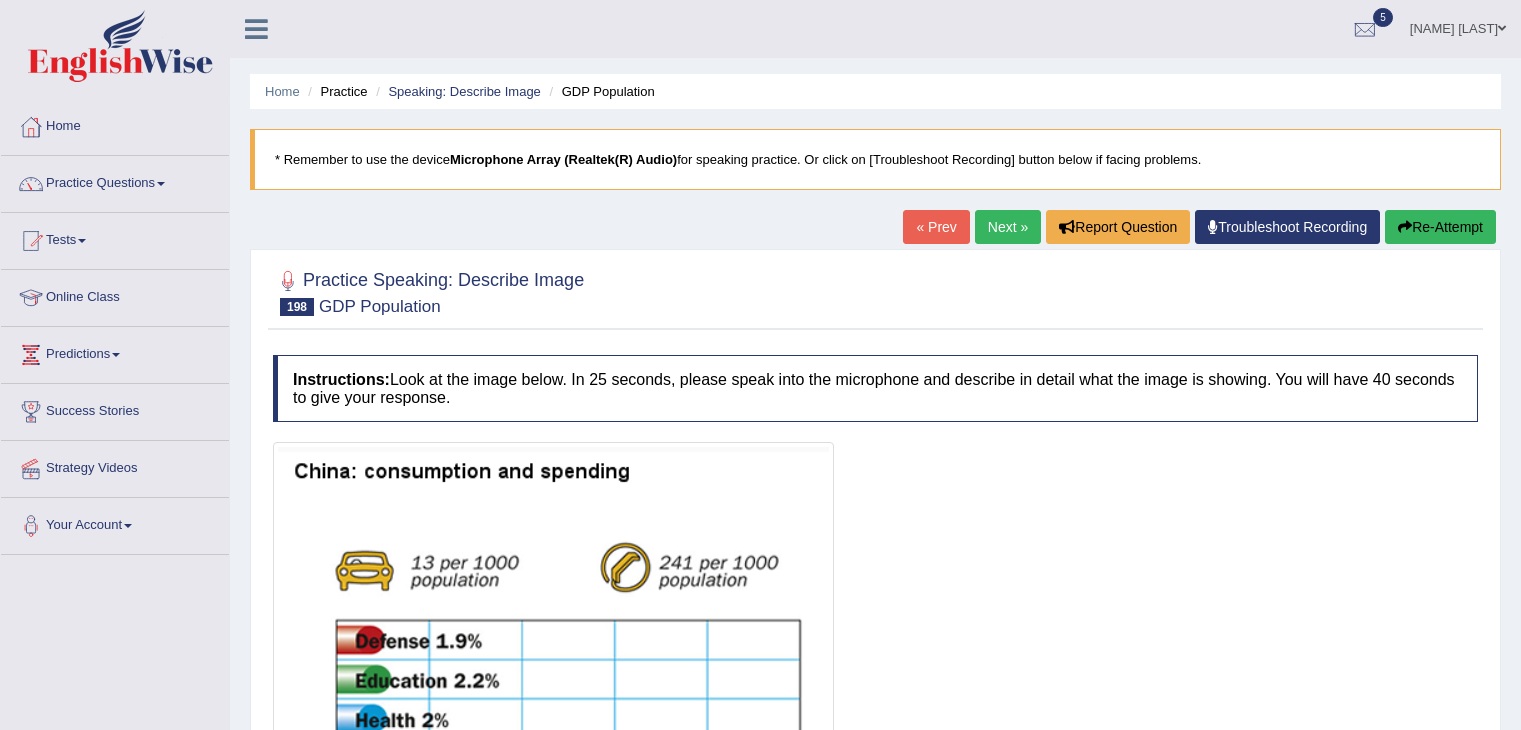 scroll, scrollTop: 0, scrollLeft: 0, axis: both 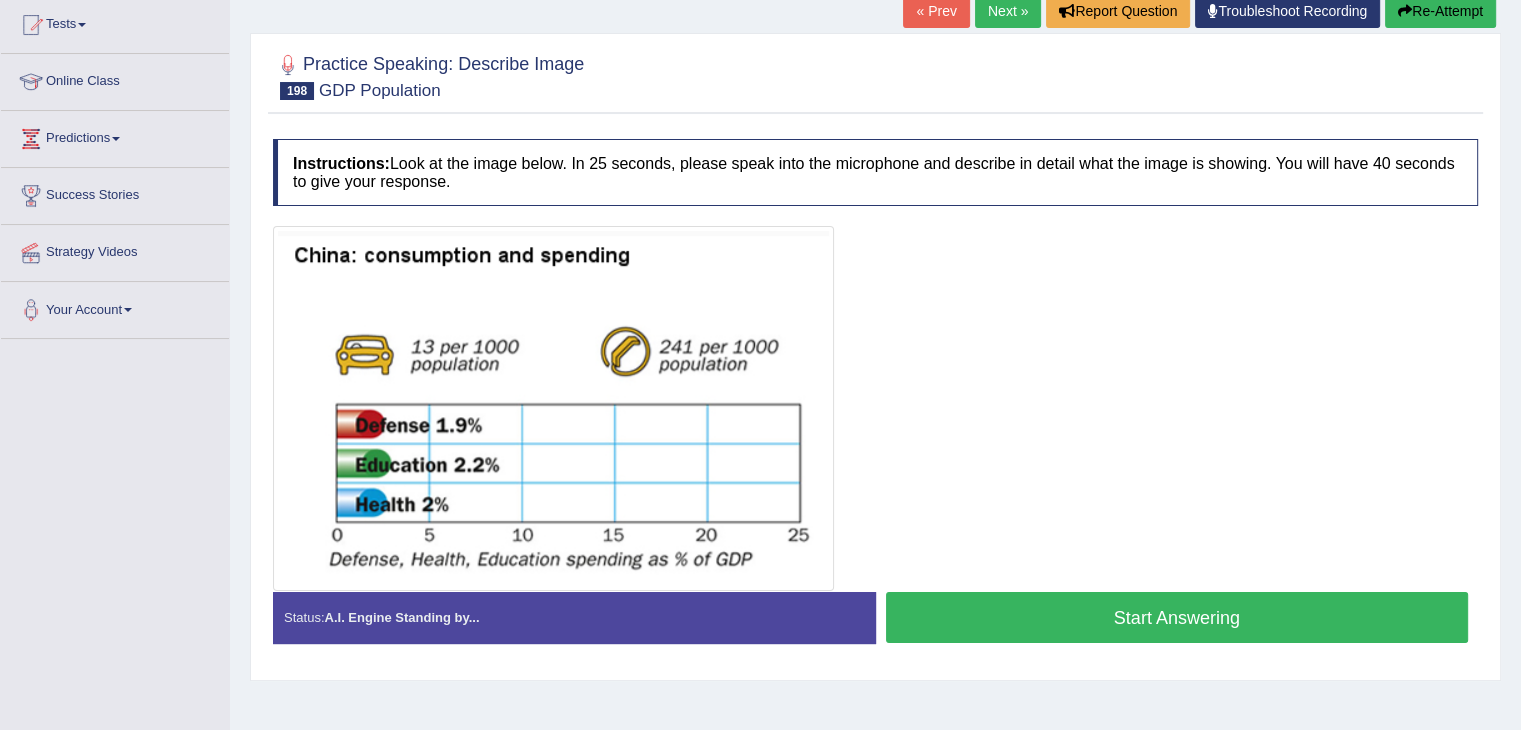 click on "Start Answering" at bounding box center [1177, 617] 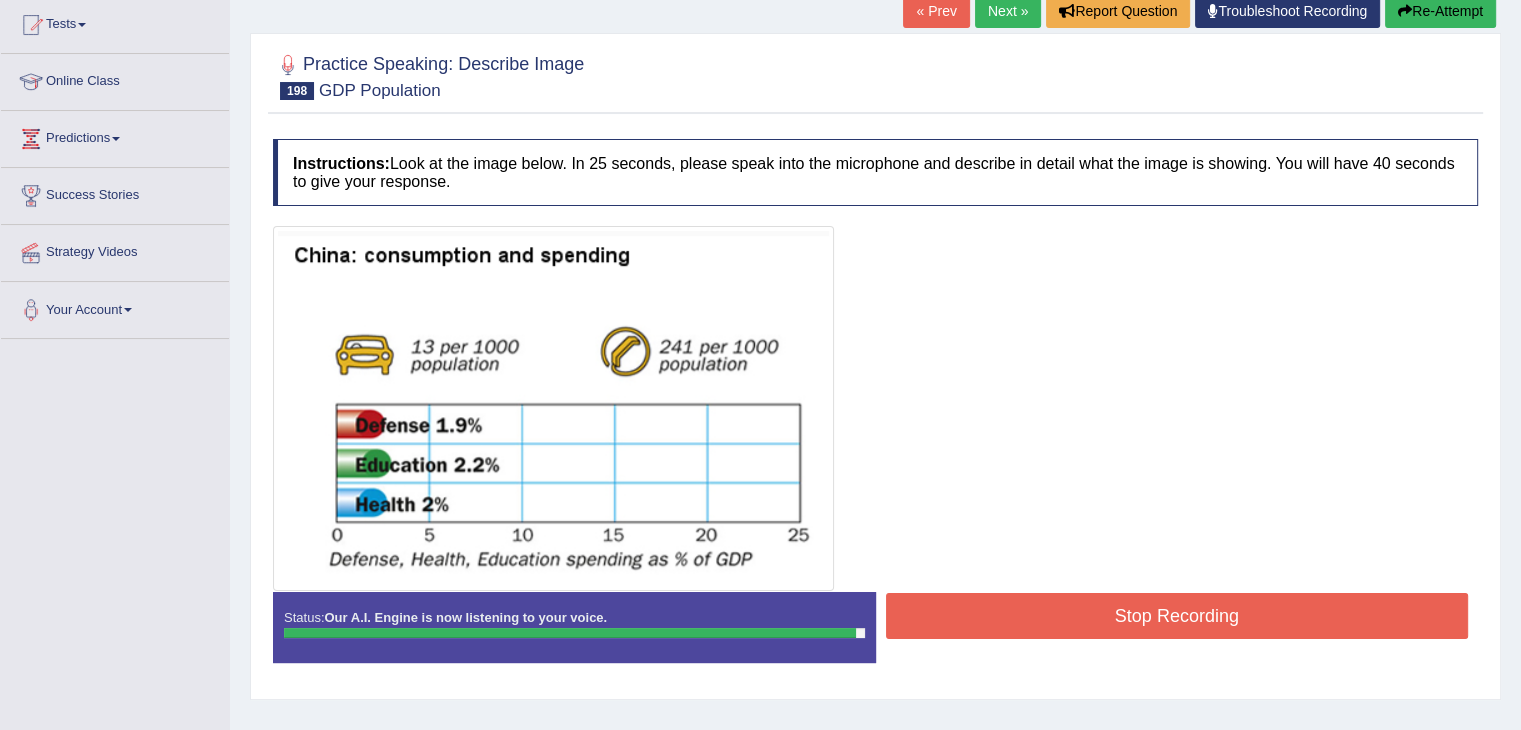 click on "Stop Recording" at bounding box center [1177, 616] 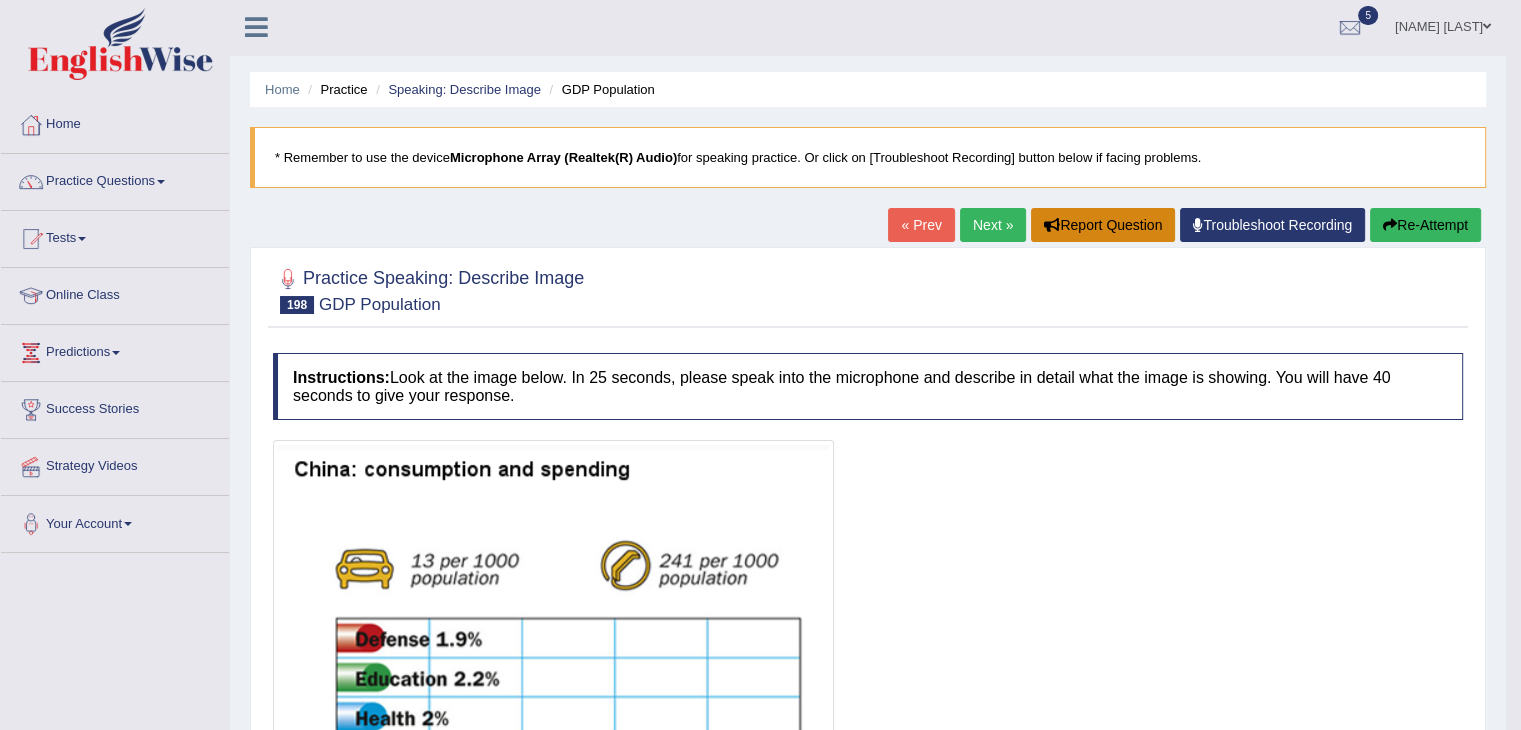 scroll, scrollTop: 0, scrollLeft: 0, axis: both 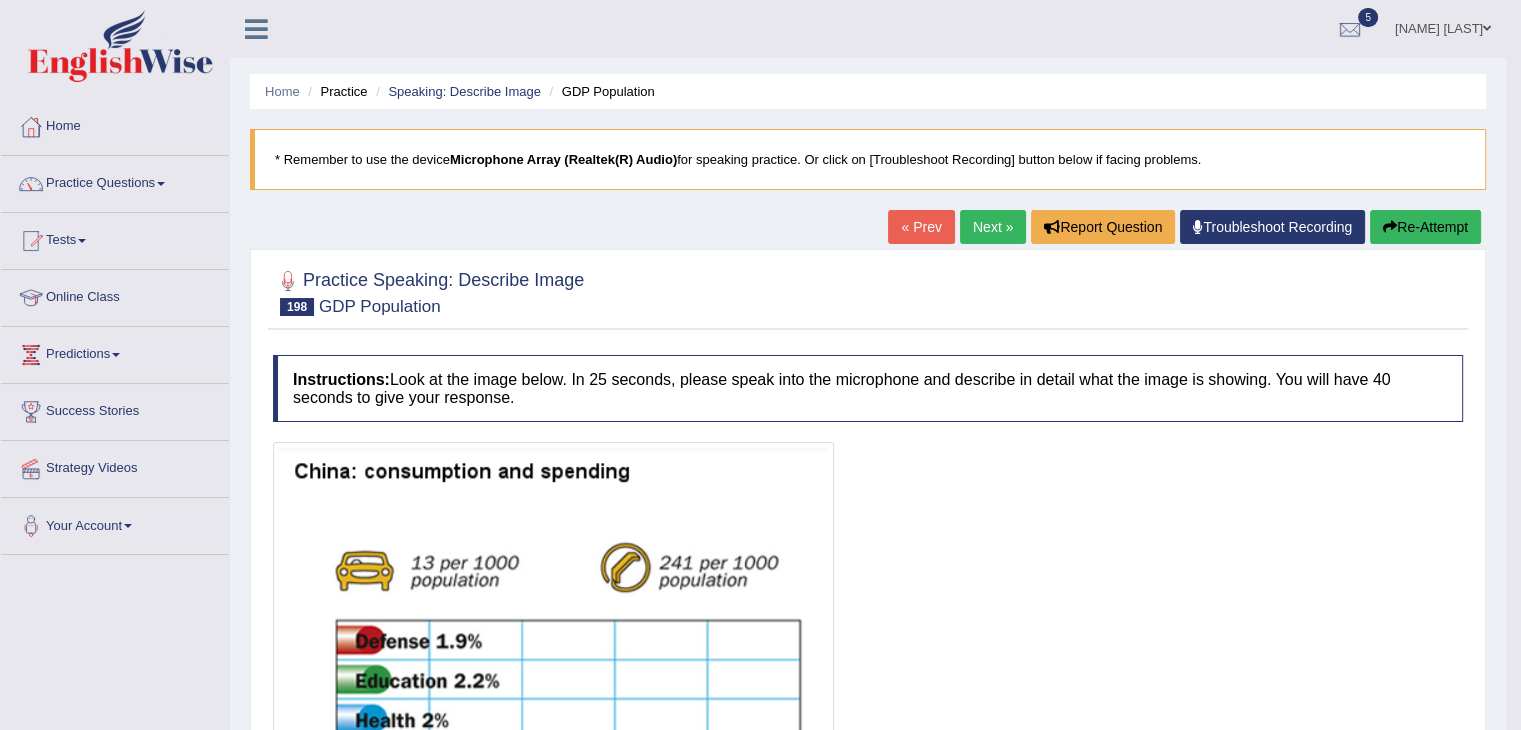 click on "Next »" at bounding box center [993, 227] 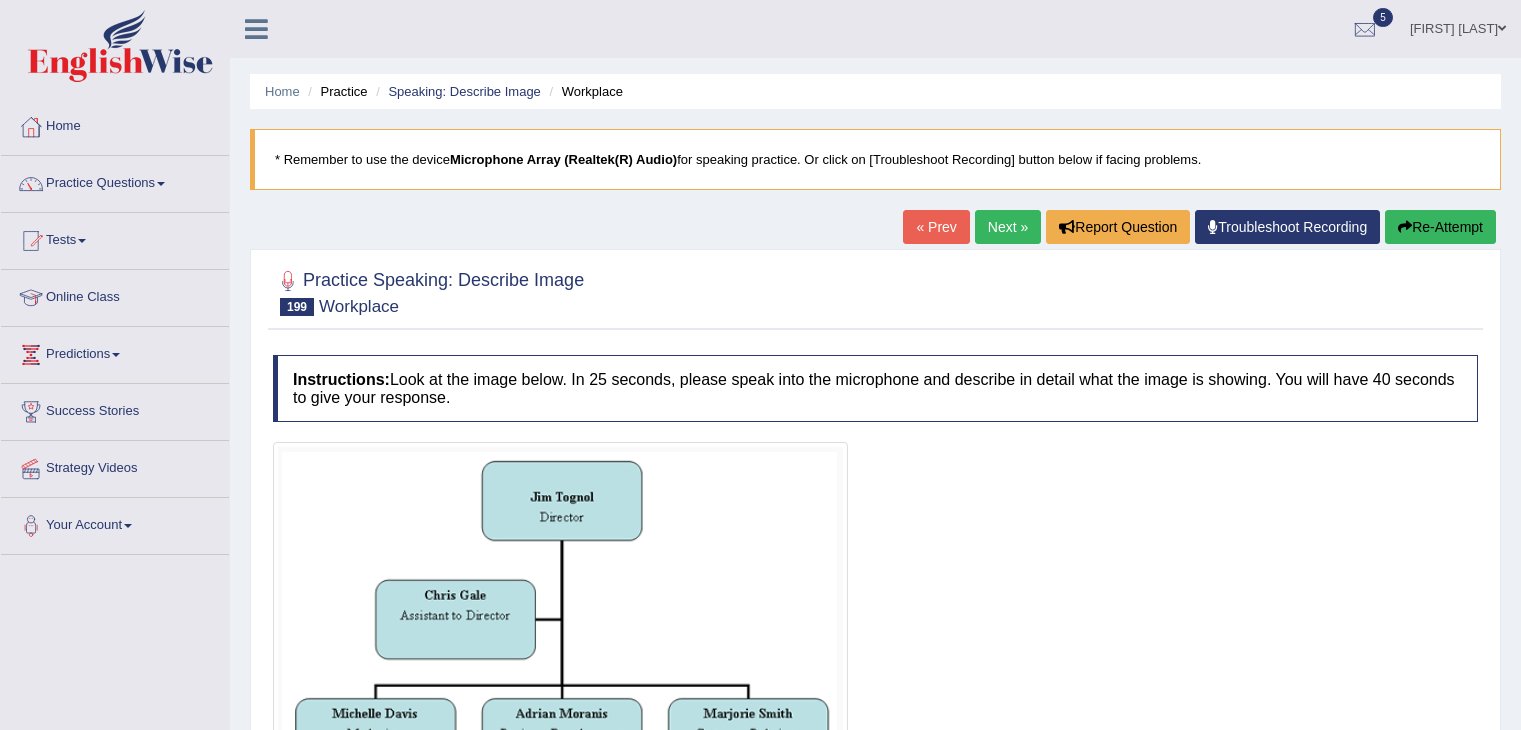 scroll, scrollTop: 0, scrollLeft: 0, axis: both 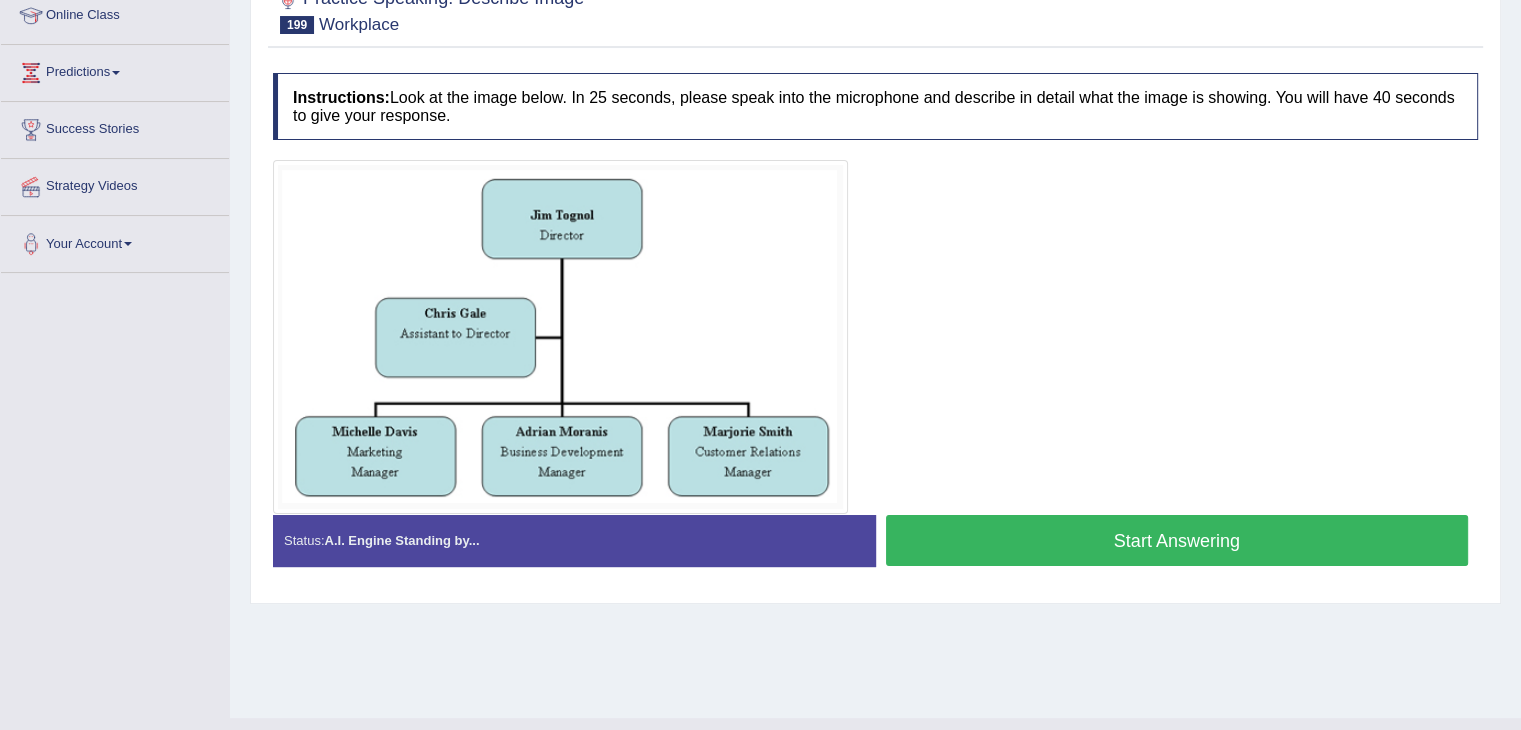 click on "Start Answering" at bounding box center (1177, 540) 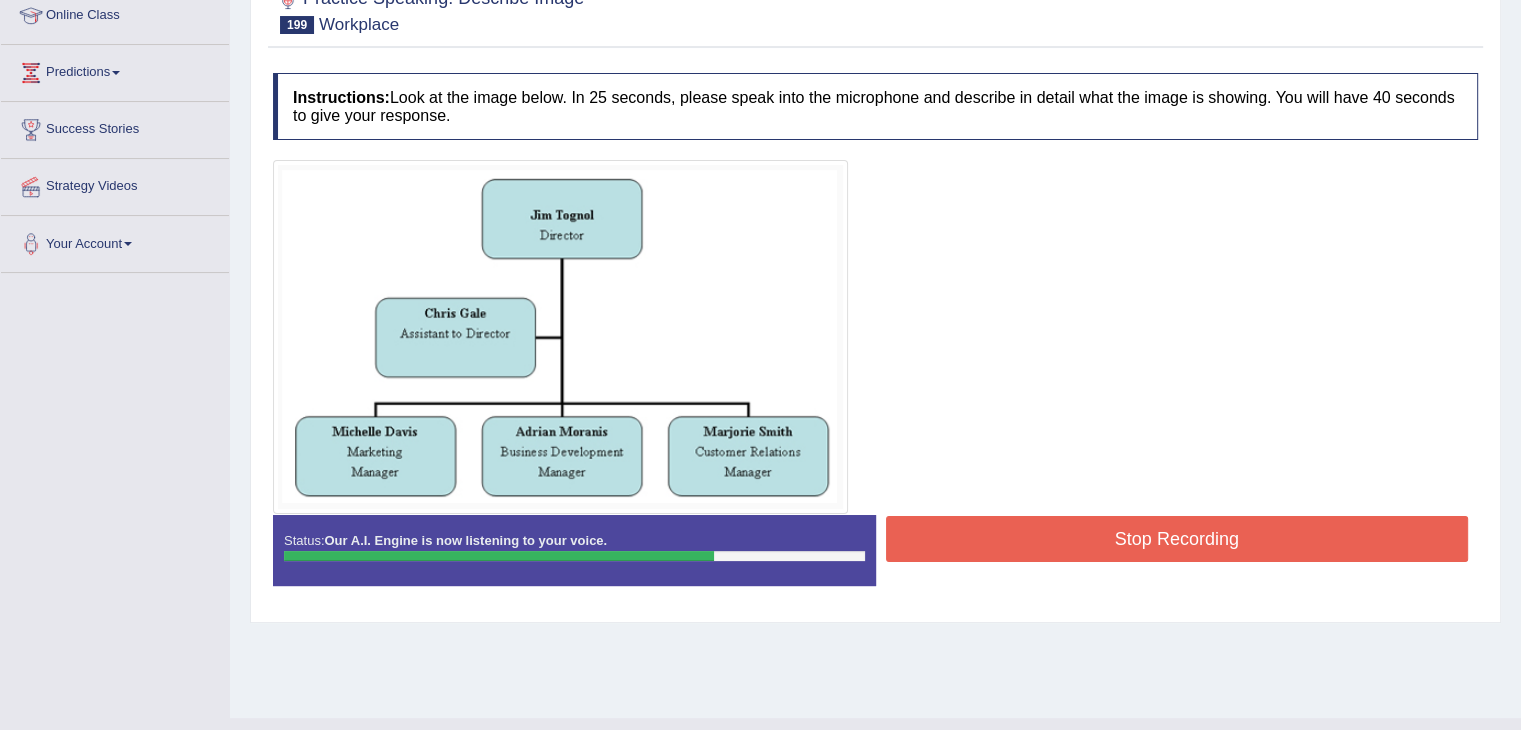 click on "Stop Recording" at bounding box center (1177, 539) 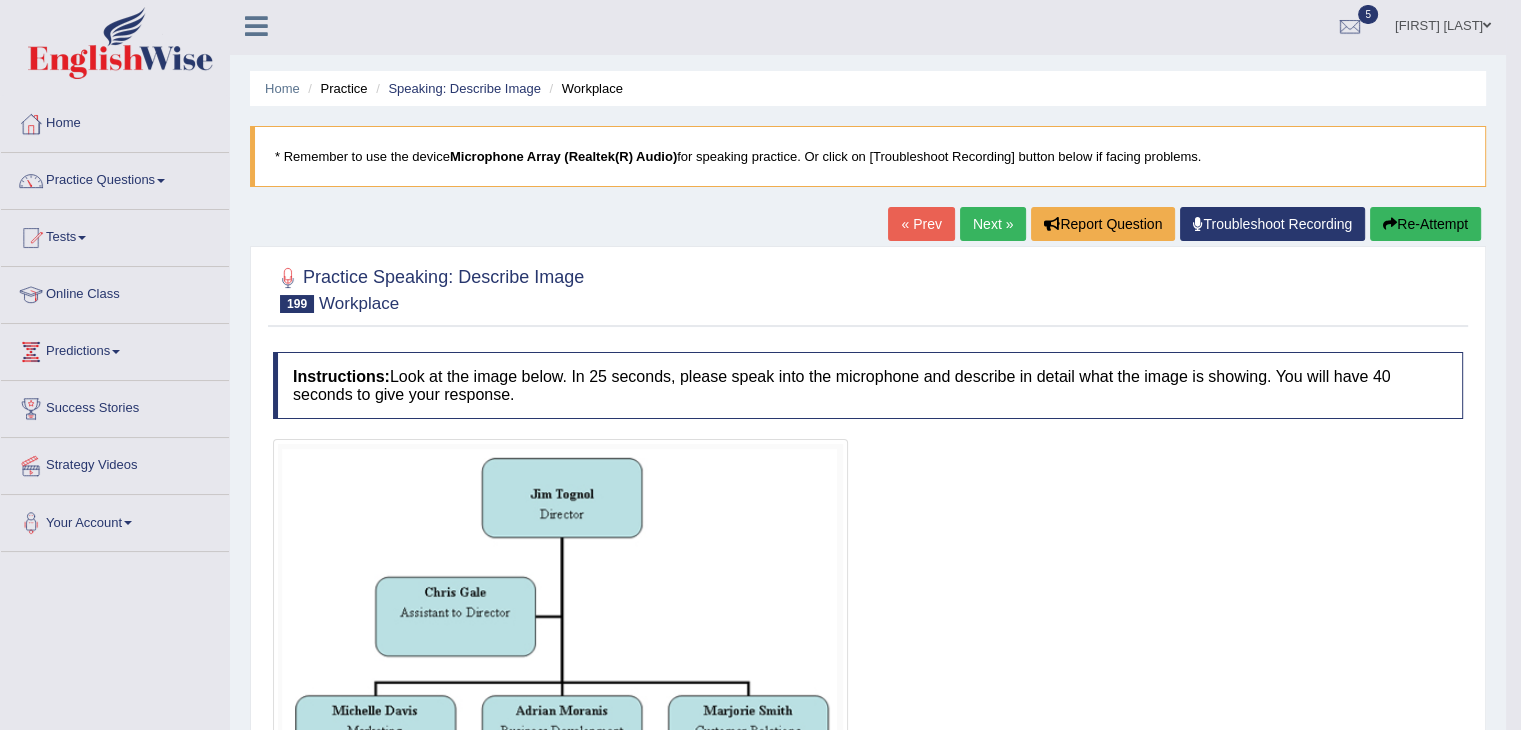 scroll, scrollTop: 0, scrollLeft: 0, axis: both 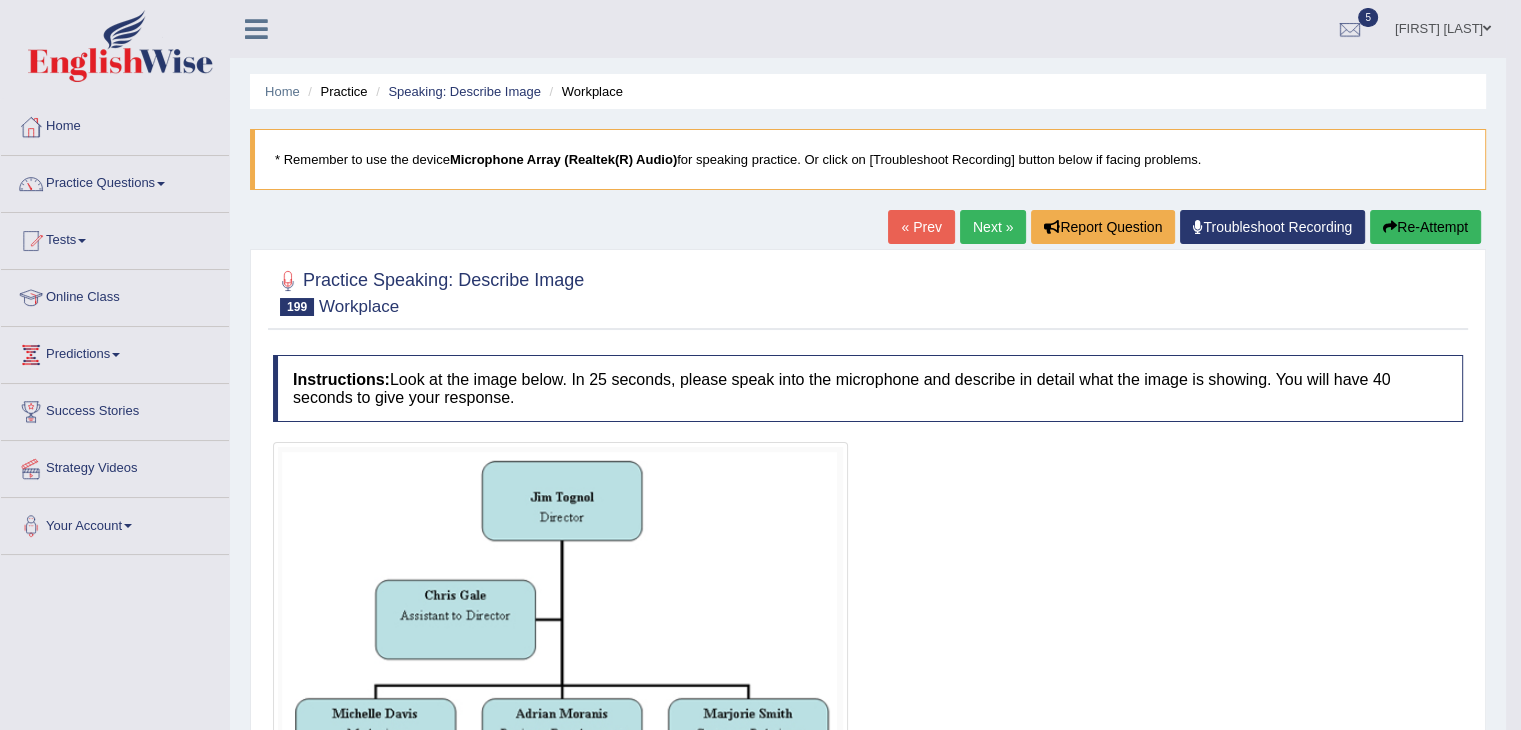 click on "Next »" at bounding box center [993, 227] 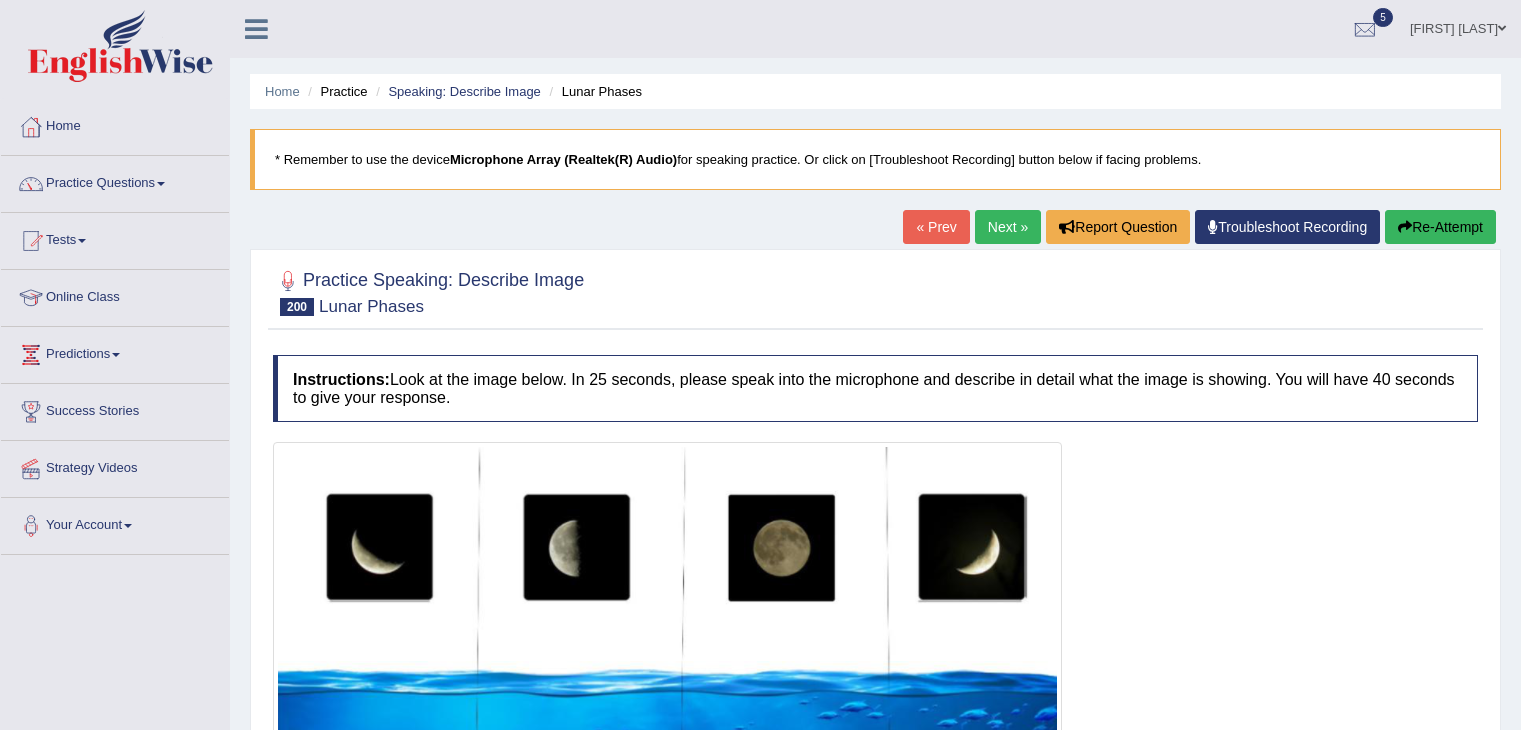 scroll, scrollTop: 0, scrollLeft: 0, axis: both 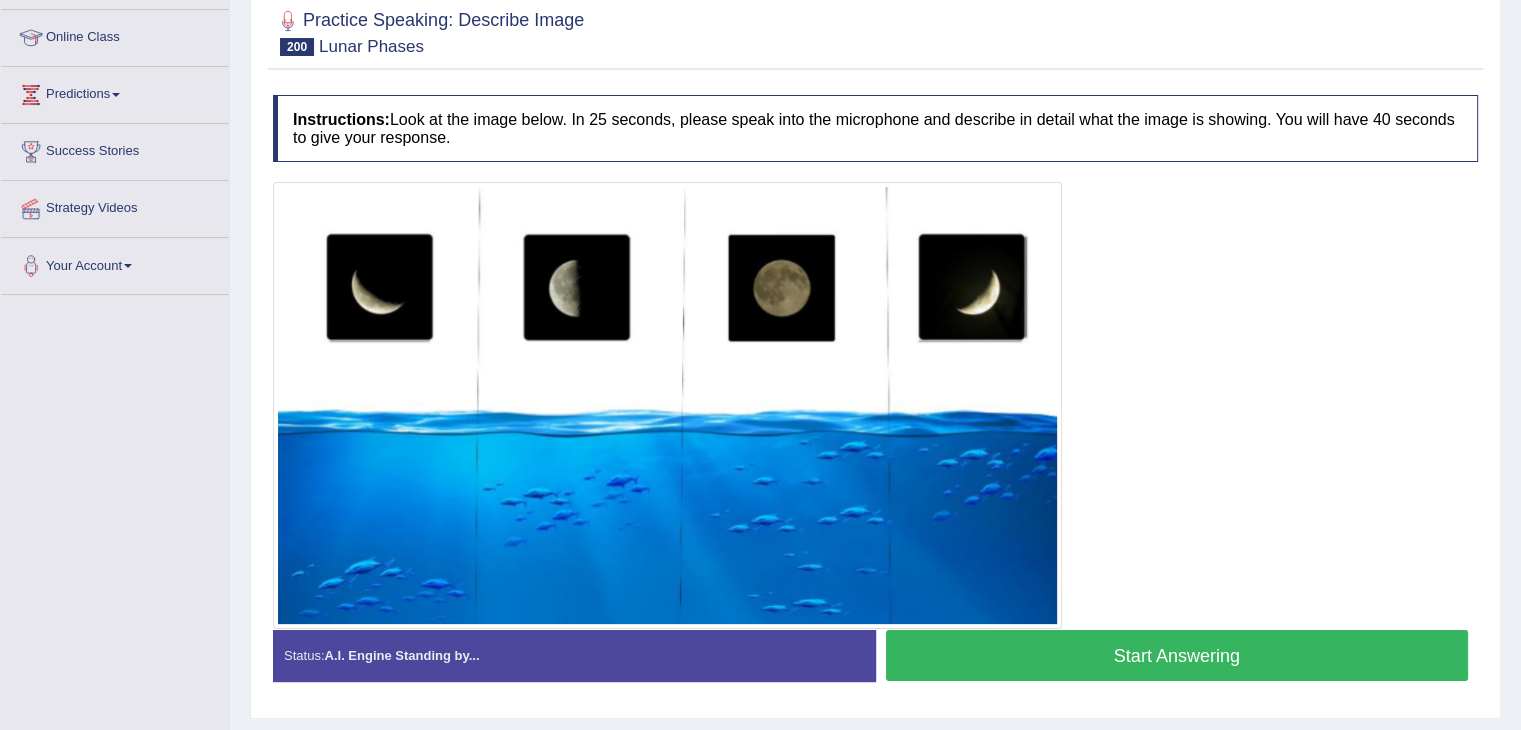 click on "Start Answering" at bounding box center [1177, 655] 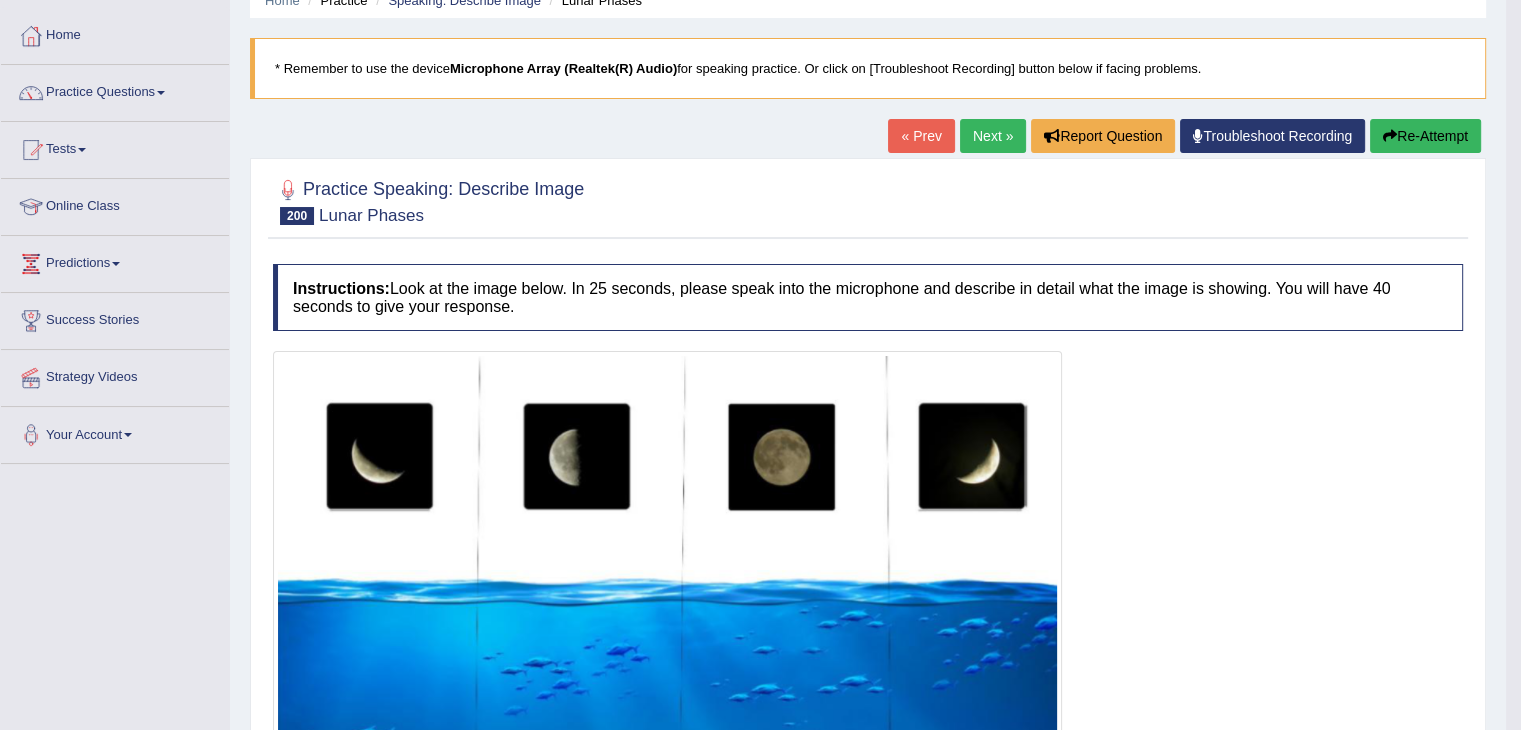 scroll, scrollTop: 86, scrollLeft: 0, axis: vertical 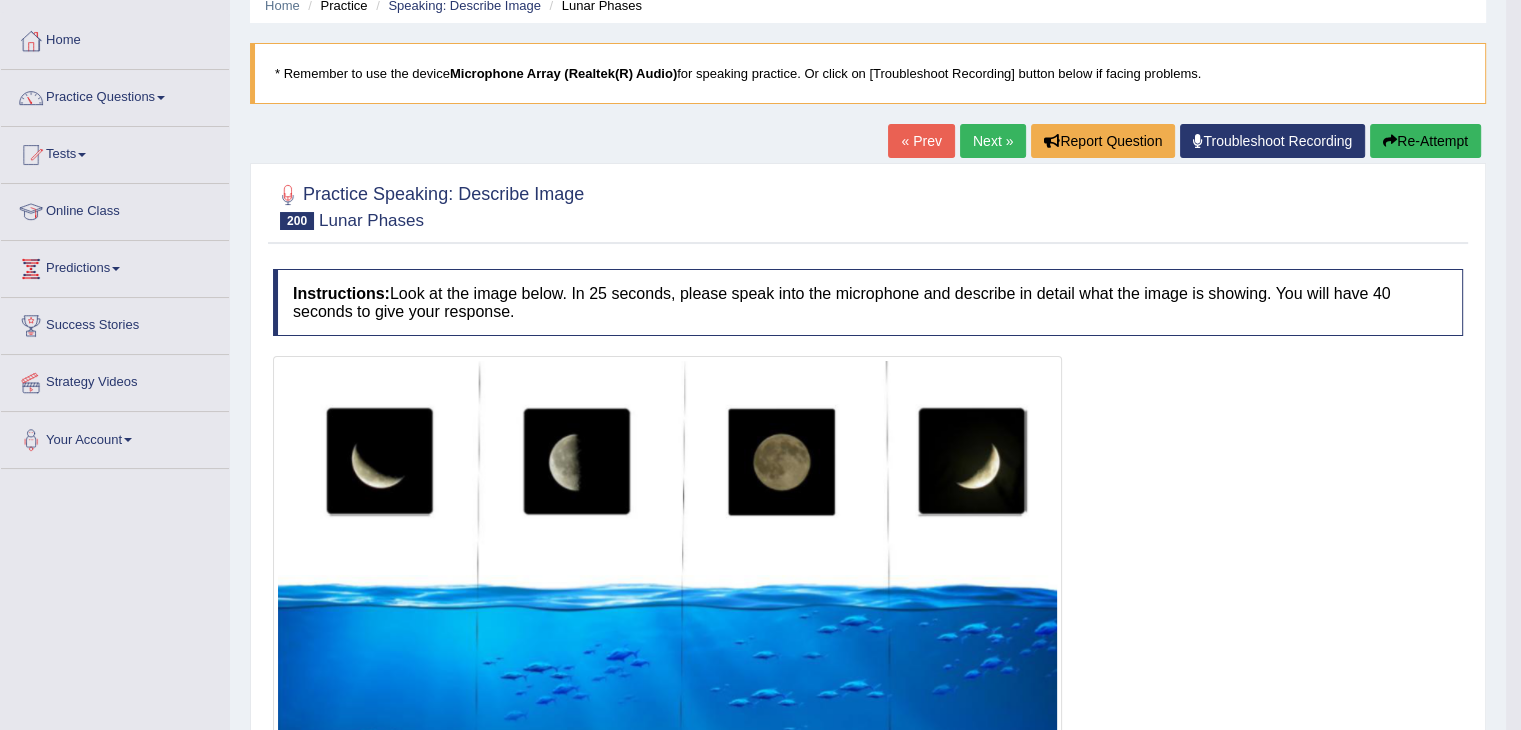 click on "Next »" at bounding box center [993, 141] 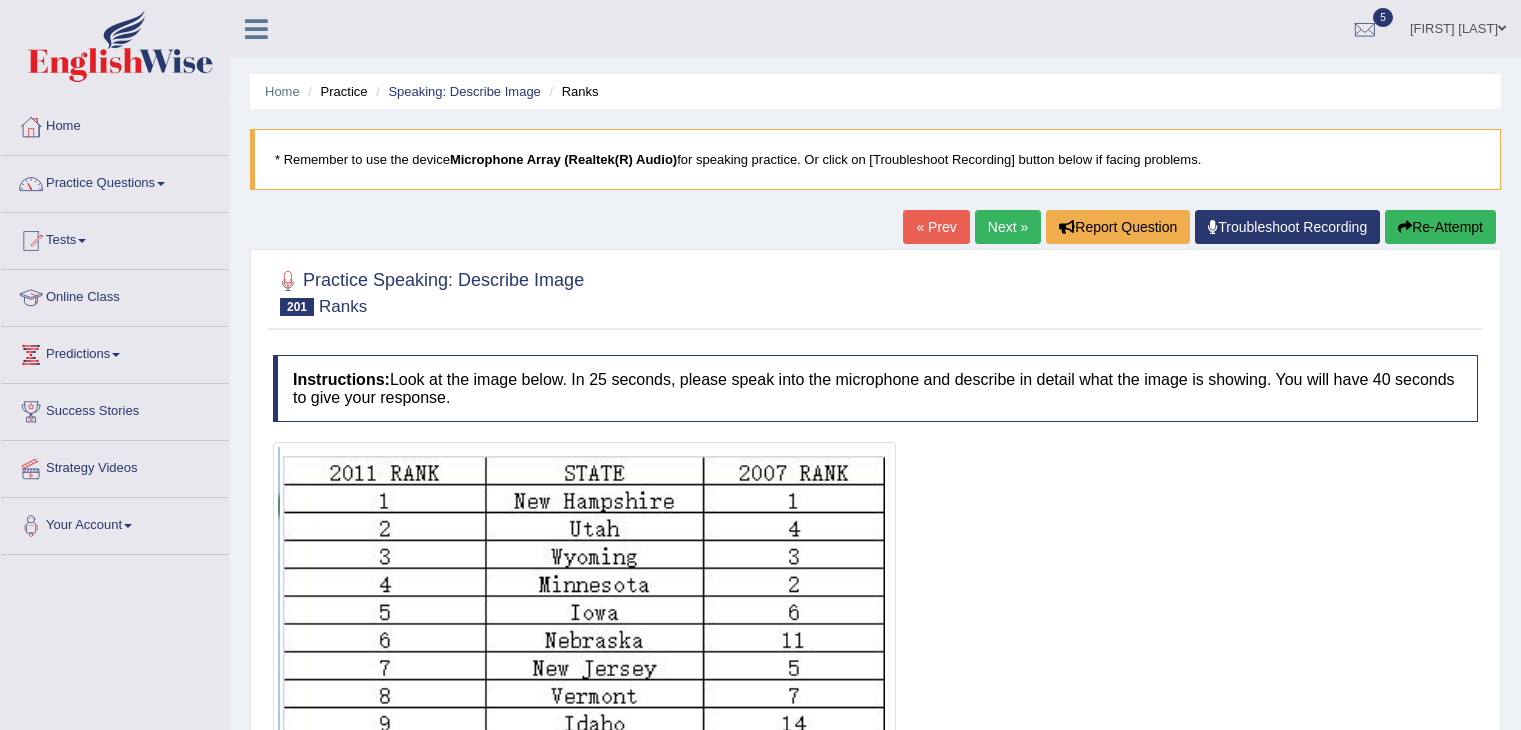 scroll, scrollTop: 0, scrollLeft: 0, axis: both 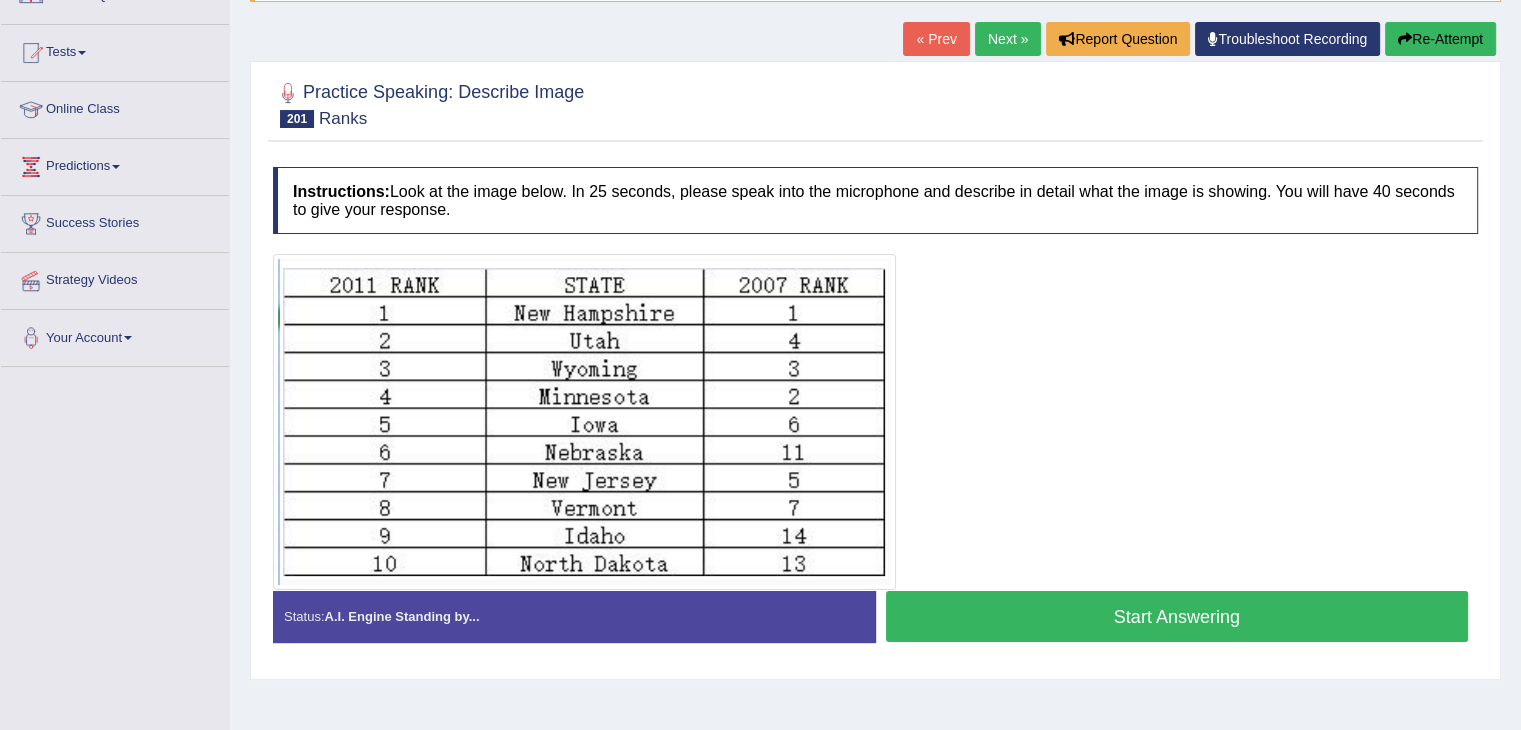 click on "Start Answering" at bounding box center (1177, 616) 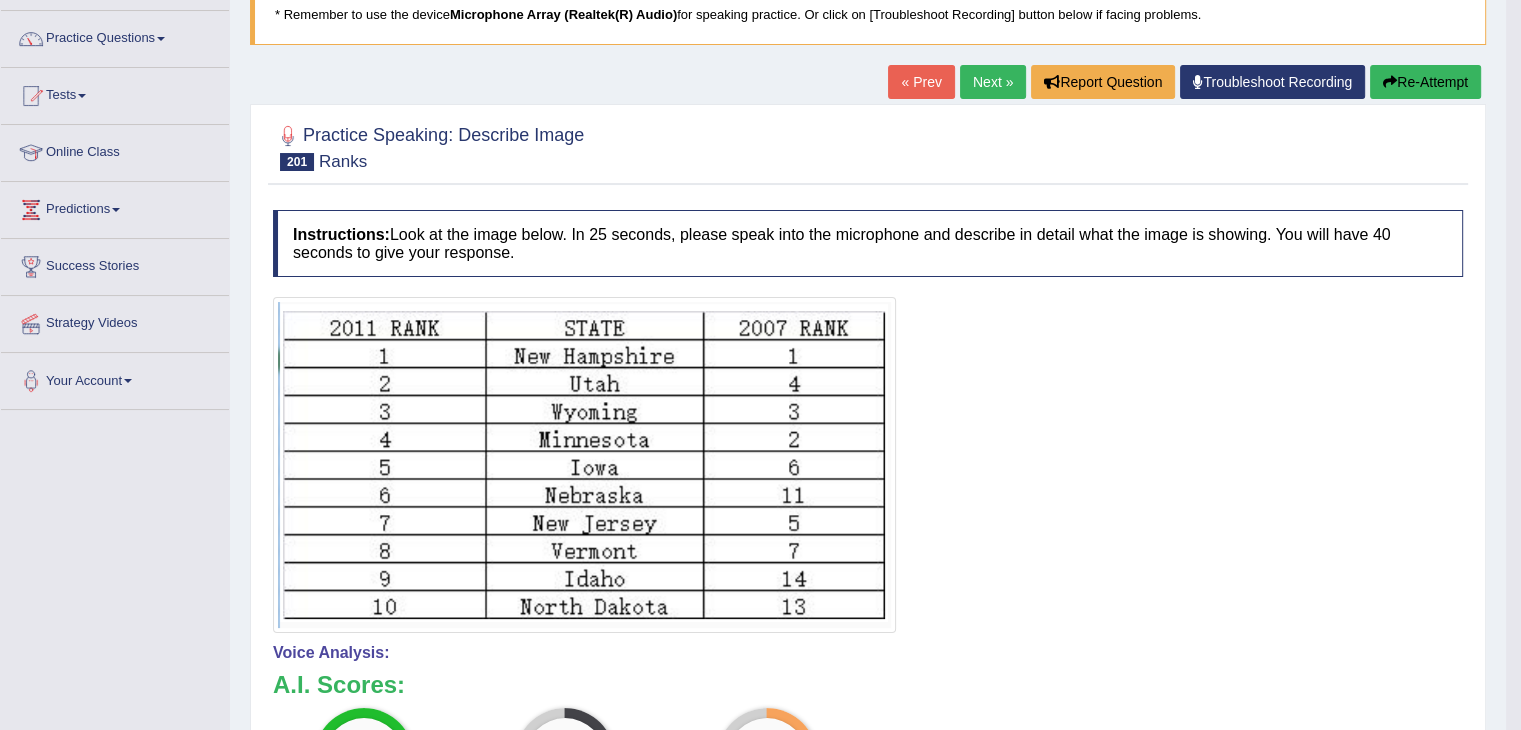scroll, scrollTop: 112, scrollLeft: 0, axis: vertical 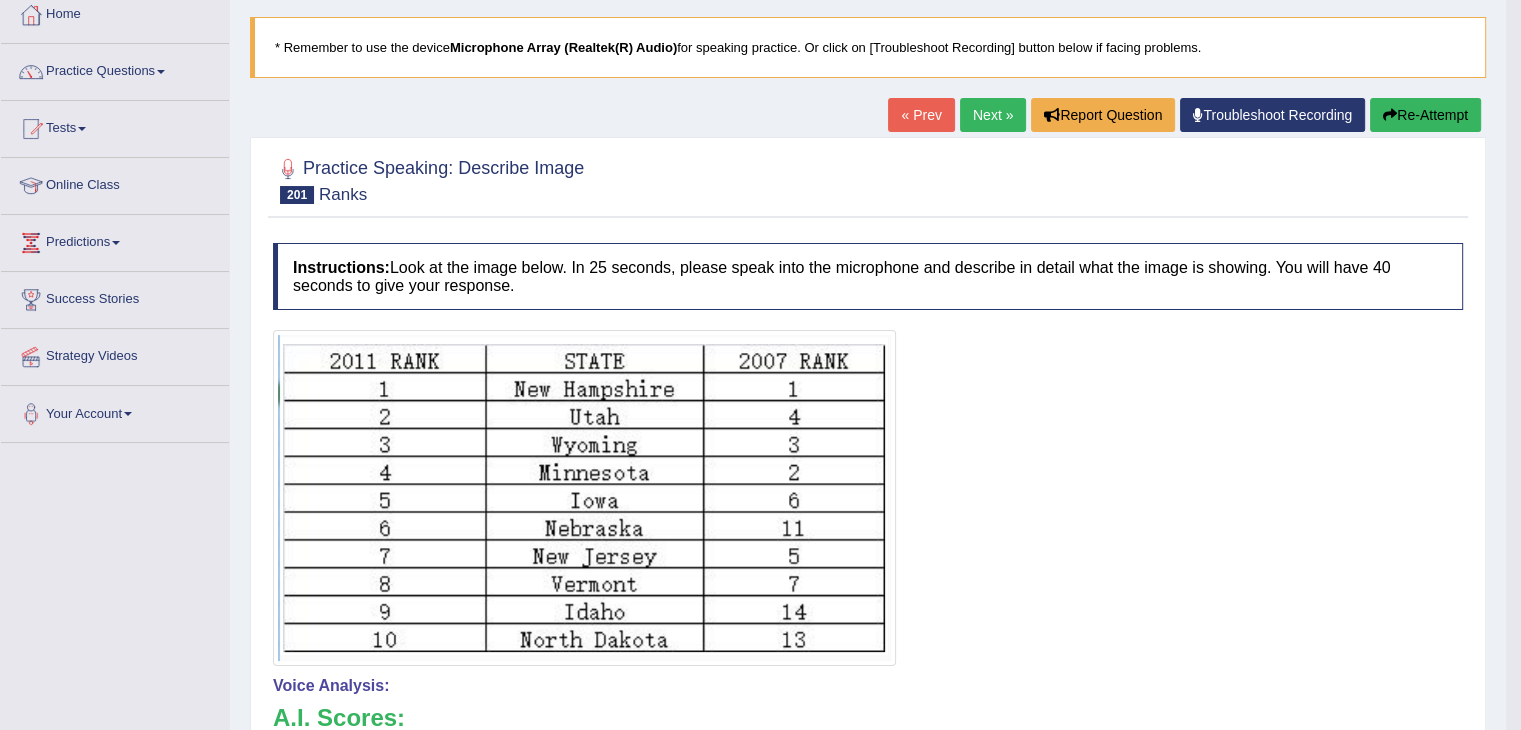 click on "Next »" at bounding box center [993, 115] 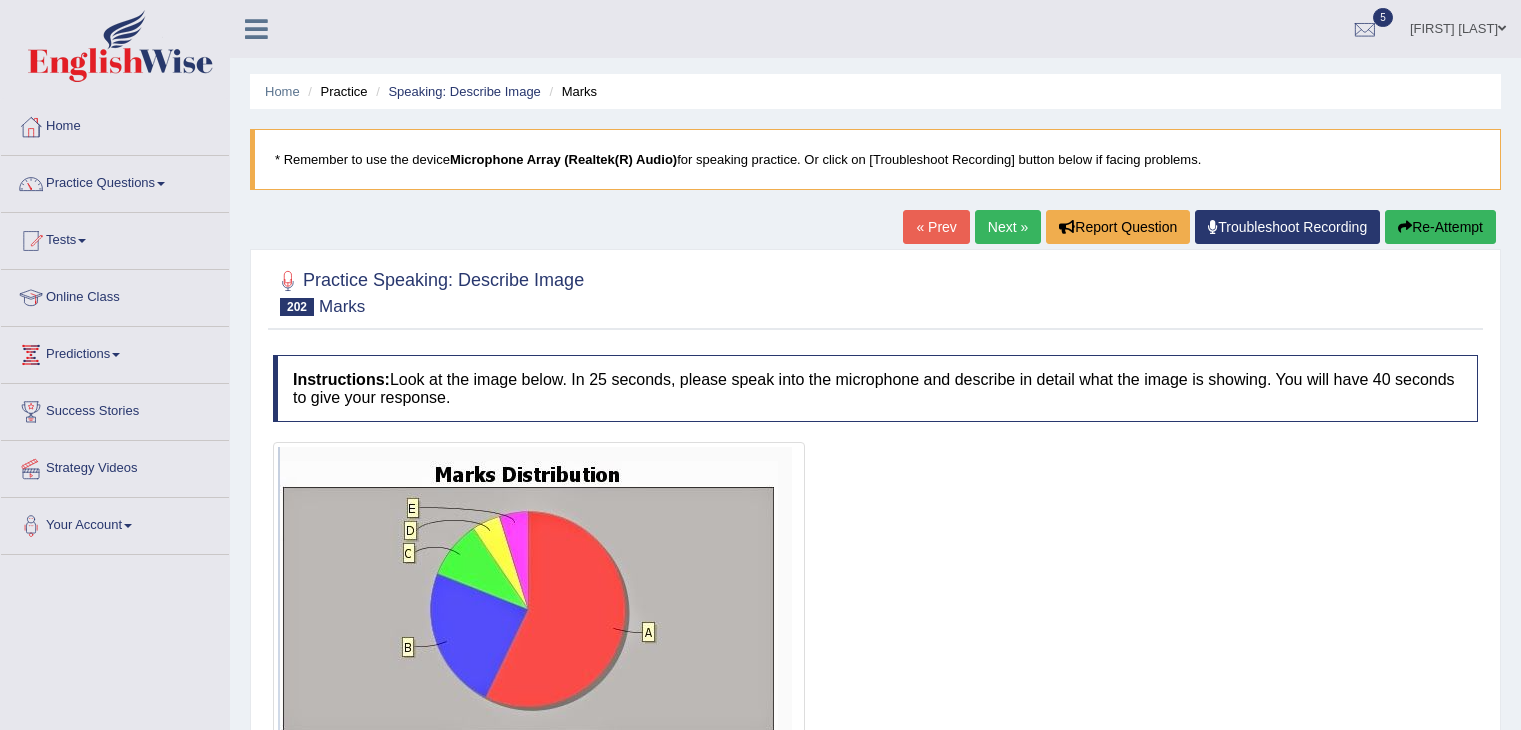 scroll, scrollTop: 0, scrollLeft: 0, axis: both 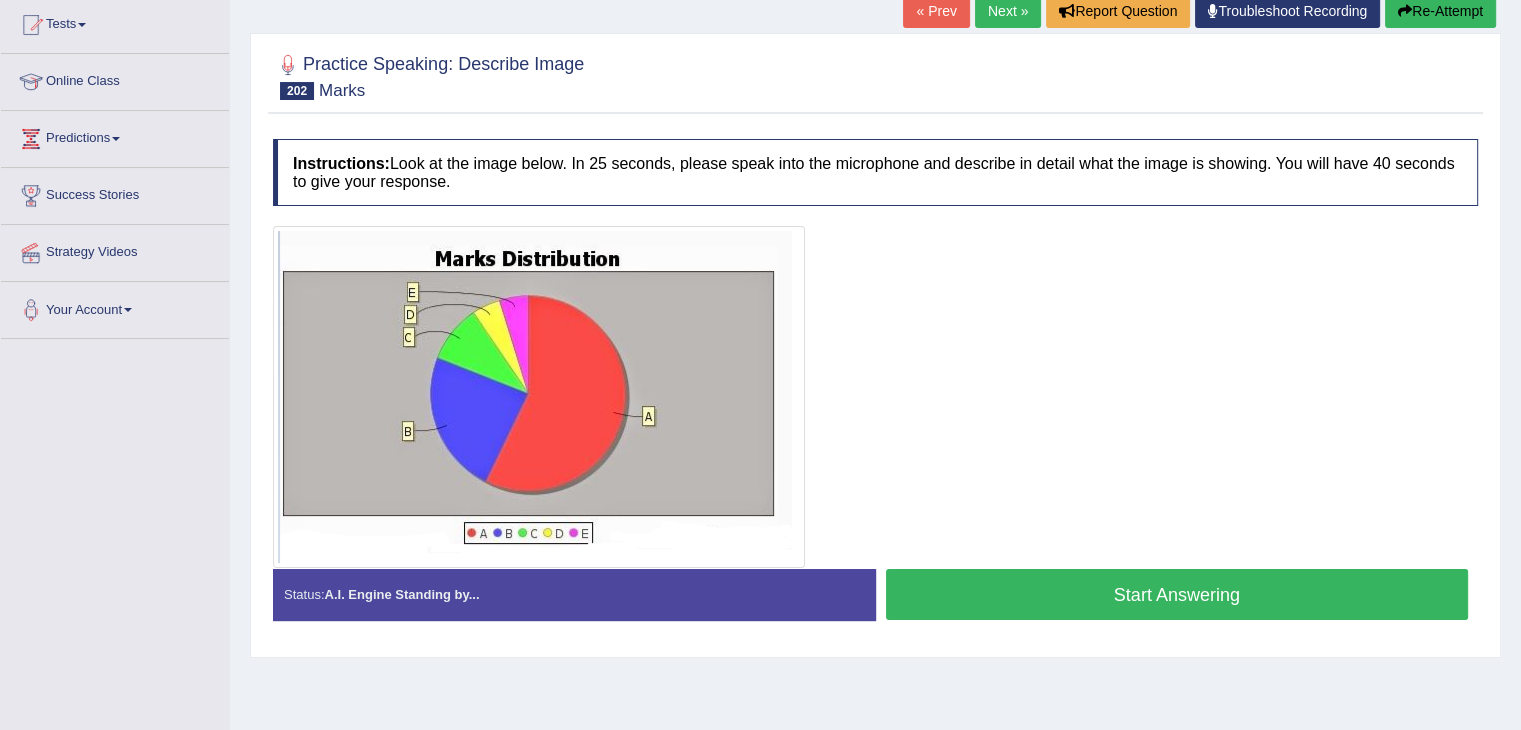click on "Start Answering" at bounding box center (1177, 594) 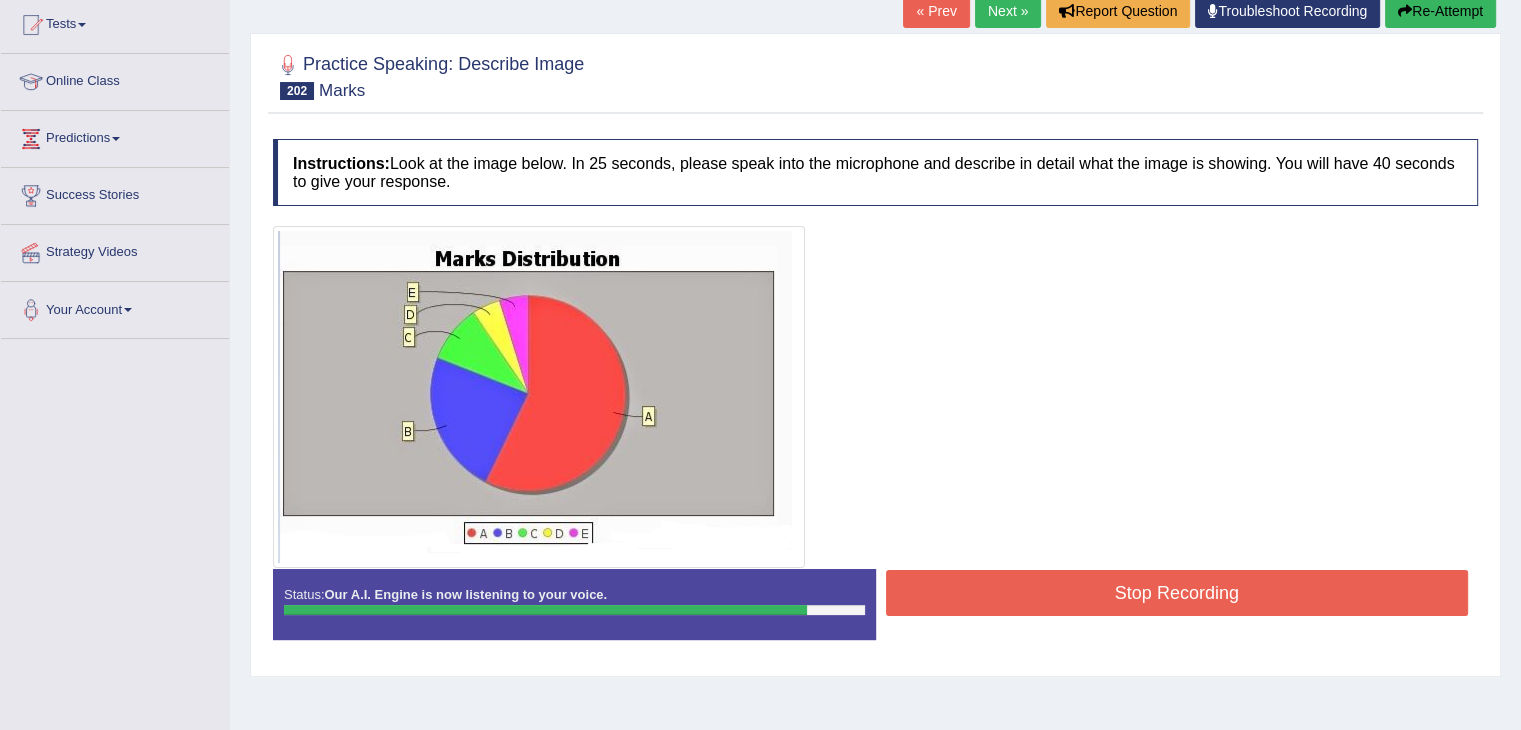 click on "Stop Recording" at bounding box center [1177, 593] 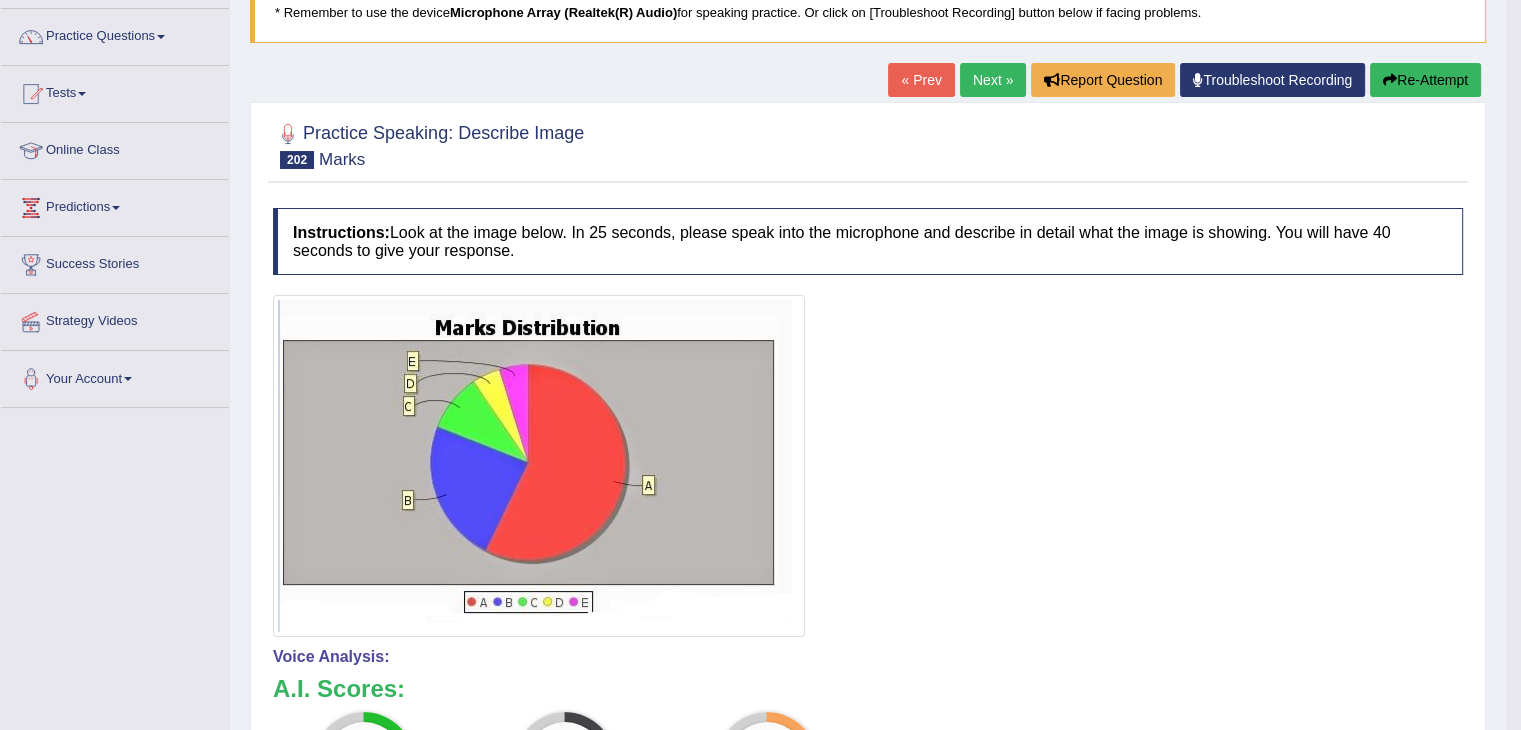 scroll, scrollTop: 140, scrollLeft: 0, axis: vertical 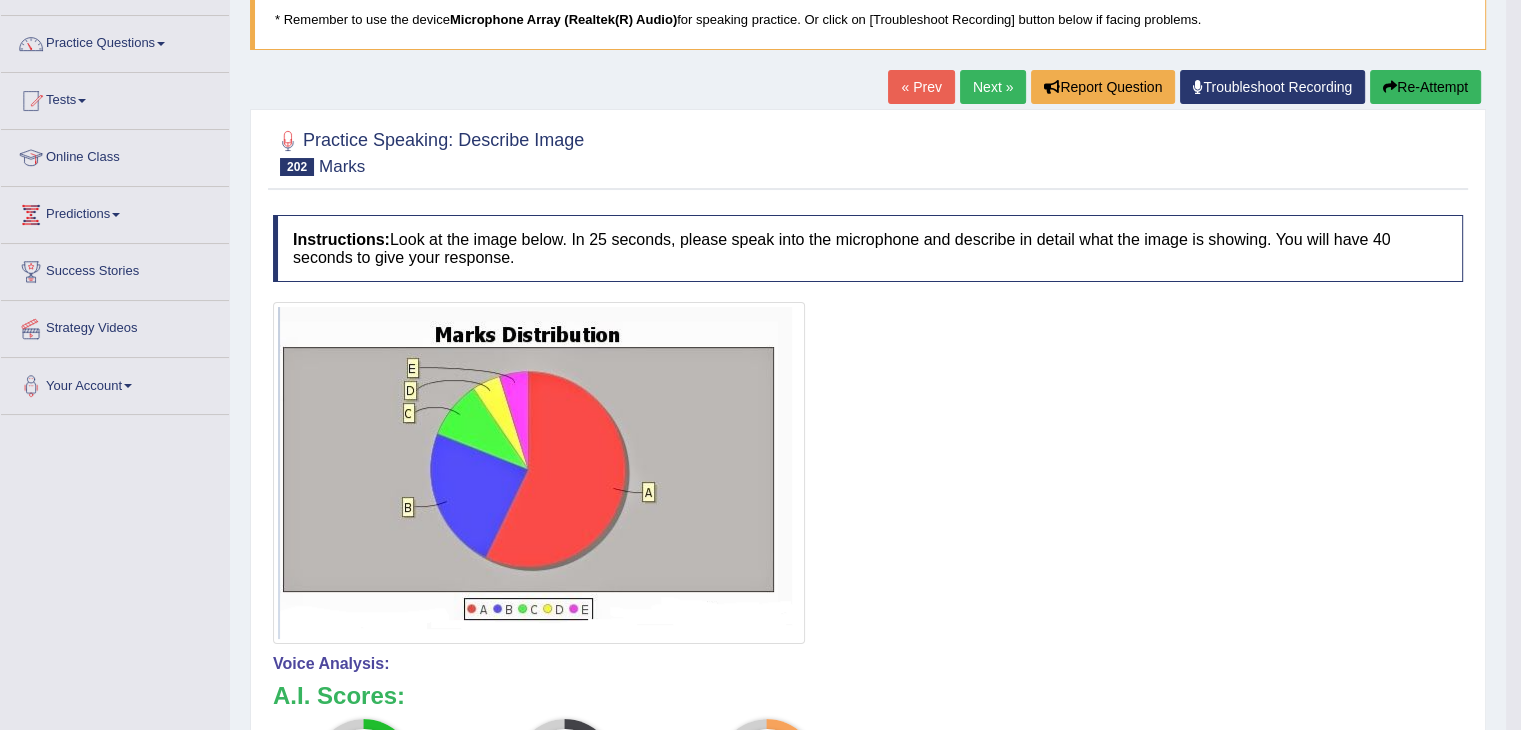 click on "Home
Practice
Speaking: Describe Image
Marks
* Remember to use the device  Microphone Array (Realtek(R) Audio)  for speaking practice. Or click on [Troubleshoot Recording] button below if facing problems.
« Prev Next »  Report Question  Troubleshoot Recording  Re-Attempt
Practice Speaking: Describe Image
202
Marks
Instructions:  Look at the image below. In 25 seconds, please speak into the microphone and describe in detail what the image is showing. You will have 40 seconds to give your response.
Created with Highcharts 7.1.2 Too low Too high Time Pitch meter: 0 5 10 15 20 25 30 35 40 Created with Highcharts 7.1.2 Great Too slow Too fast Time Speech pace meter: 0 5 10 15 20 25 30 35 40 Spoken Keywords:  marks  distribution  A  B  C  D  C  colors  yellow  pink  red  blue Voice Analysis: A.I. Scores:
4  / 5 3.5" at bounding box center [868, 643] 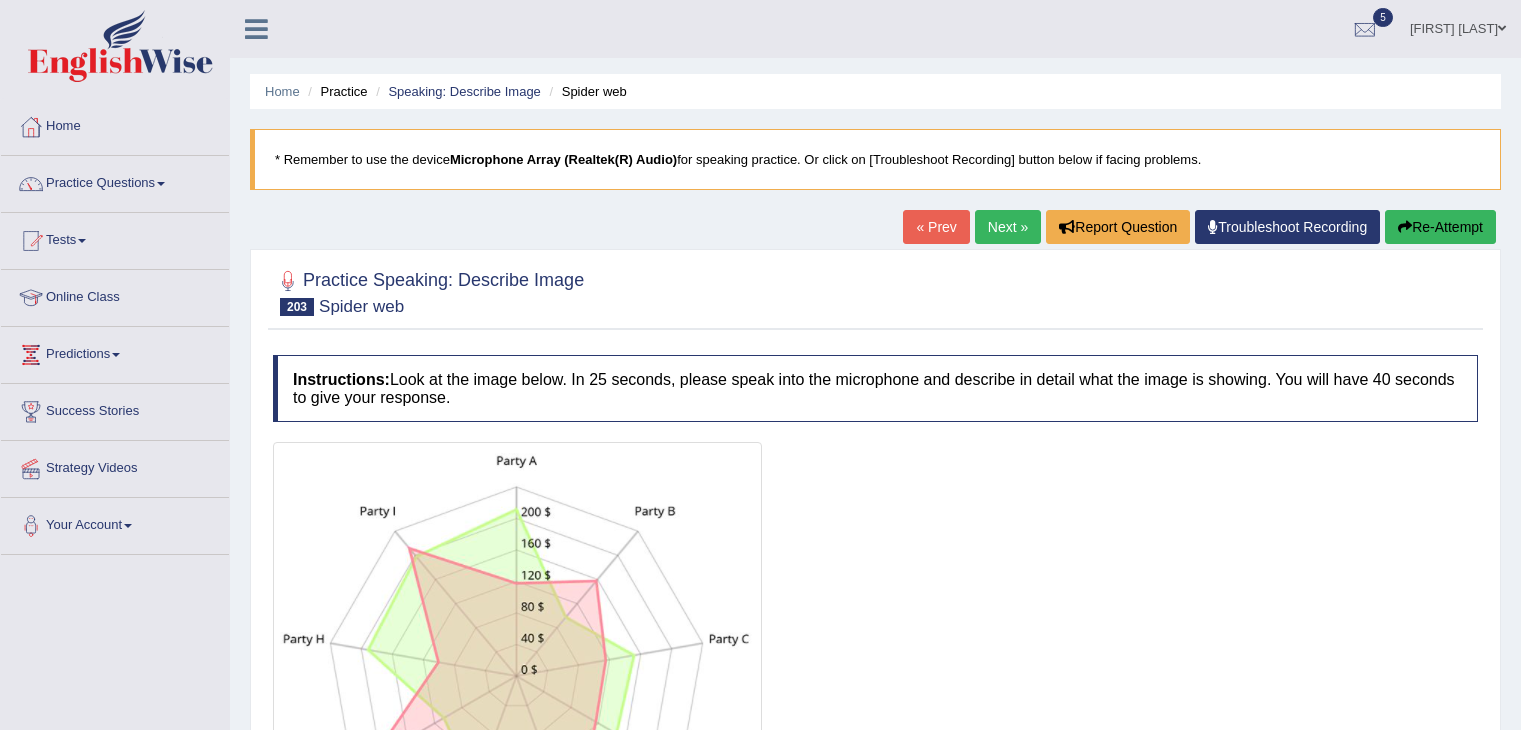 scroll, scrollTop: 0, scrollLeft: 0, axis: both 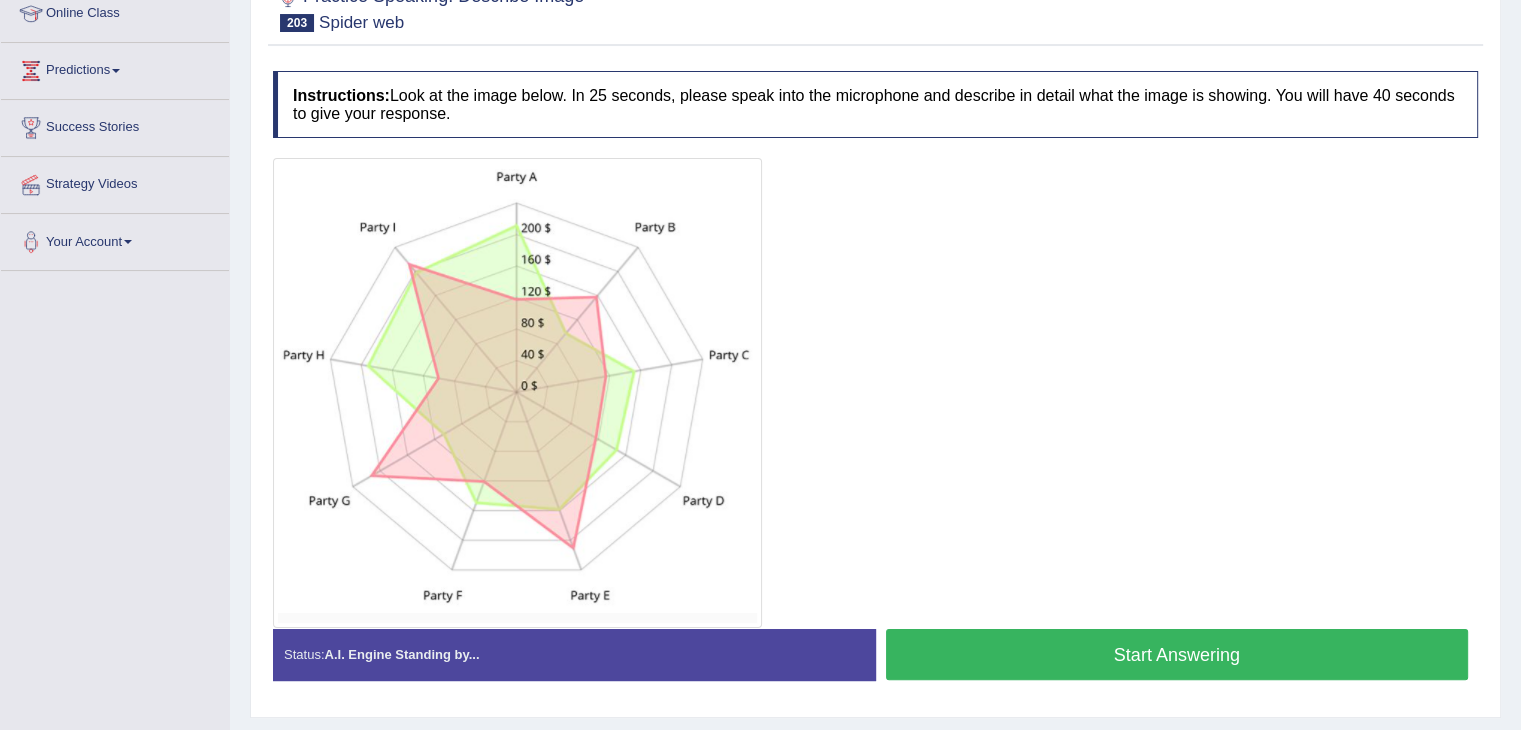 click on "Start Answering" at bounding box center [1177, 654] 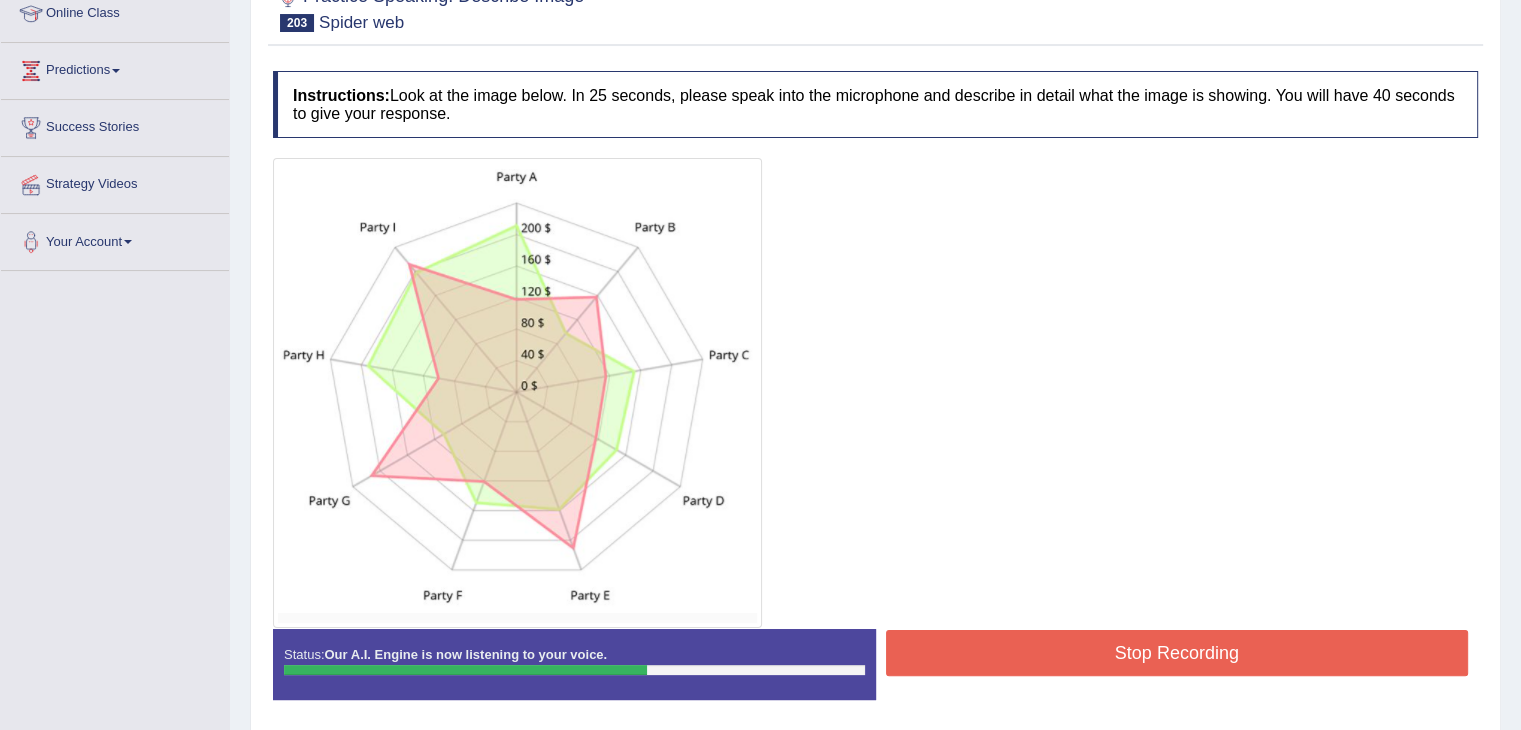 click on "Stop Recording" at bounding box center [1177, 653] 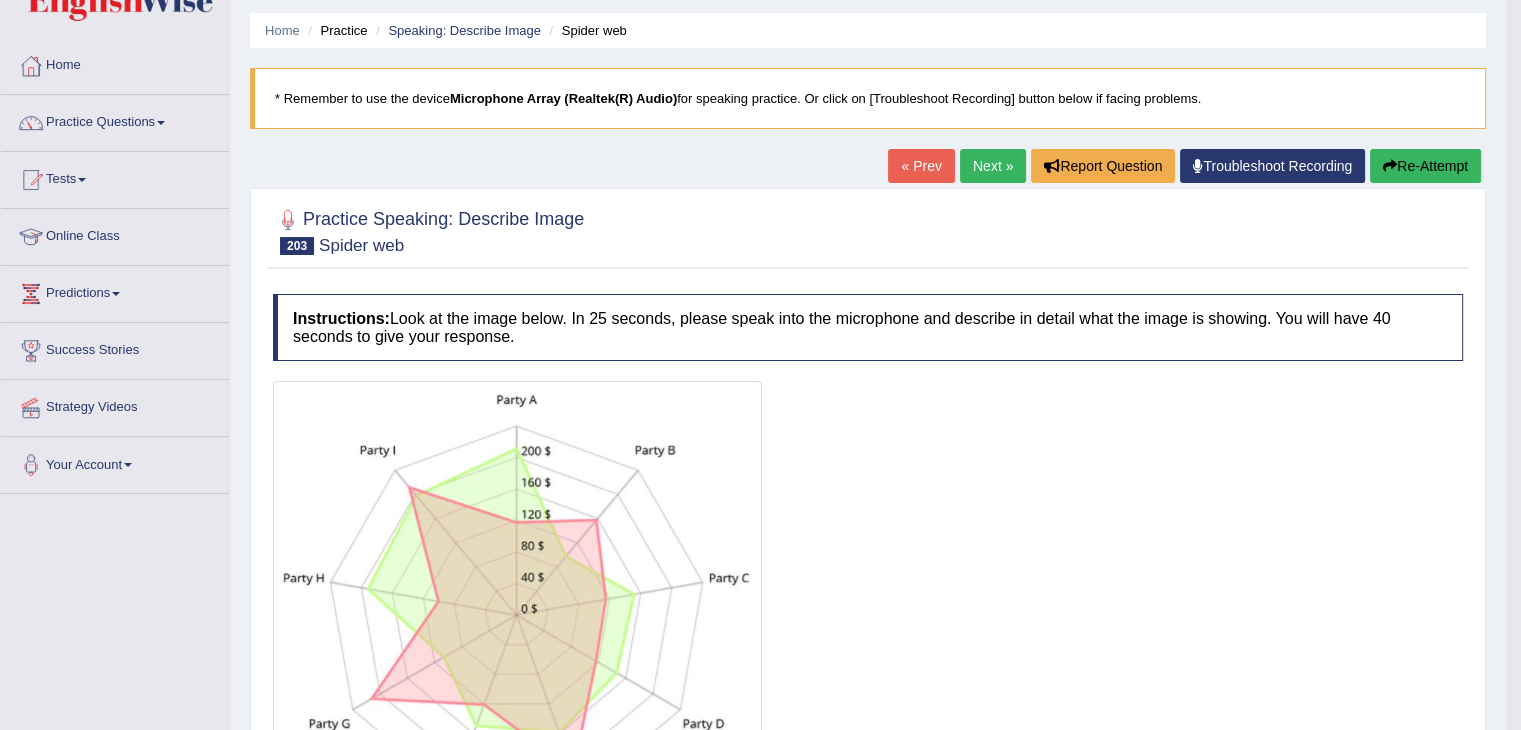 scroll, scrollTop: 53, scrollLeft: 0, axis: vertical 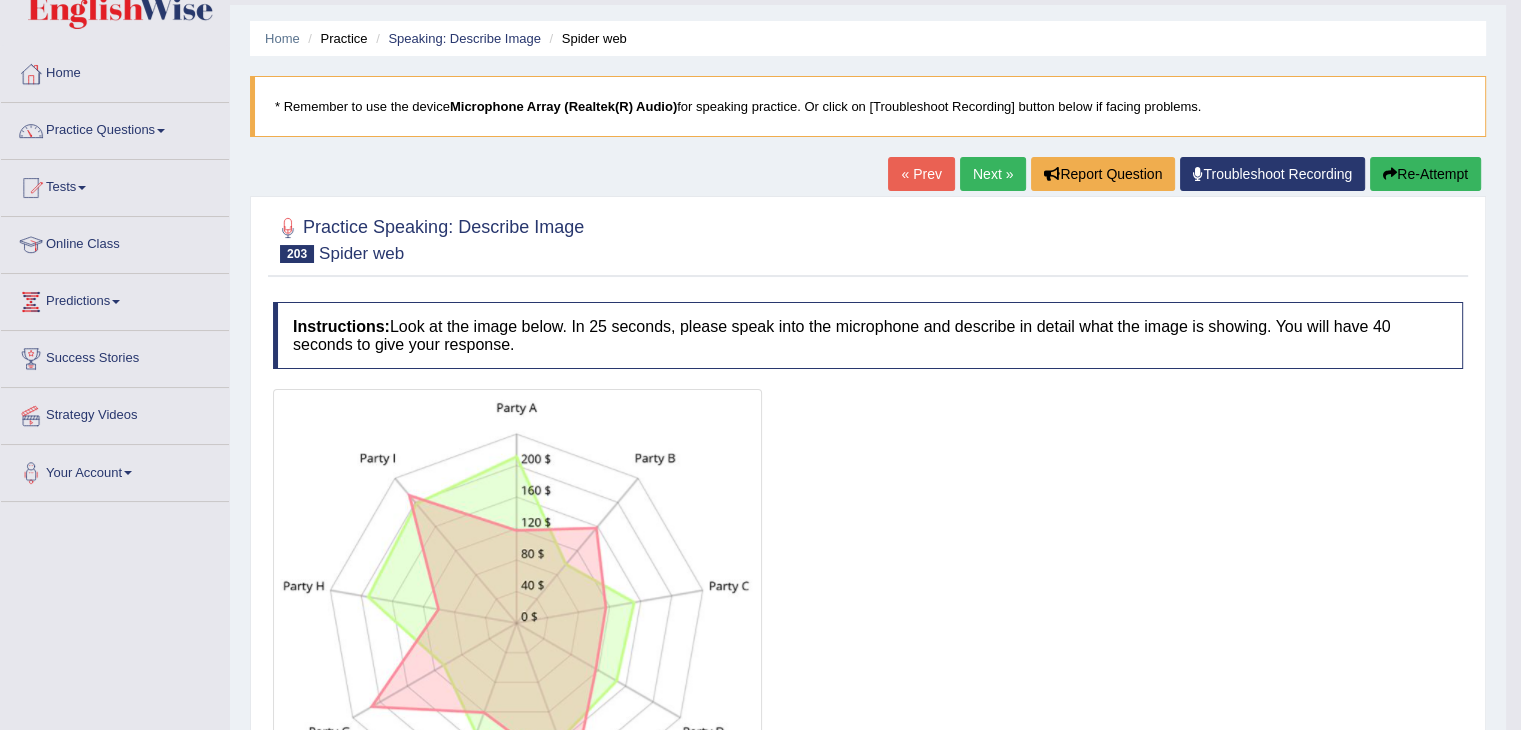 click on "Next »" at bounding box center (993, 174) 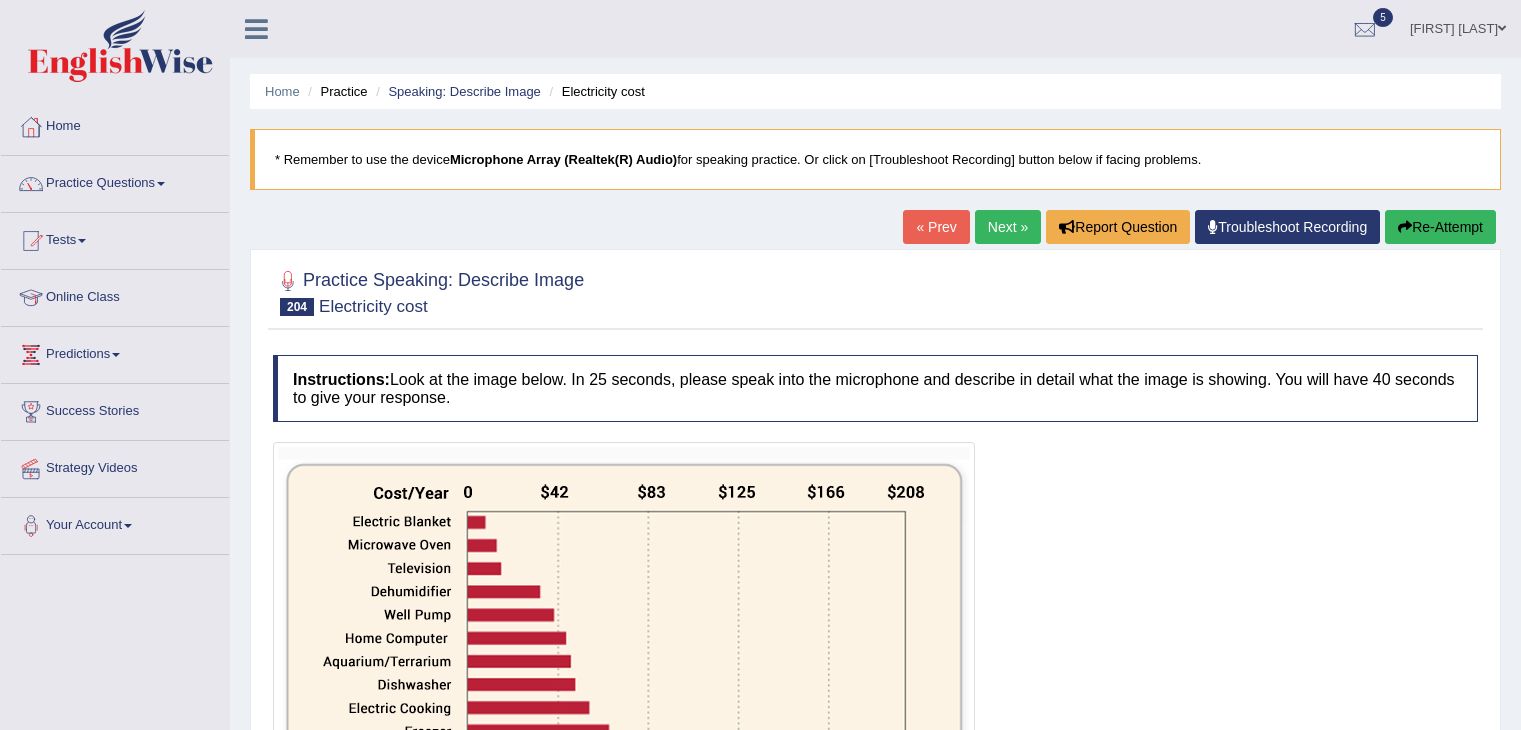 scroll, scrollTop: 0, scrollLeft: 0, axis: both 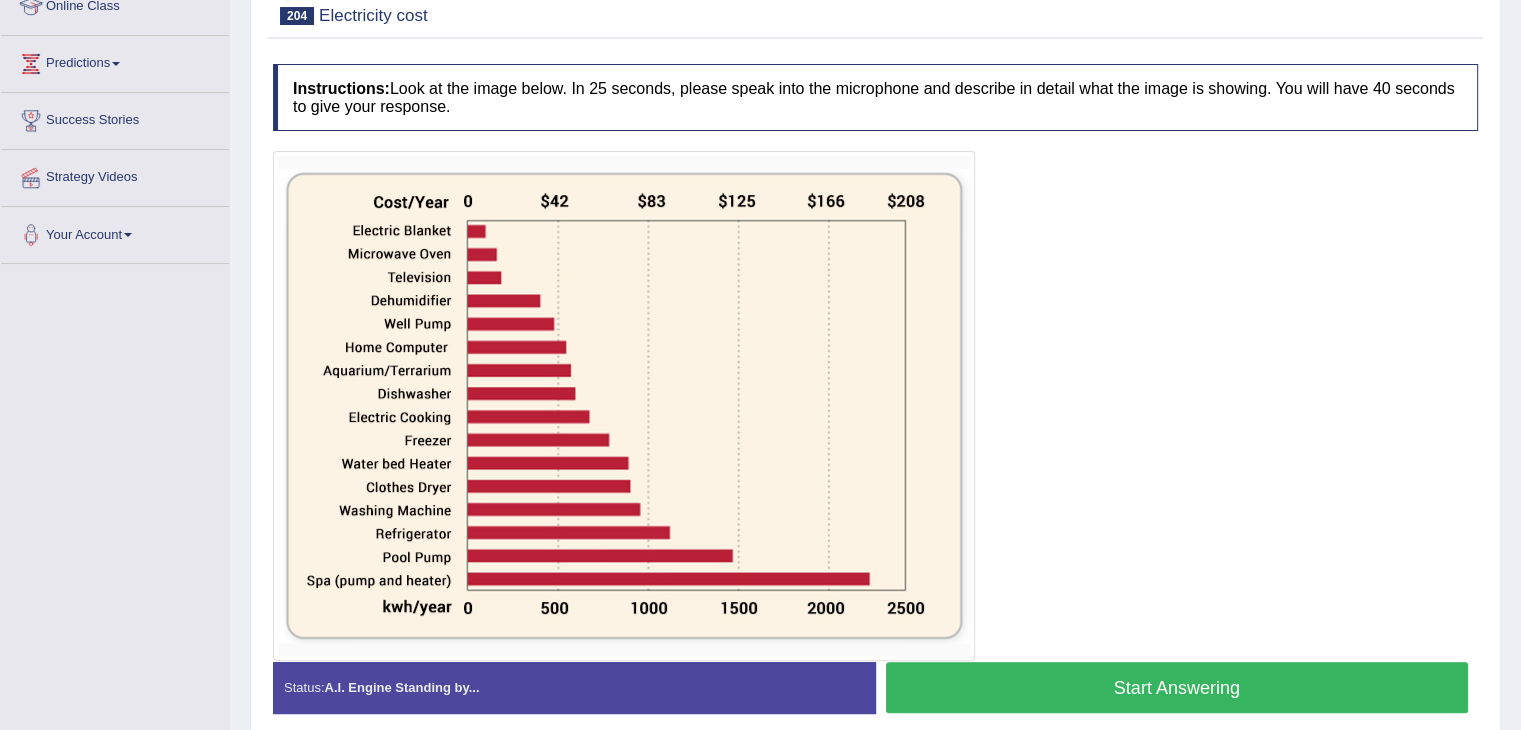 click on "Start Answering" at bounding box center [1177, 687] 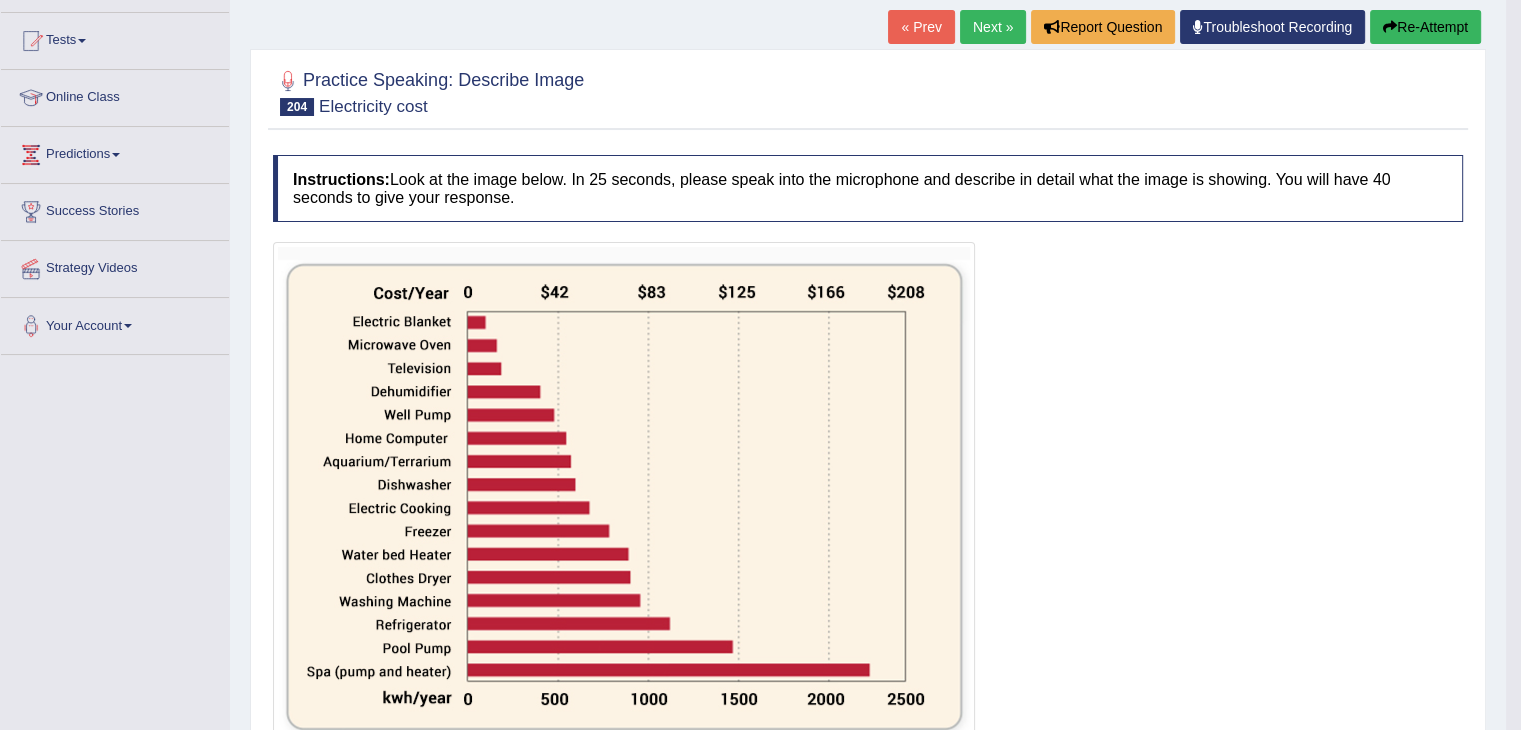 scroll, scrollTop: 193, scrollLeft: 0, axis: vertical 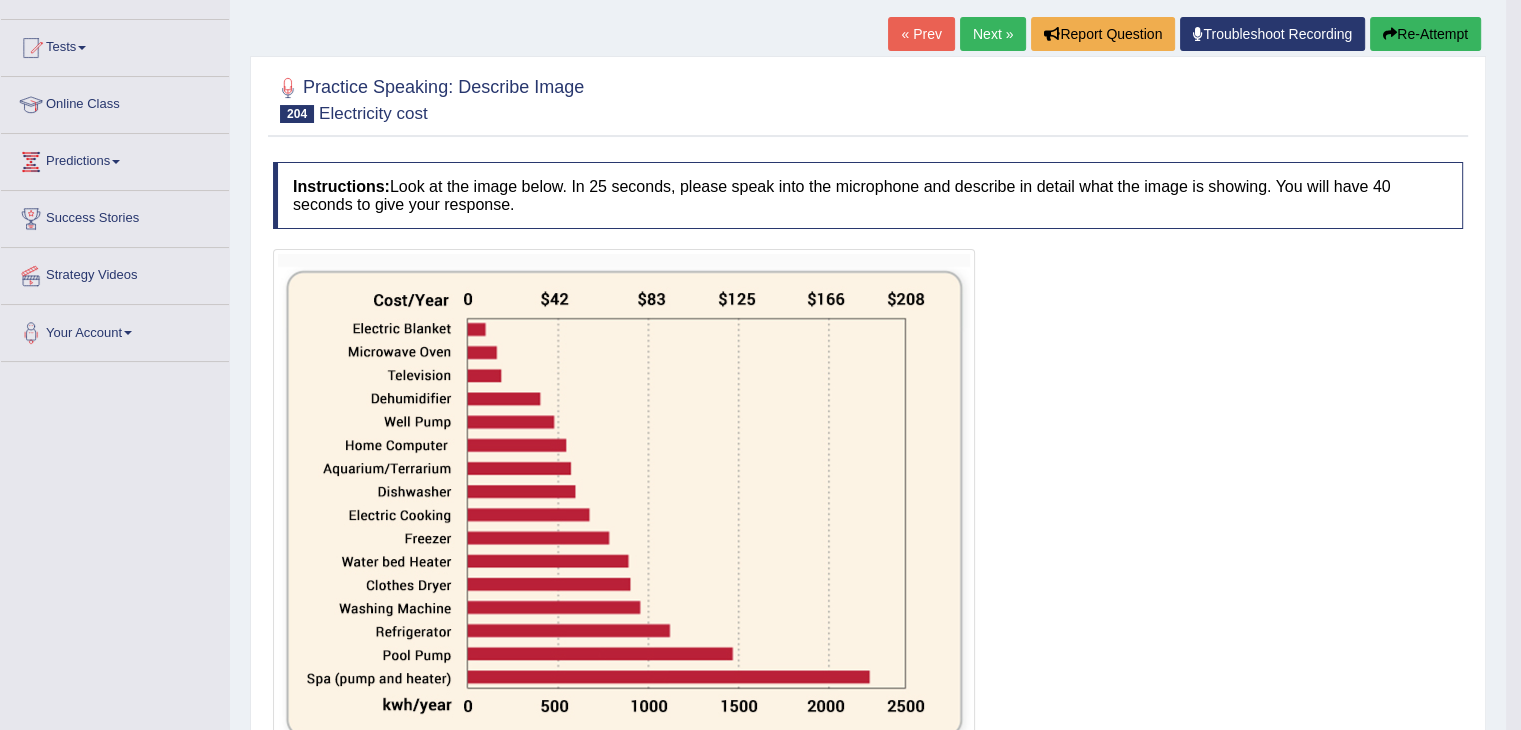 click on "Re-Attempt" at bounding box center [1425, 34] 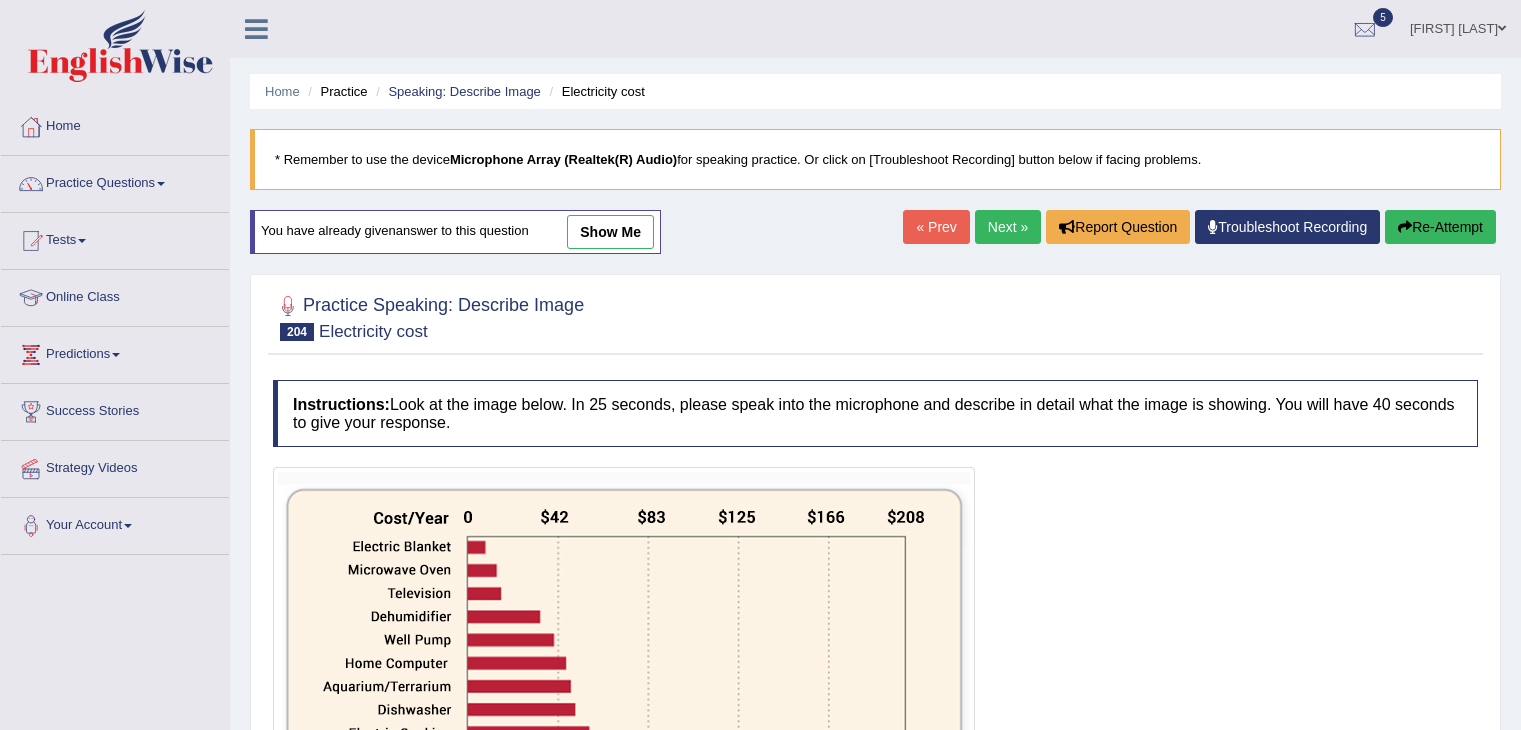scroll, scrollTop: 220, scrollLeft: 0, axis: vertical 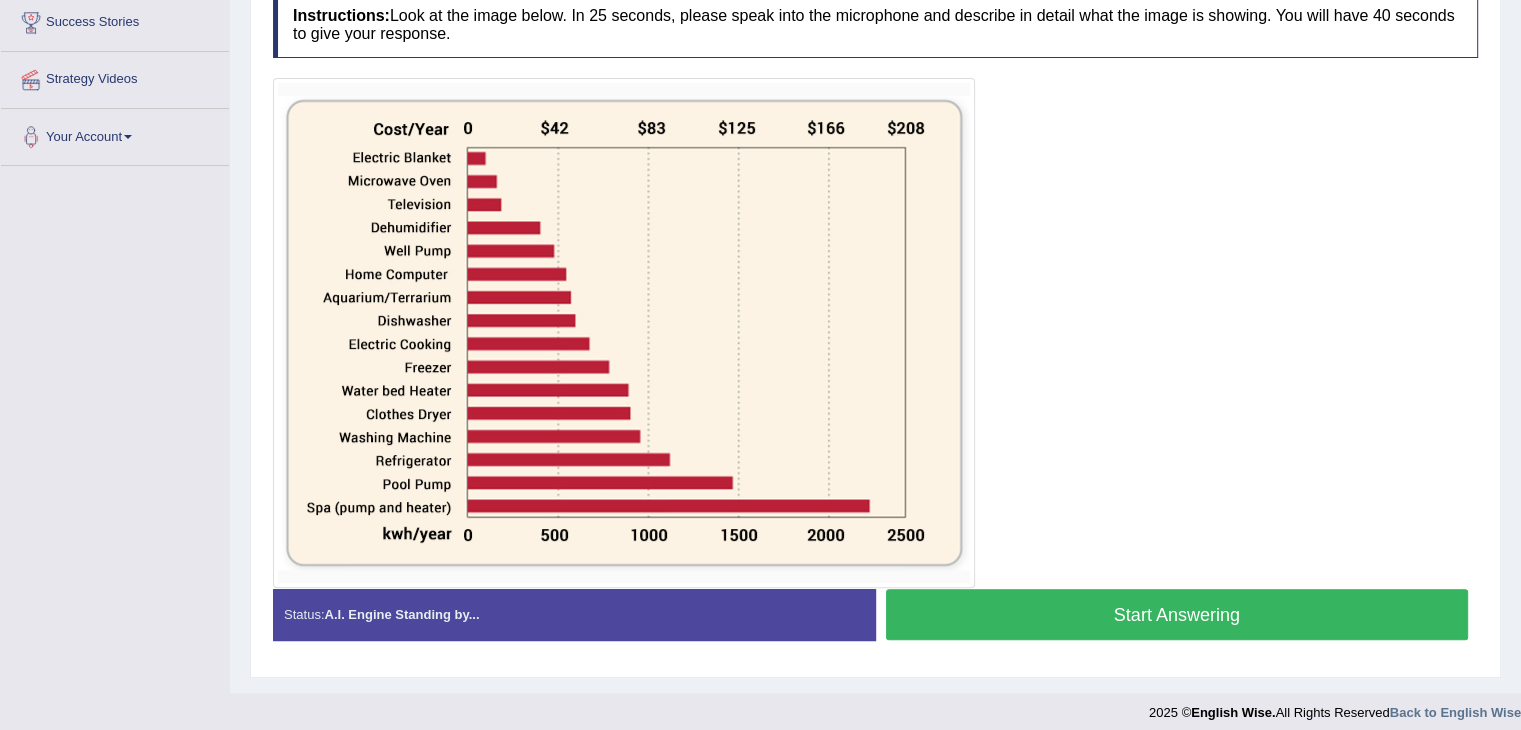 click on "Start Answering" at bounding box center (1177, 614) 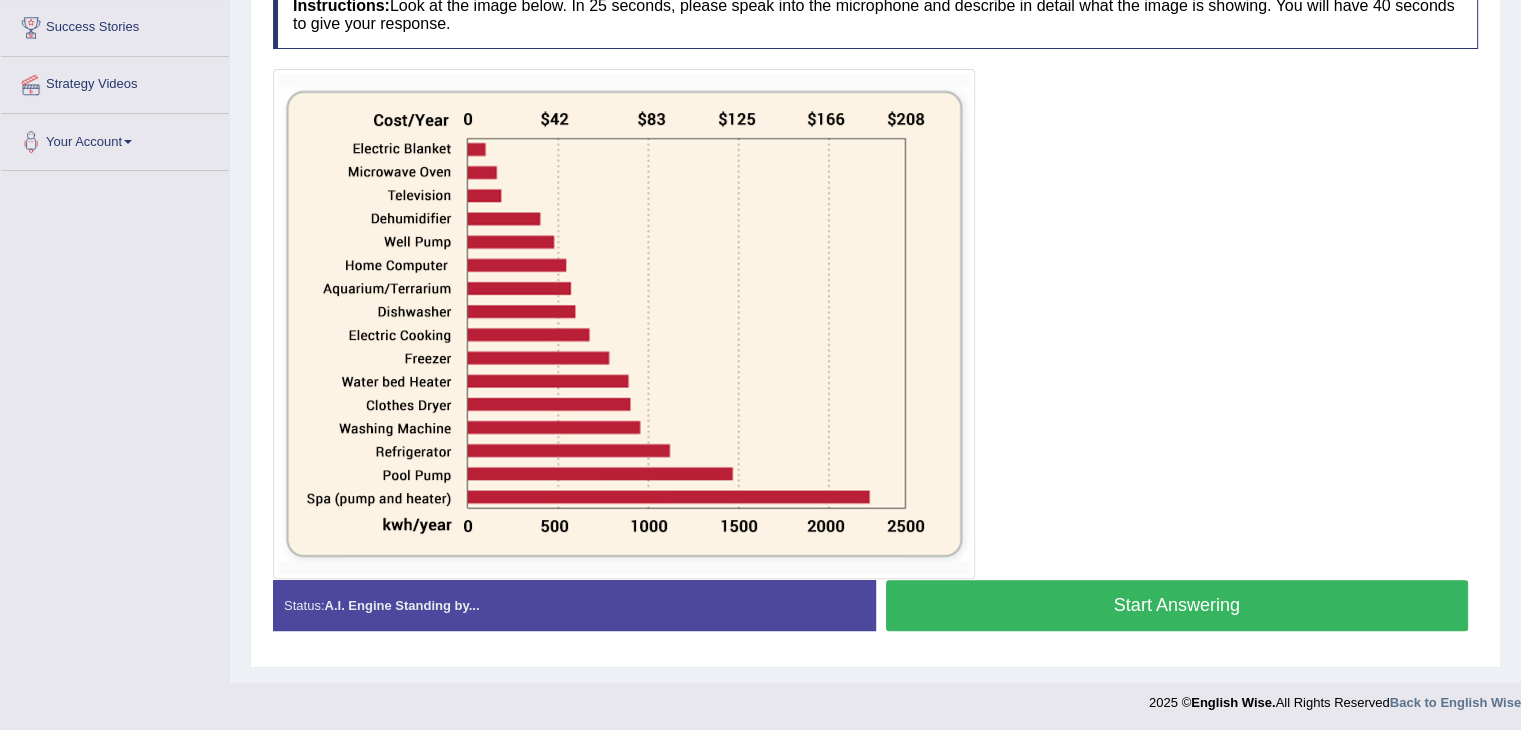 scroll, scrollTop: 389, scrollLeft: 0, axis: vertical 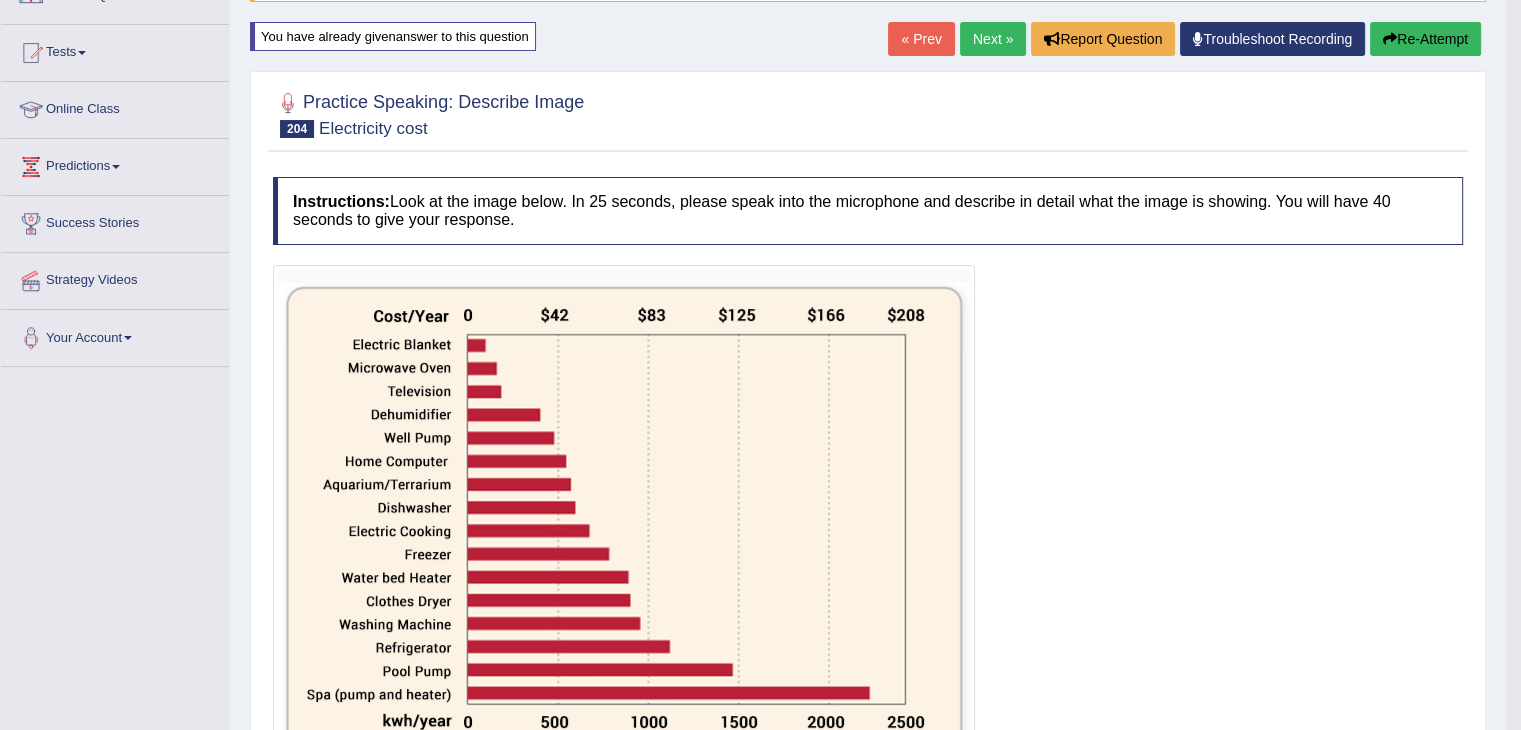 click on "Next »" at bounding box center [993, 39] 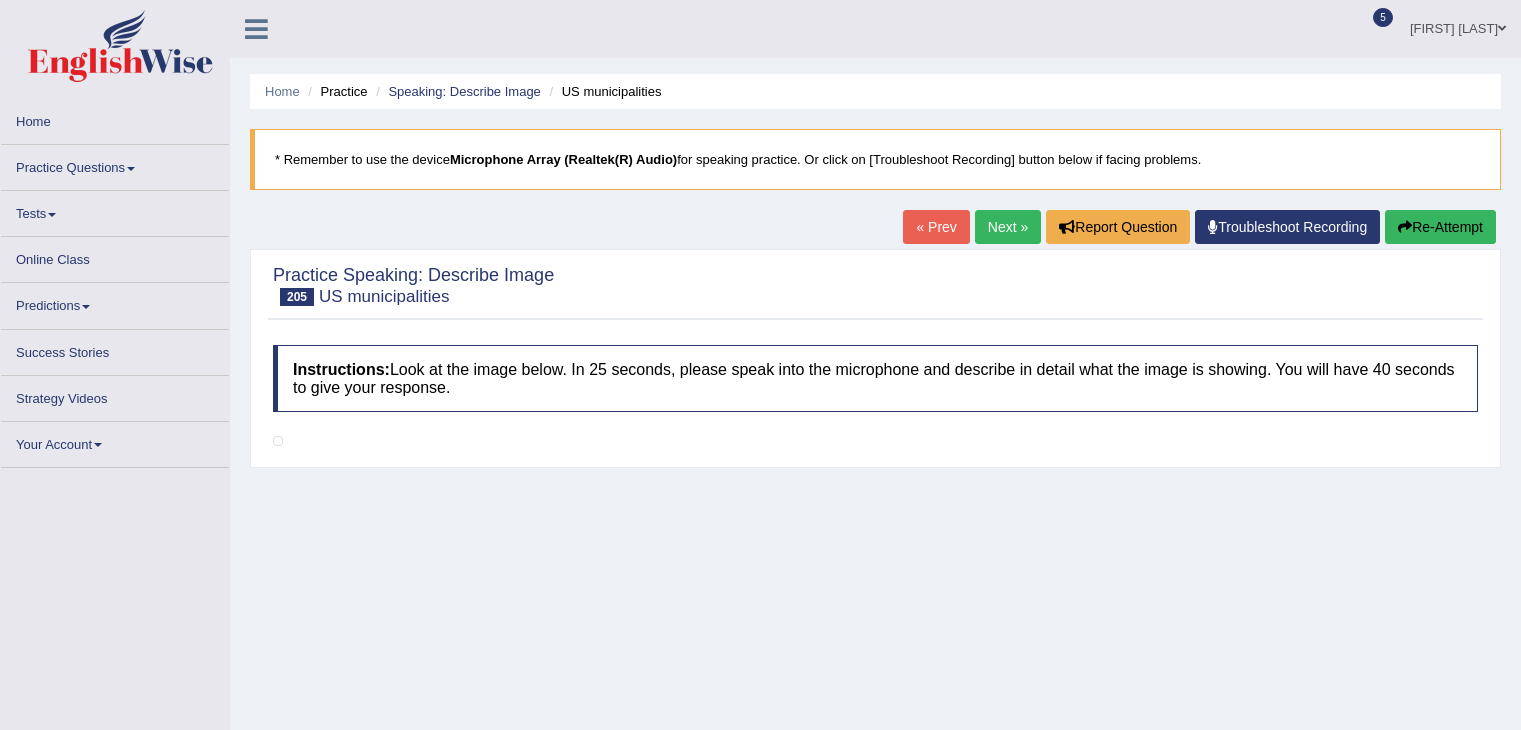 scroll, scrollTop: 0, scrollLeft: 0, axis: both 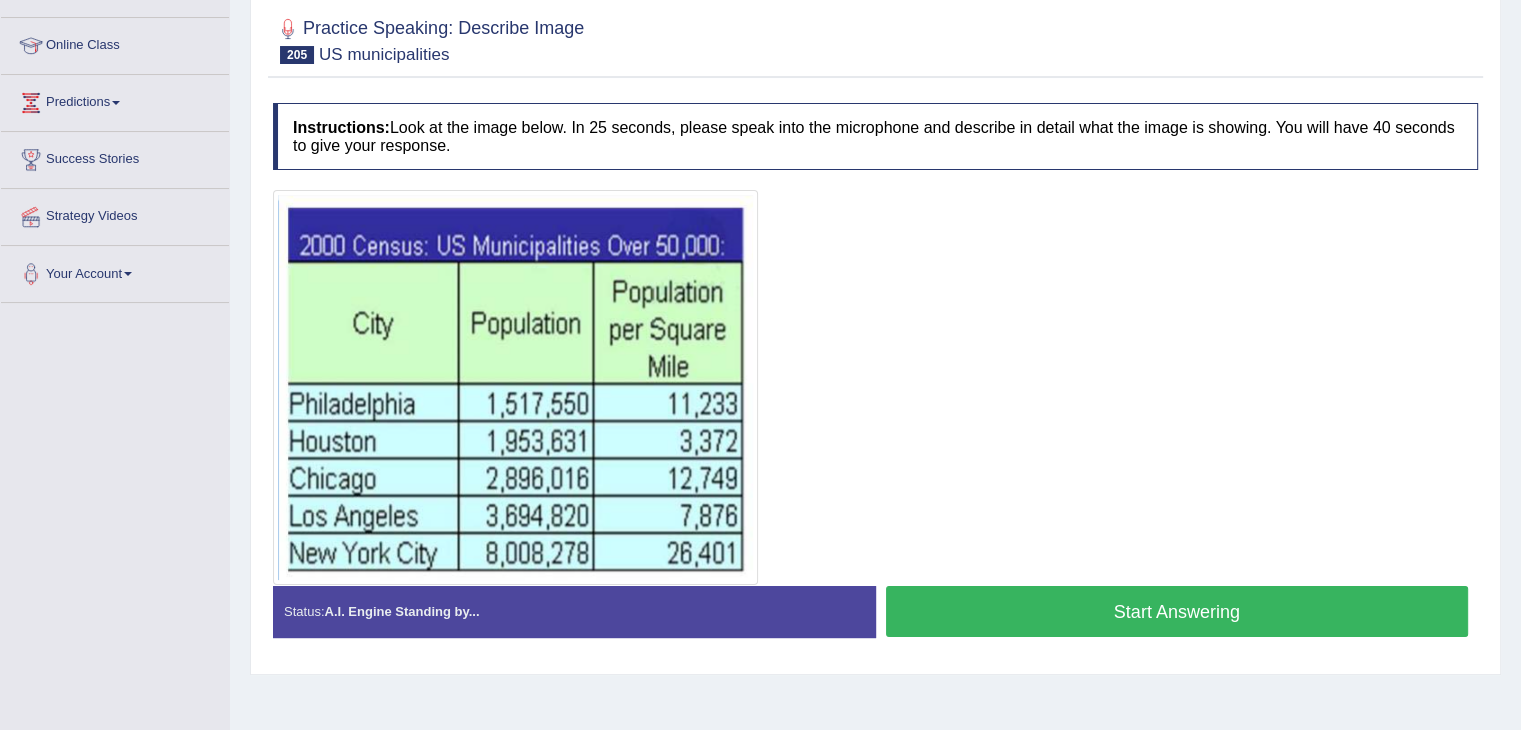 click on "Start Answering" at bounding box center [1177, 611] 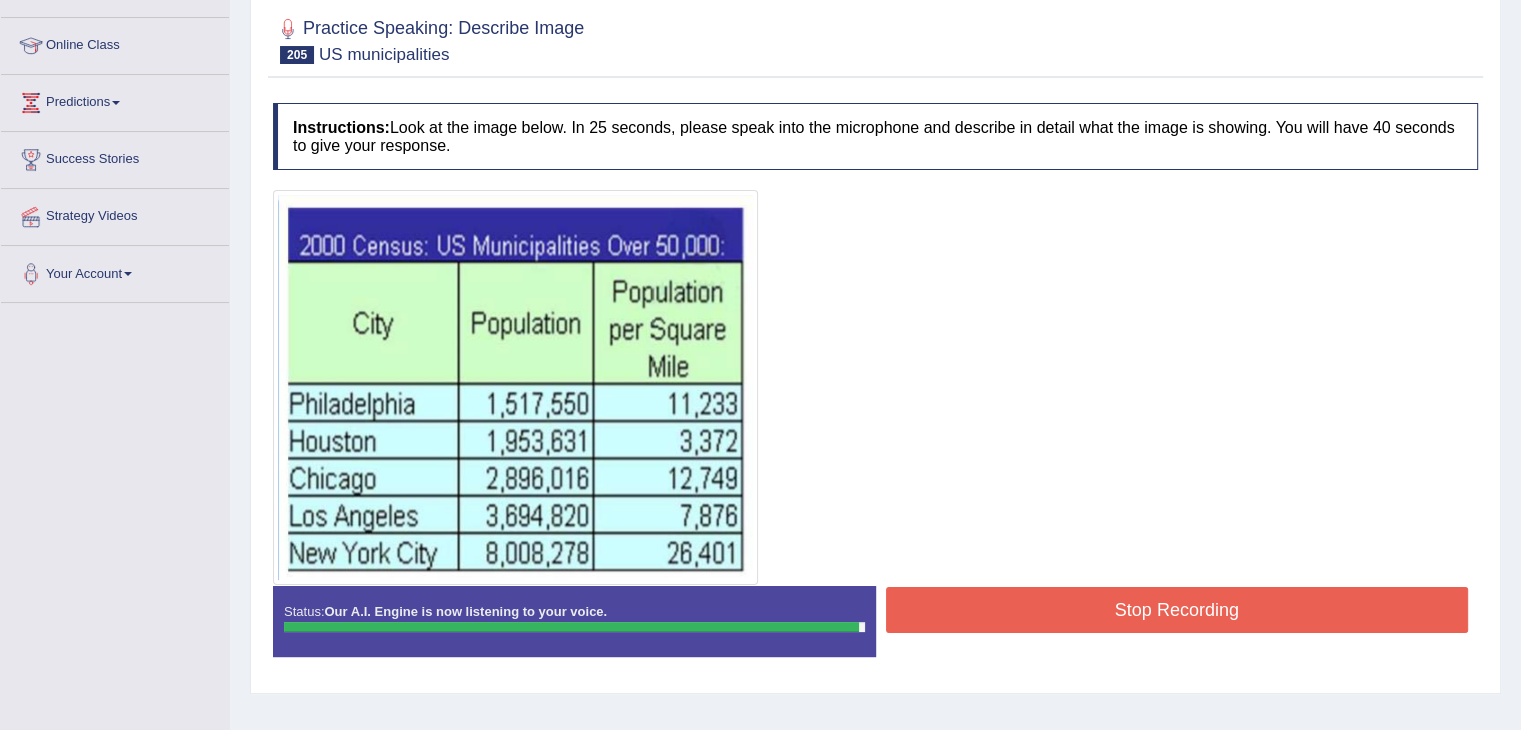 click on "Stop Recording" at bounding box center [1177, 610] 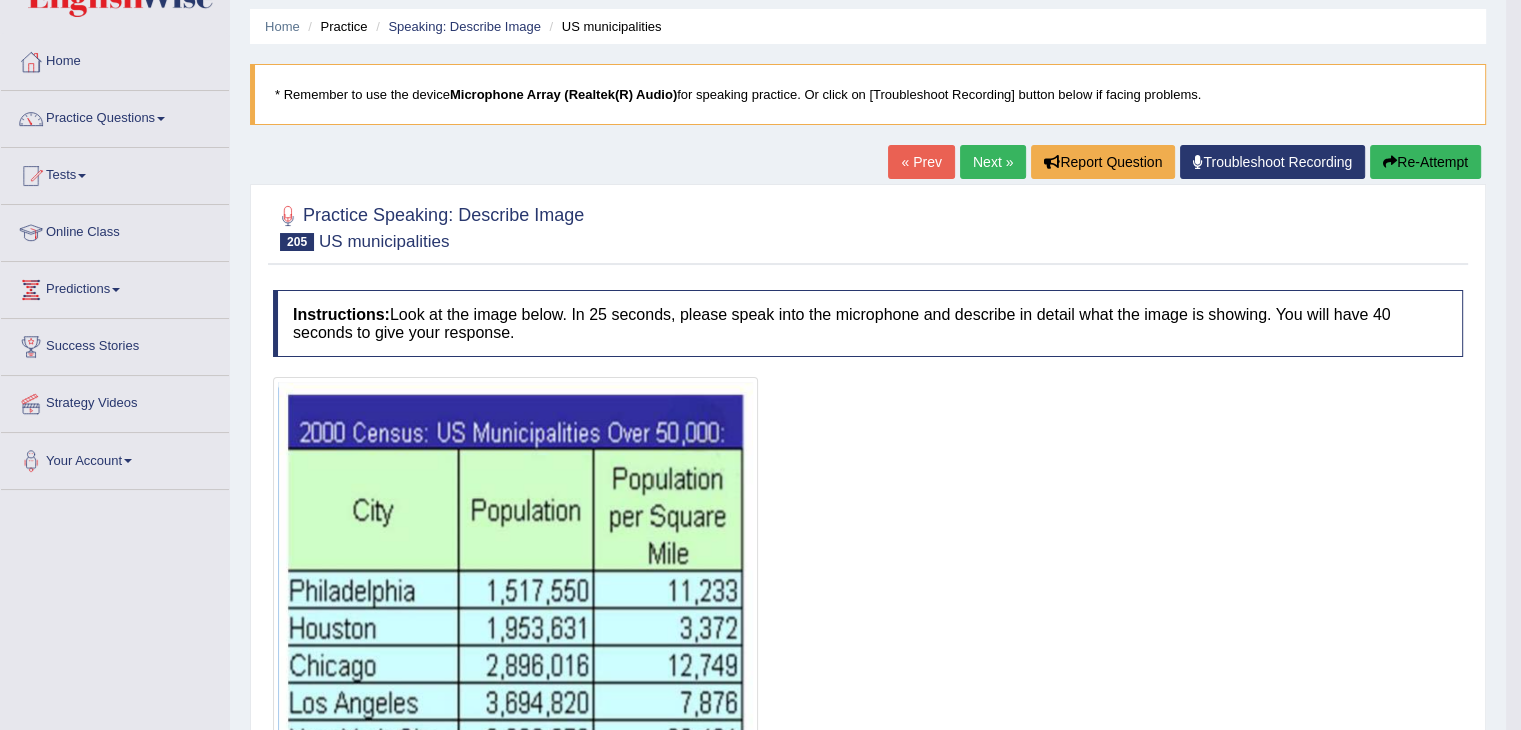 scroll, scrollTop: 62, scrollLeft: 0, axis: vertical 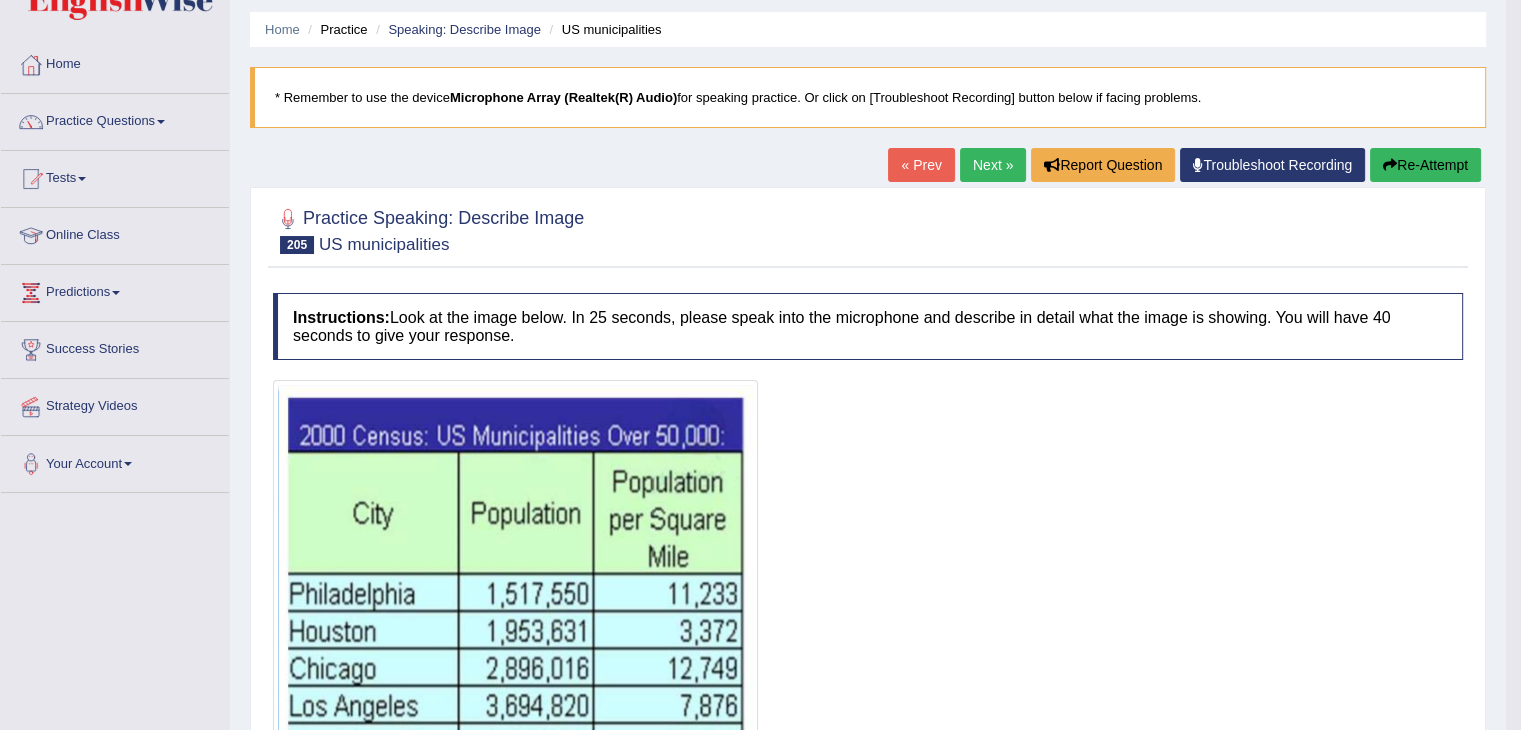 click on "Next »" at bounding box center (993, 165) 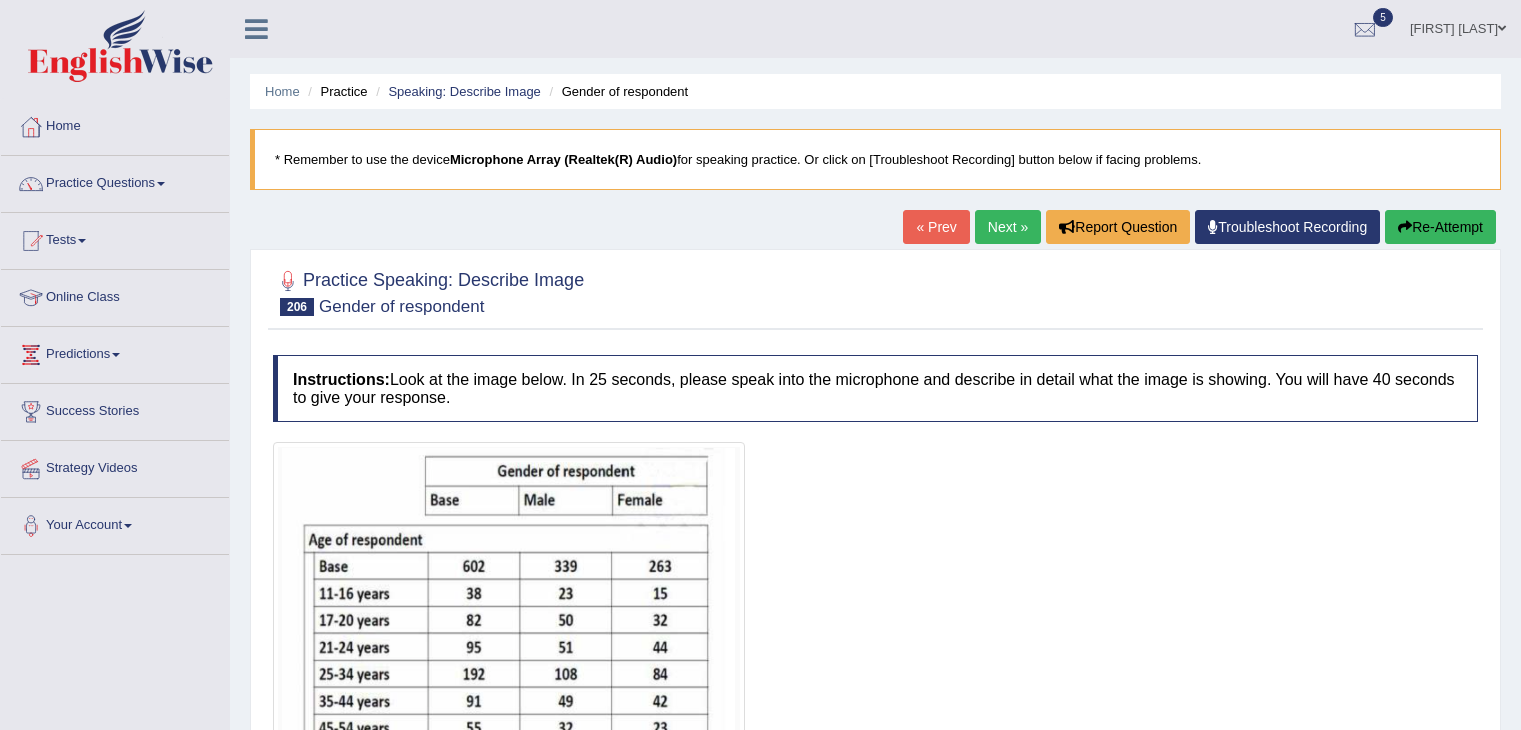 scroll, scrollTop: 0, scrollLeft: 0, axis: both 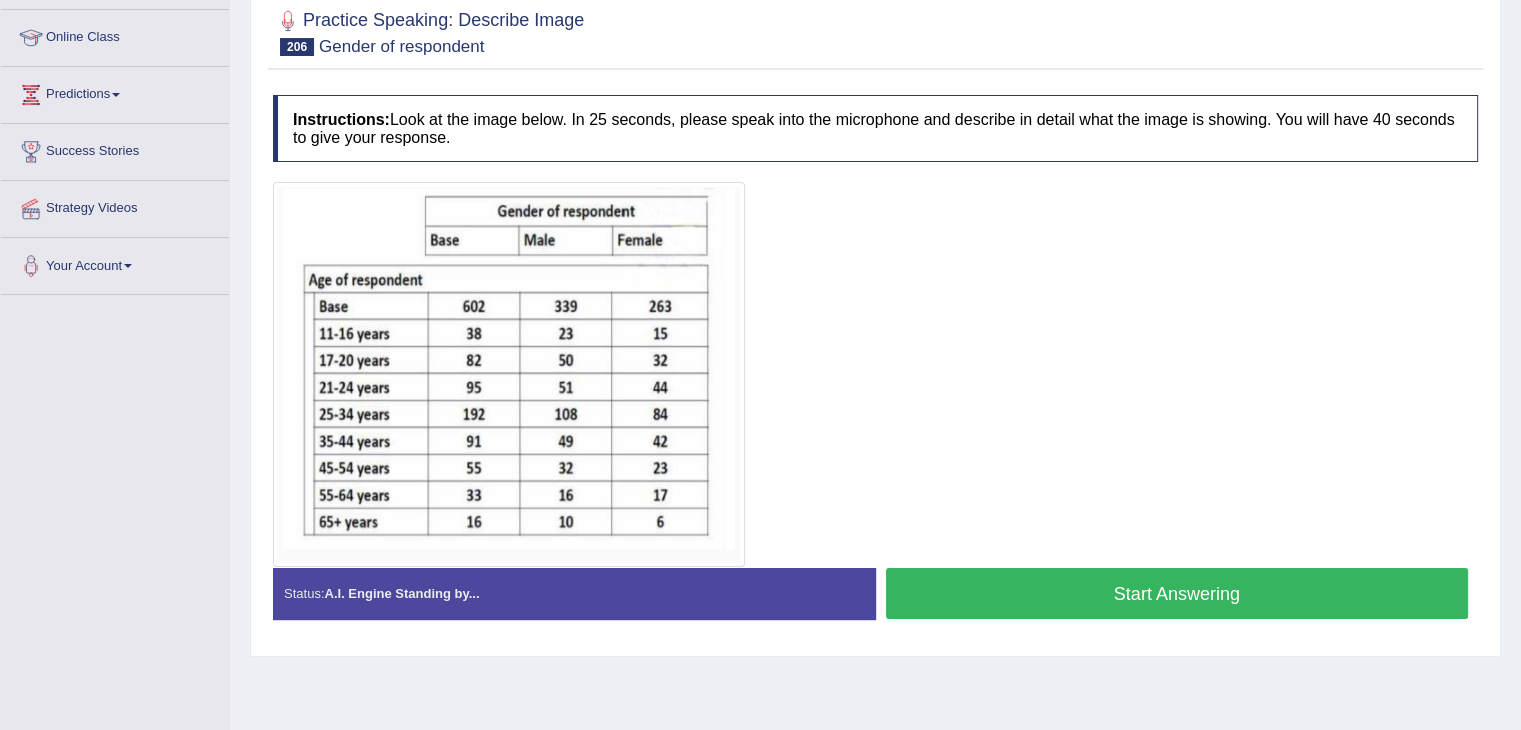 click on "Start Answering" at bounding box center [1177, 593] 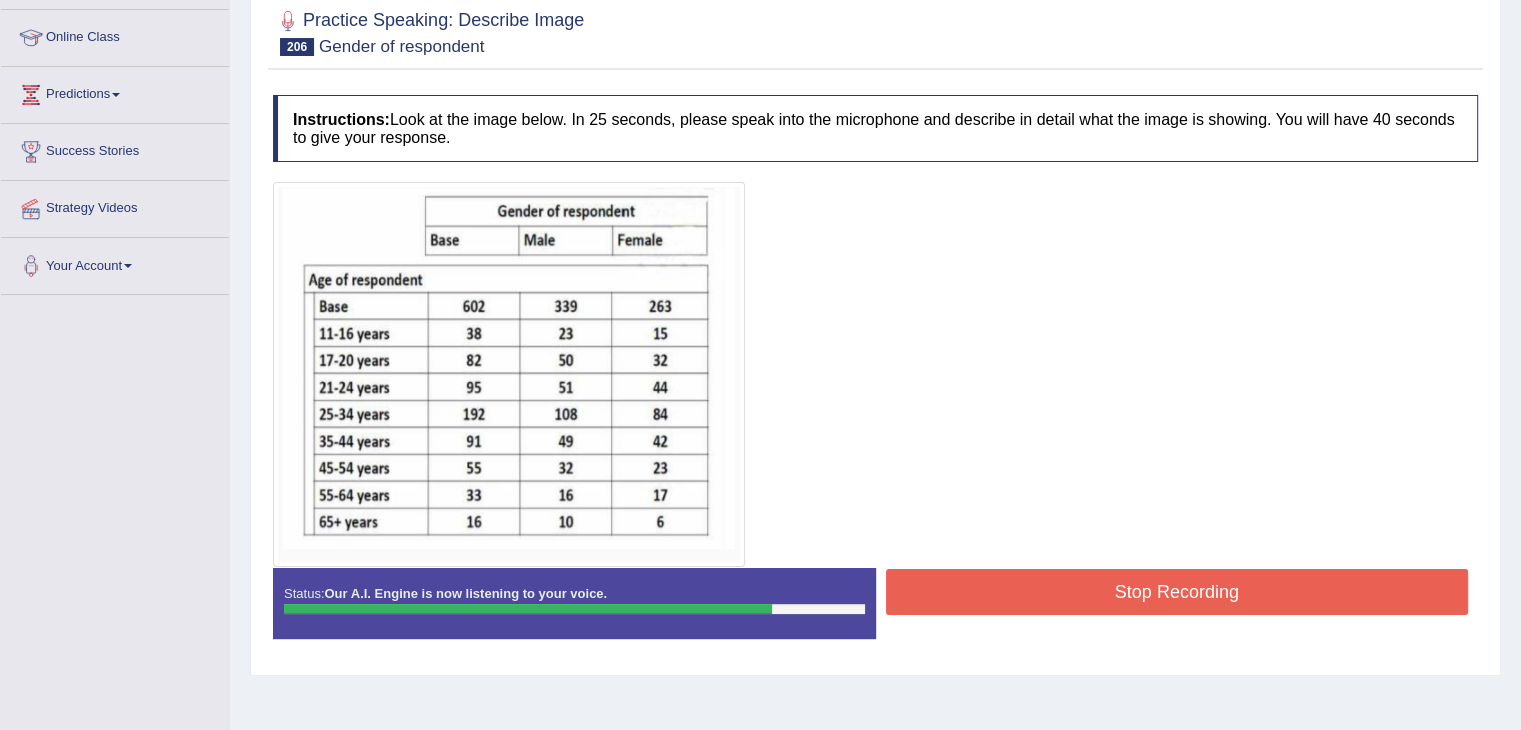 click on "Stop Recording" at bounding box center (1177, 592) 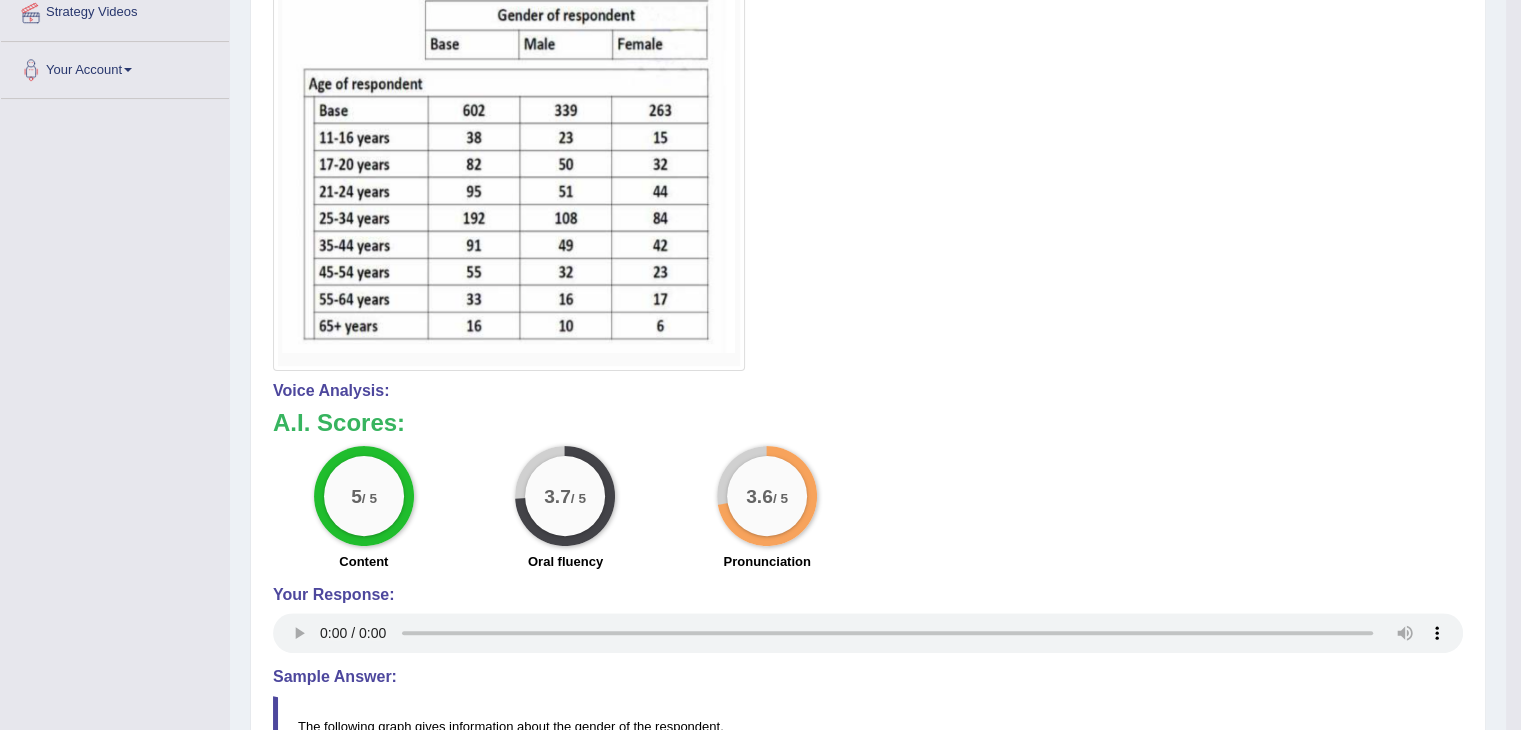 scroll, scrollTop: 0, scrollLeft: 0, axis: both 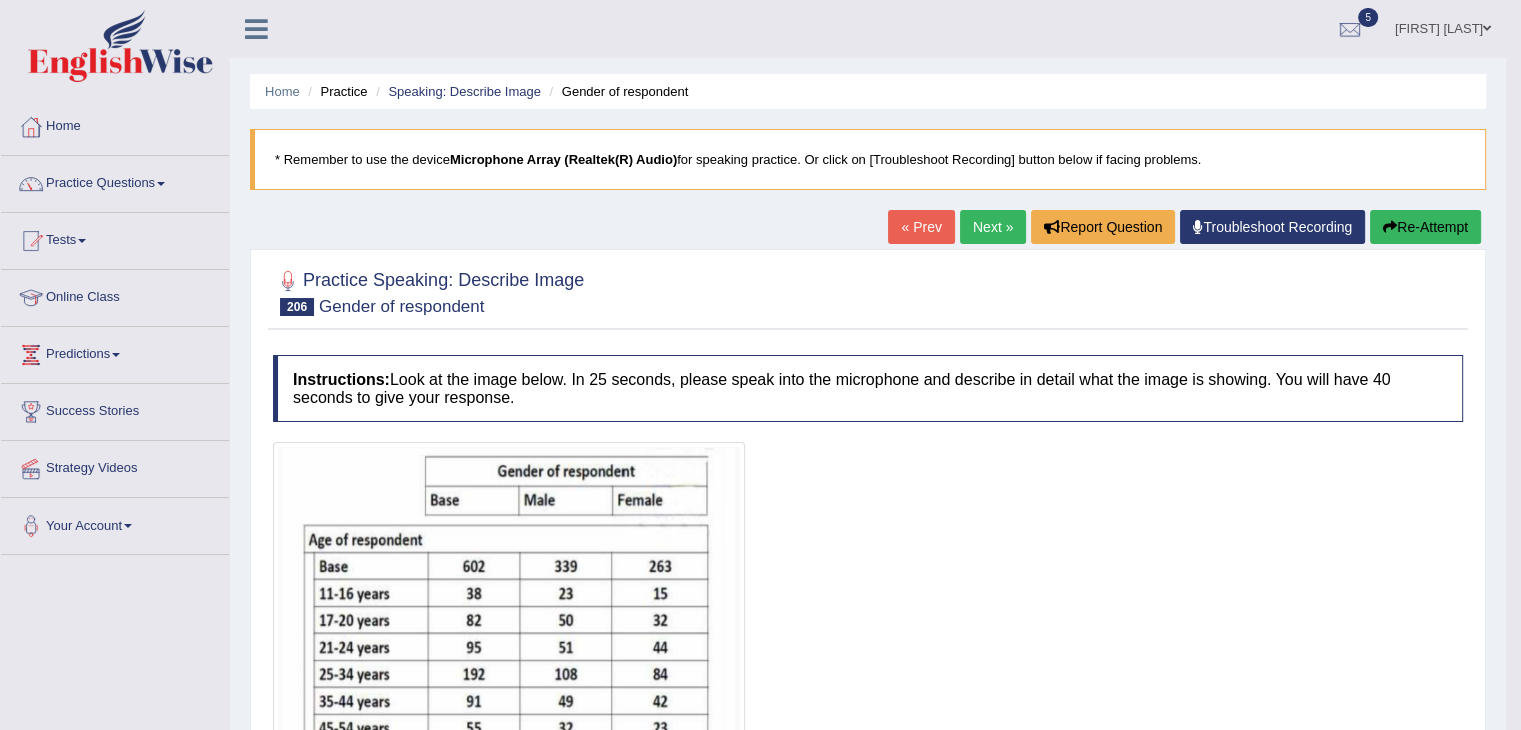 click on "Next »" at bounding box center (993, 227) 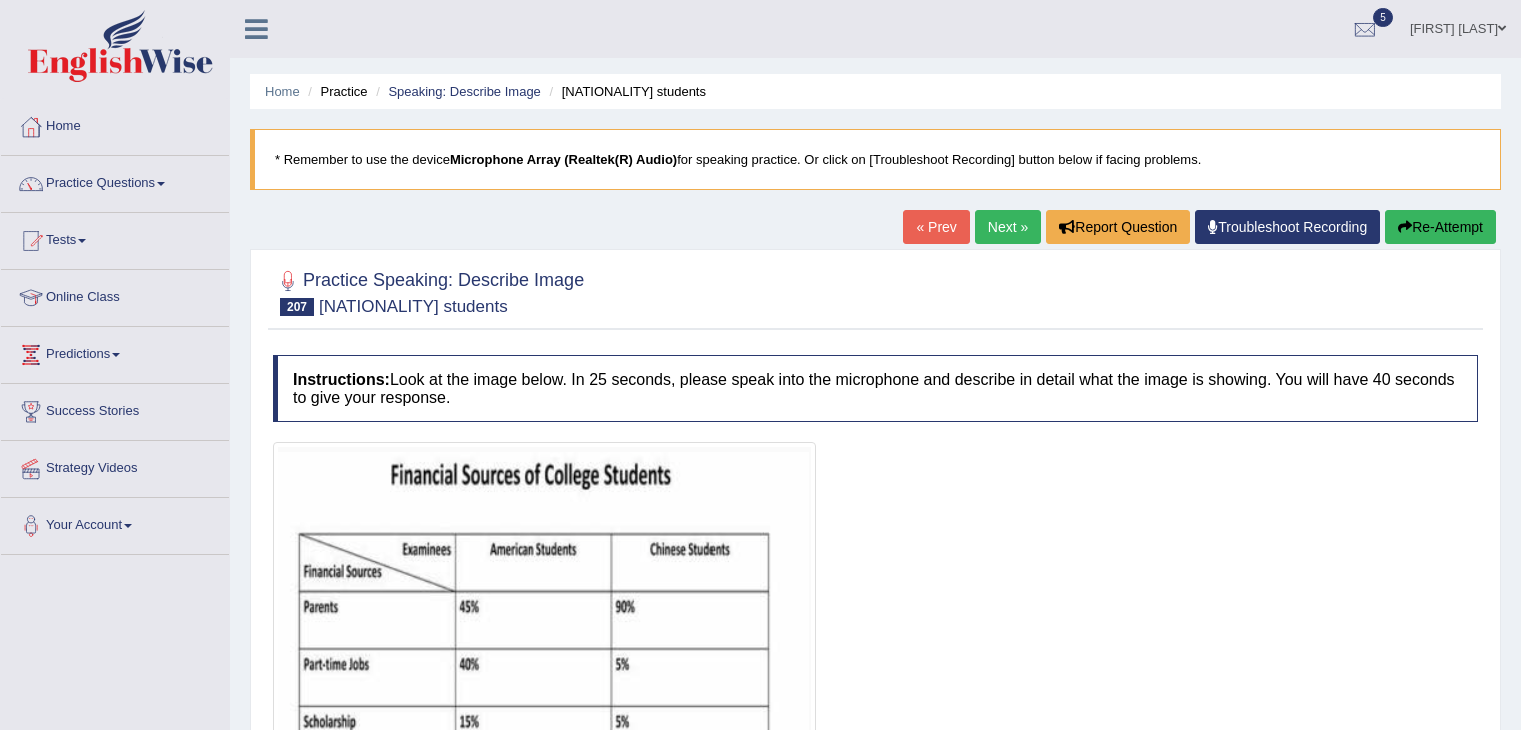 scroll, scrollTop: 0, scrollLeft: 0, axis: both 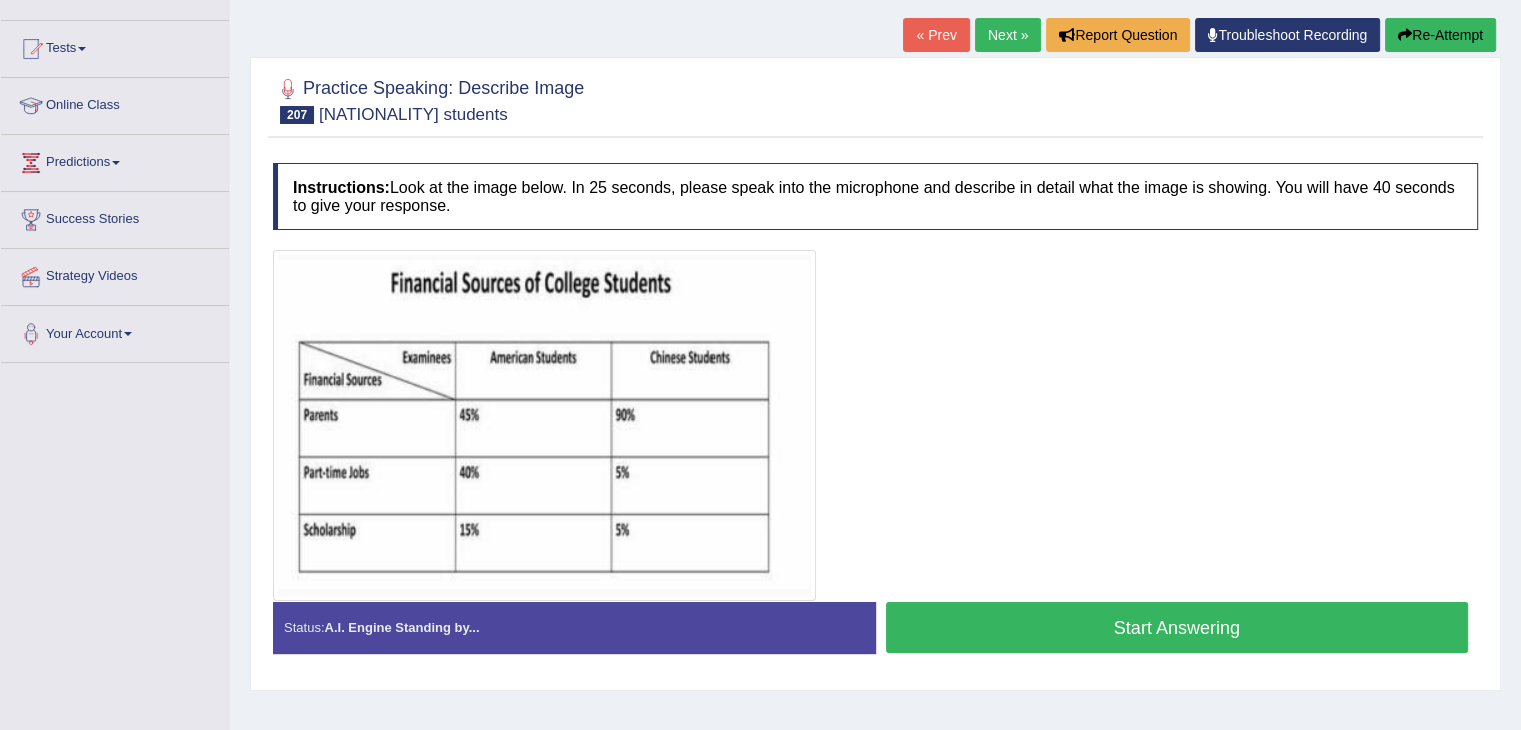 click on "Start Answering" at bounding box center [1177, 627] 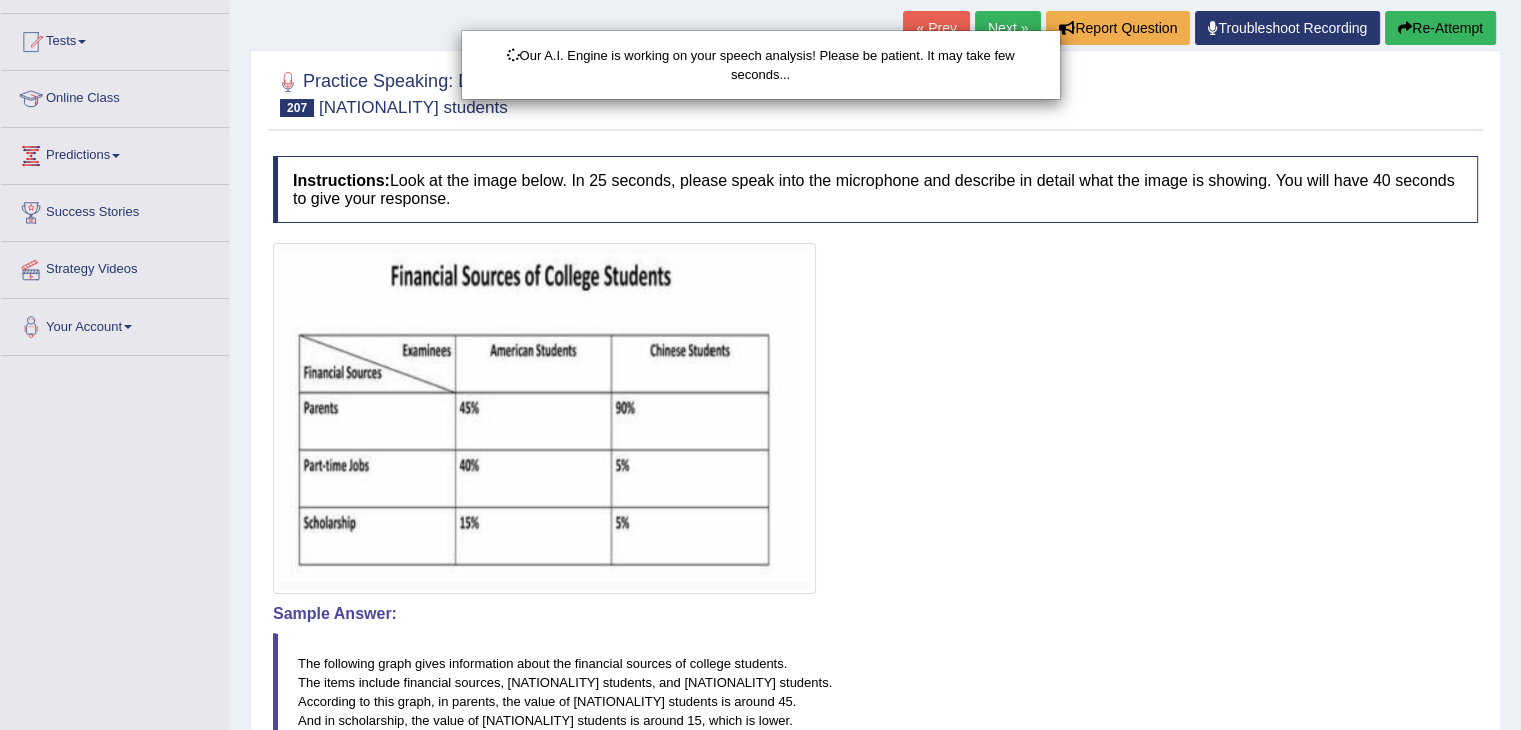 scroll, scrollTop: 467, scrollLeft: 0, axis: vertical 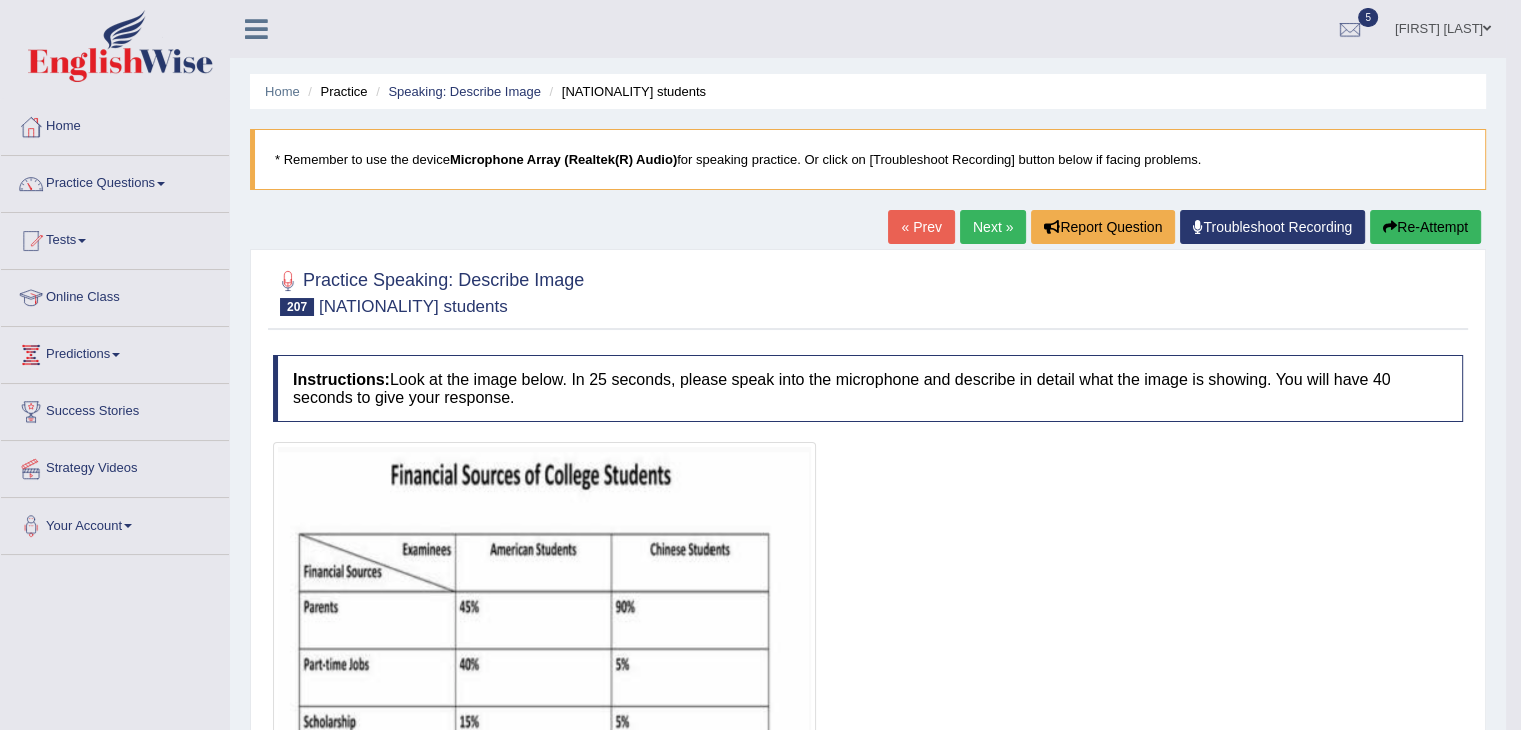 click on "Next »" at bounding box center (993, 227) 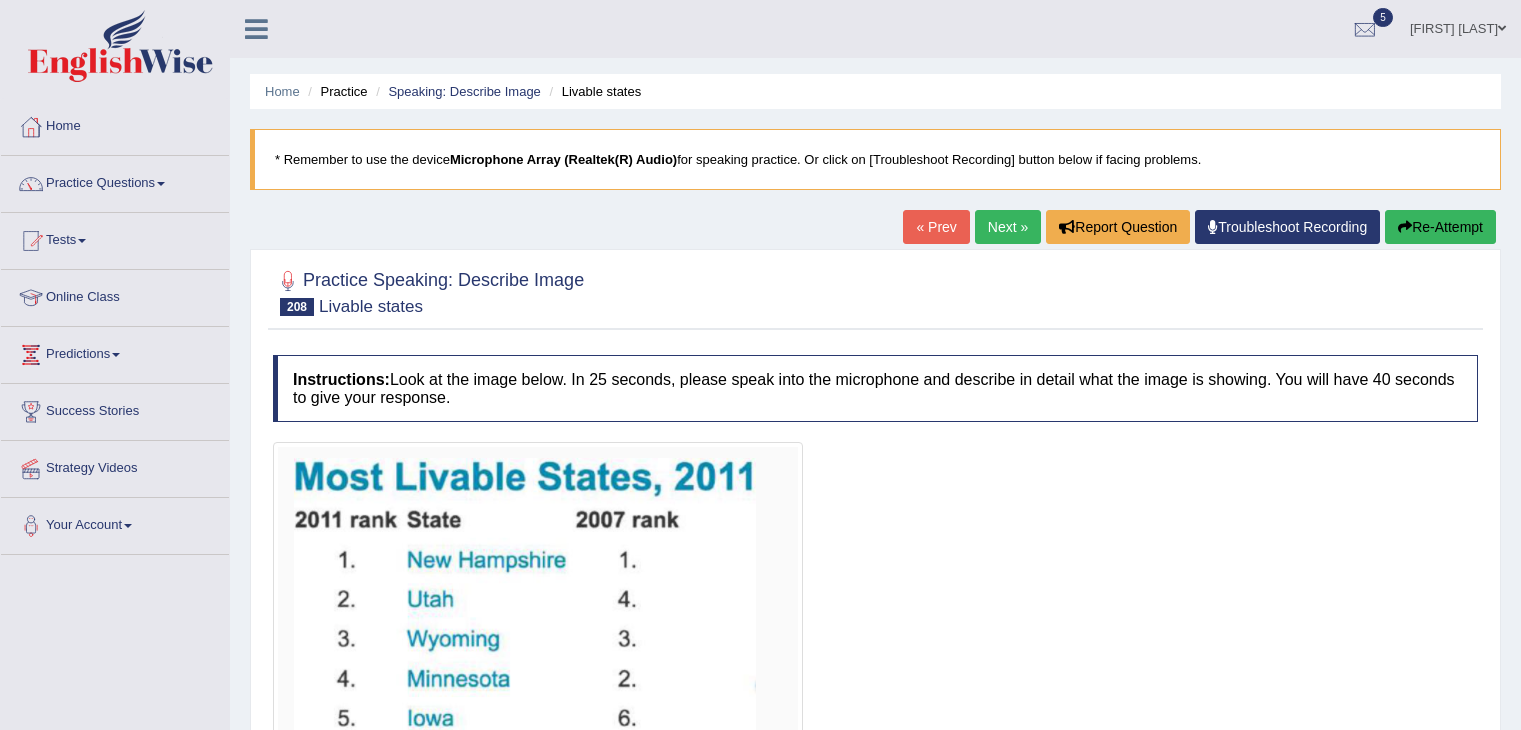 scroll, scrollTop: 0, scrollLeft: 0, axis: both 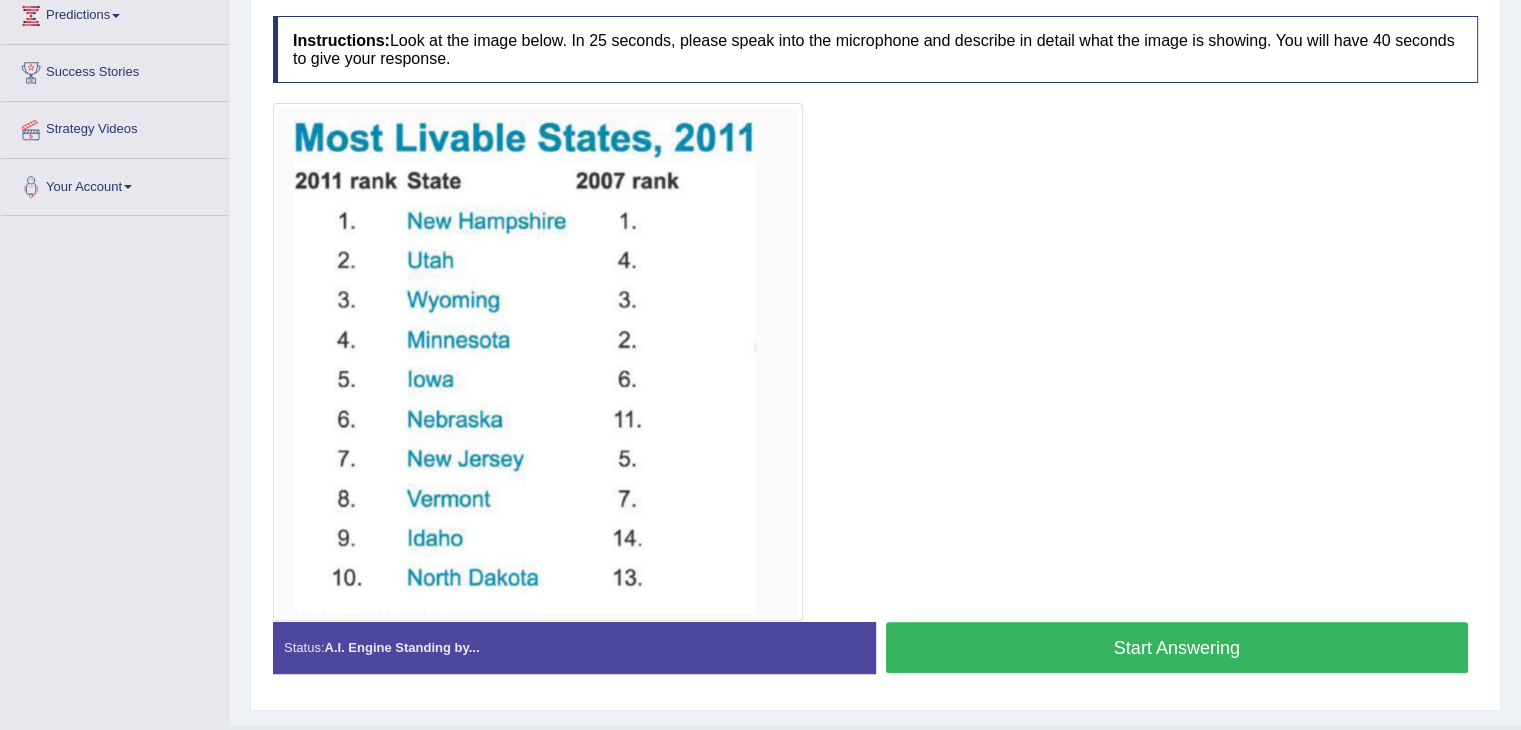 click on "Start Answering" at bounding box center [1177, 647] 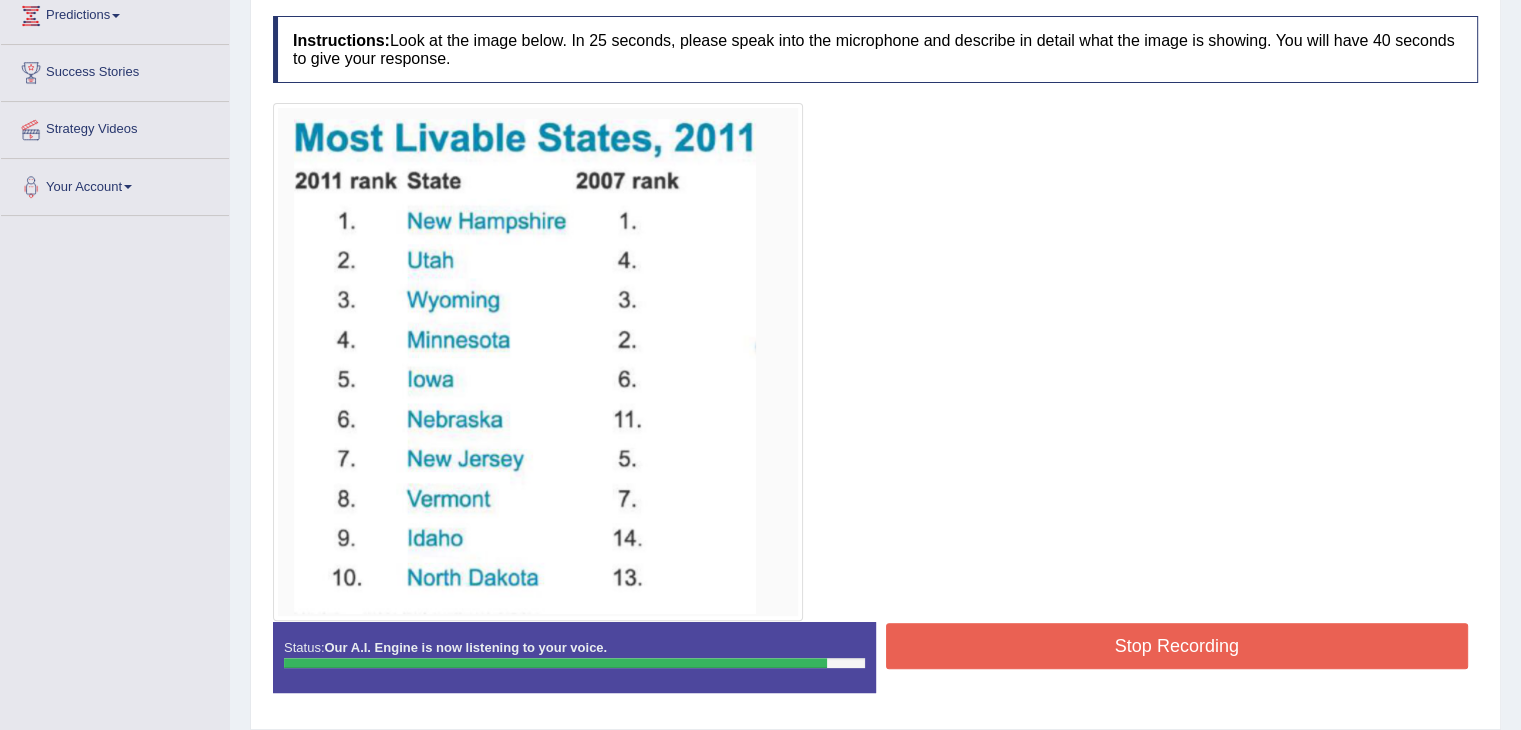 click on "Stop Recording" at bounding box center [1177, 646] 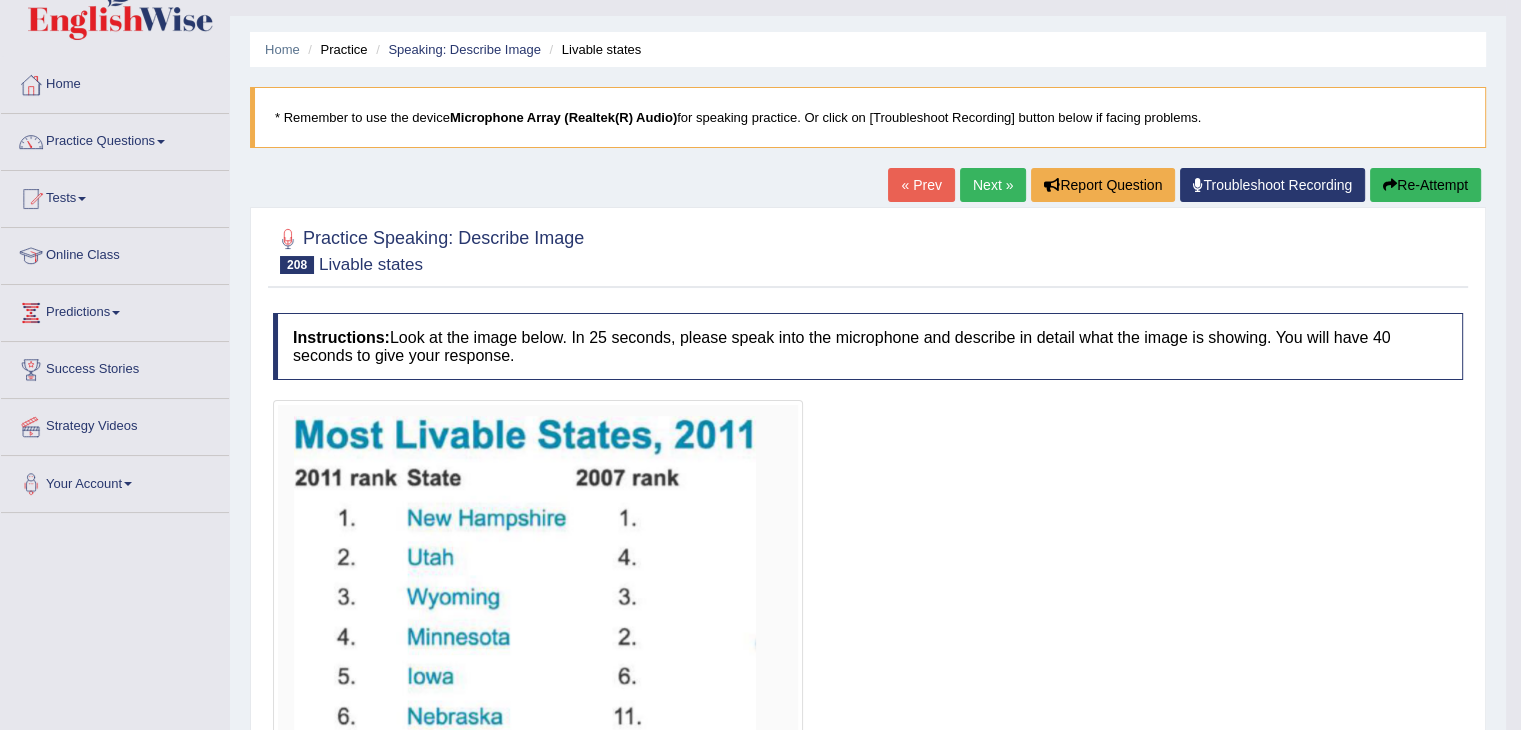 scroll, scrollTop: 0, scrollLeft: 0, axis: both 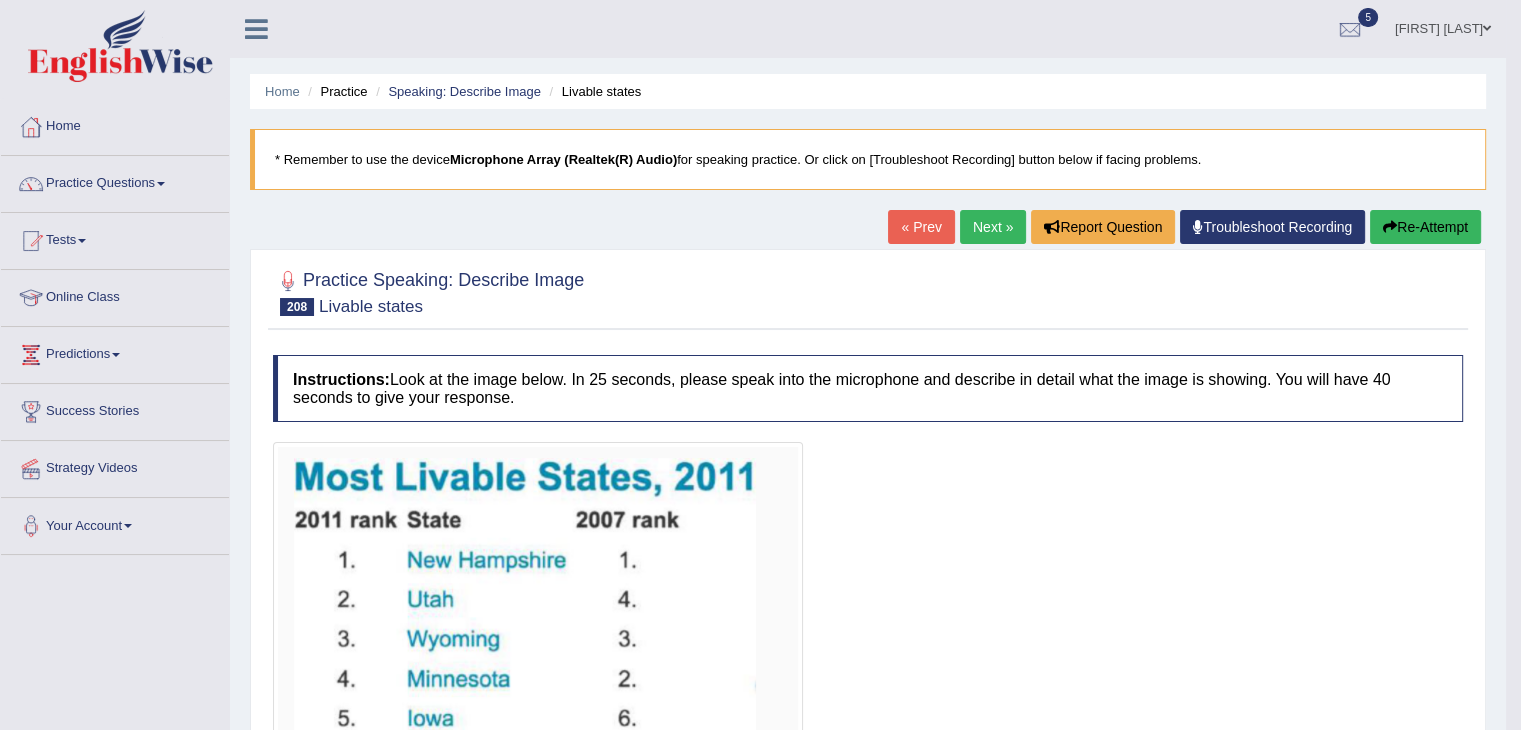 click on "Next »" at bounding box center [993, 227] 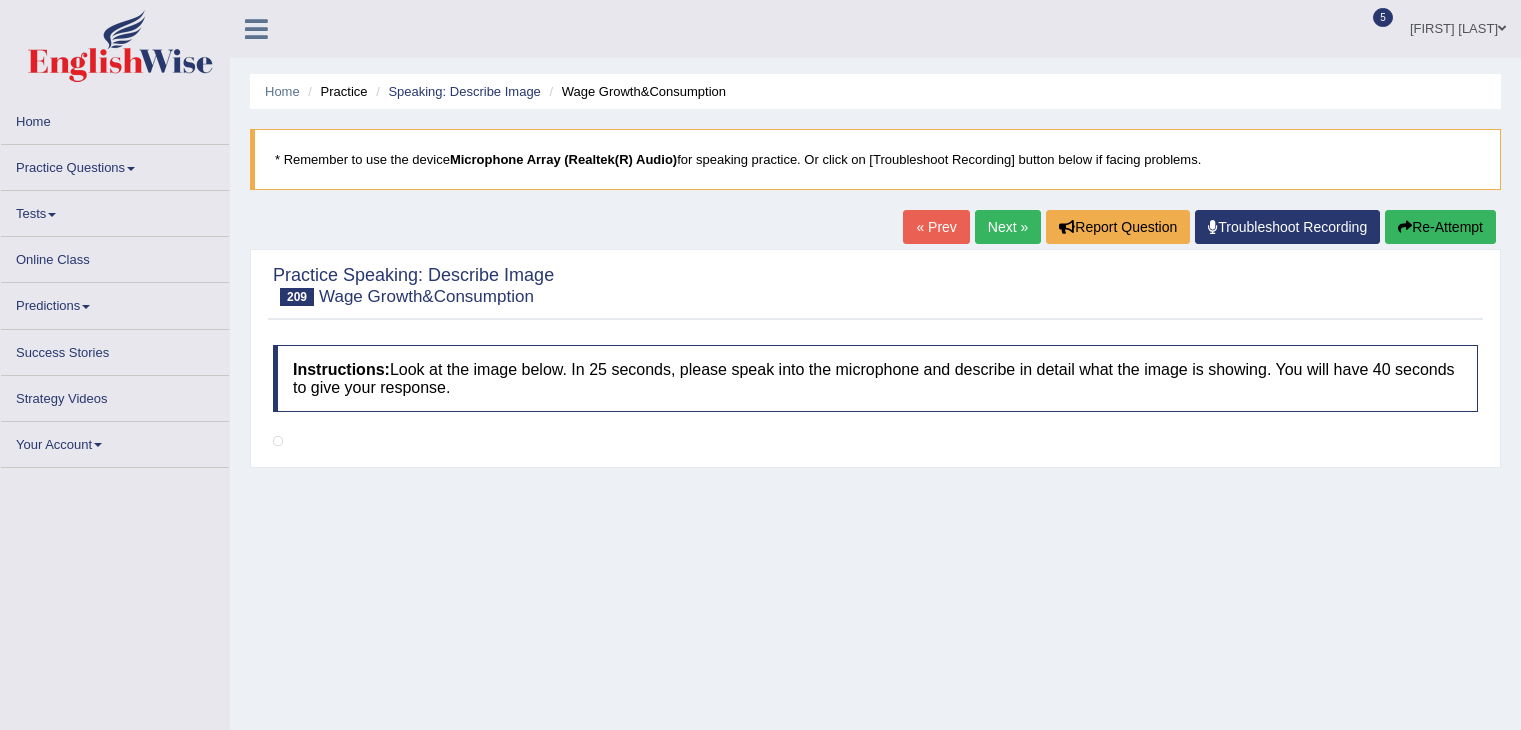 scroll, scrollTop: 0, scrollLeft: 0, axis: both 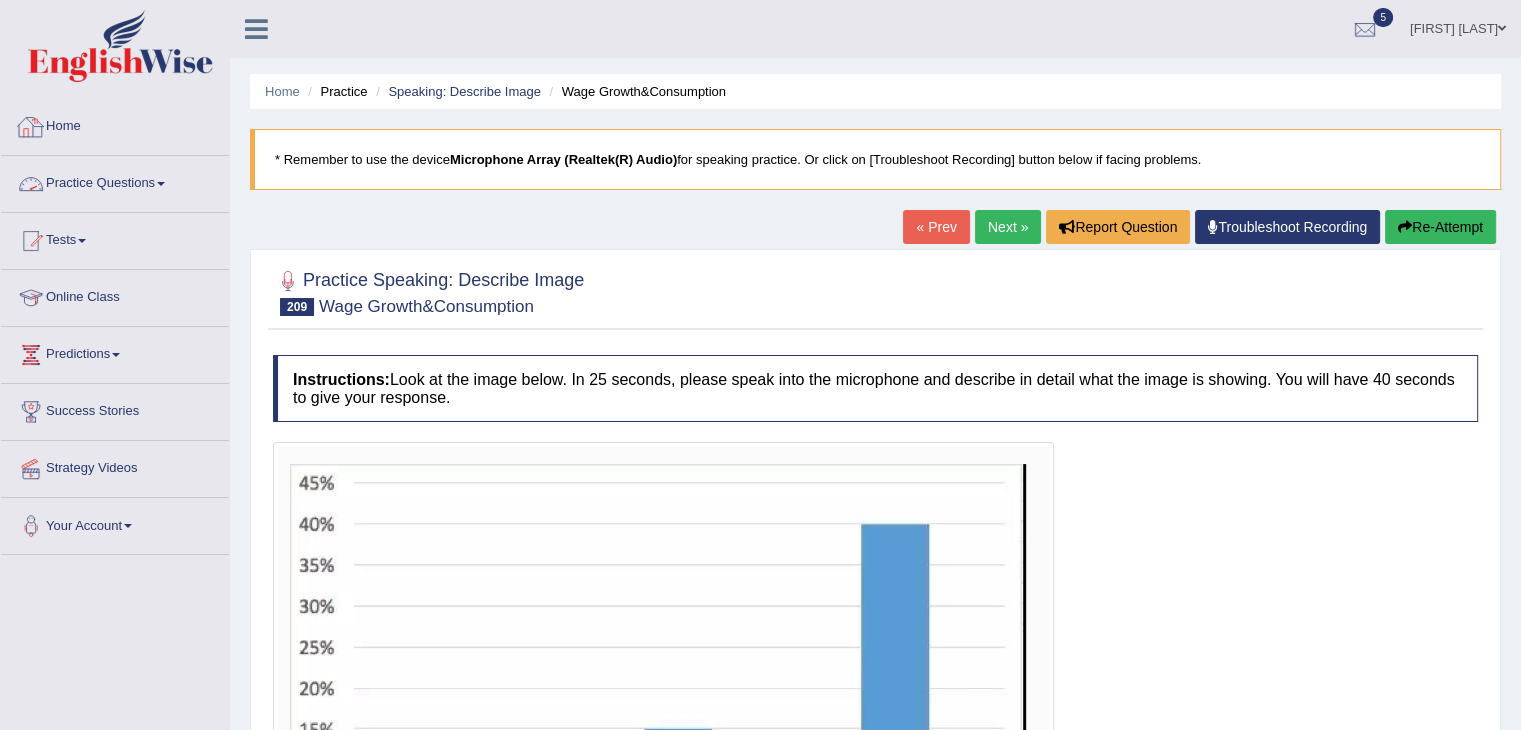 click on "Practice Questions" at bounding box center [115, 181] 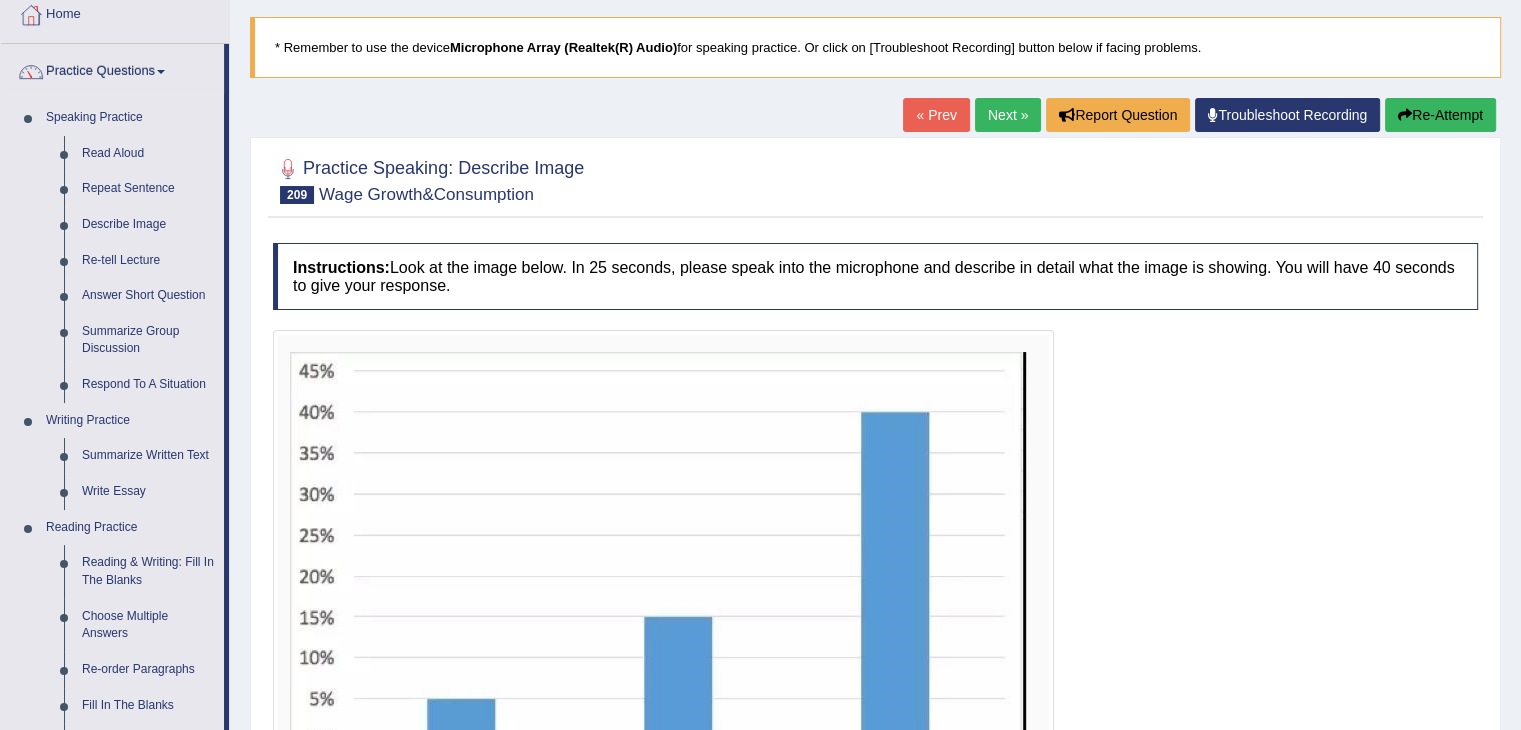 scroll, scrollTop: 112, scrollLeft: 0, axis: vertical 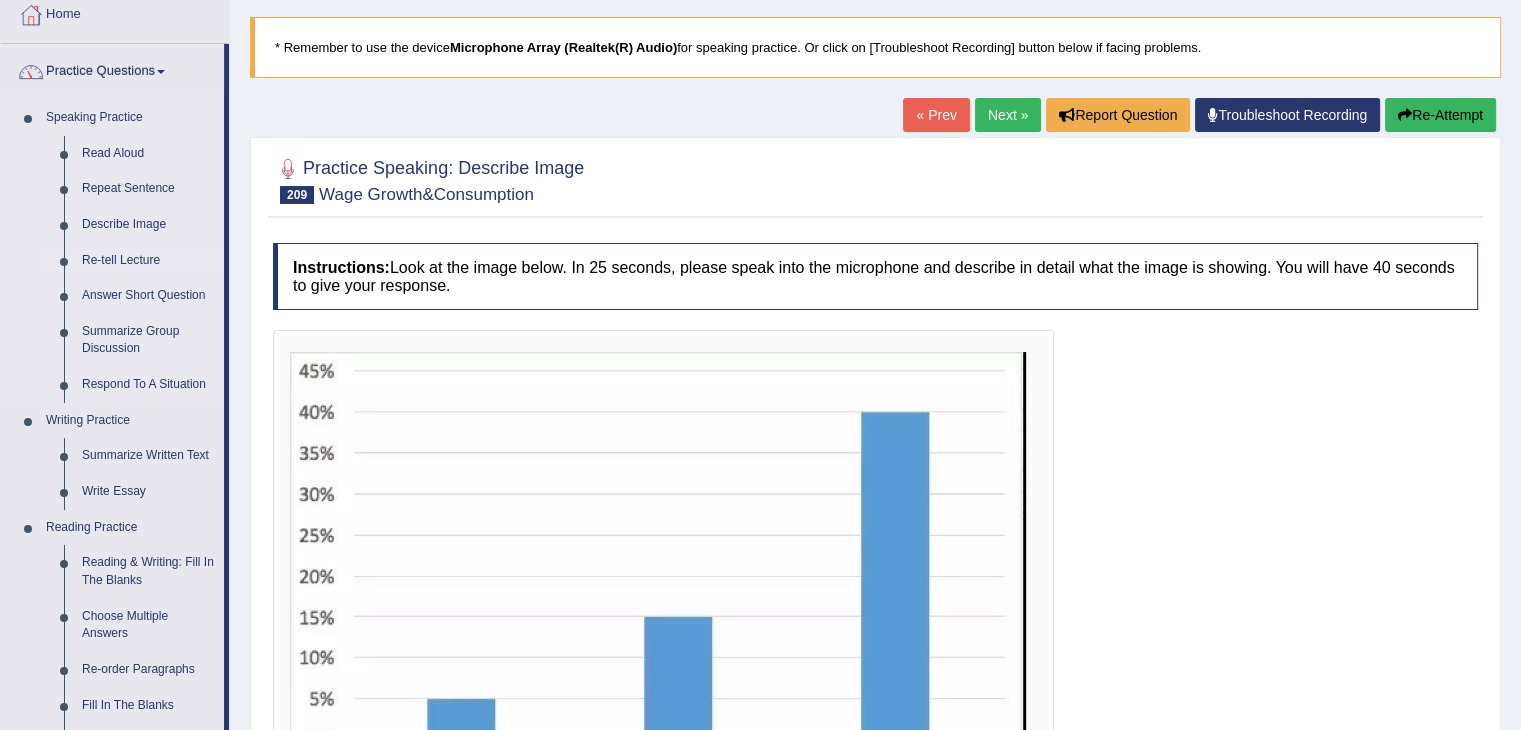 click on "Re-tell Lecture" at bounding box center (148, 261) 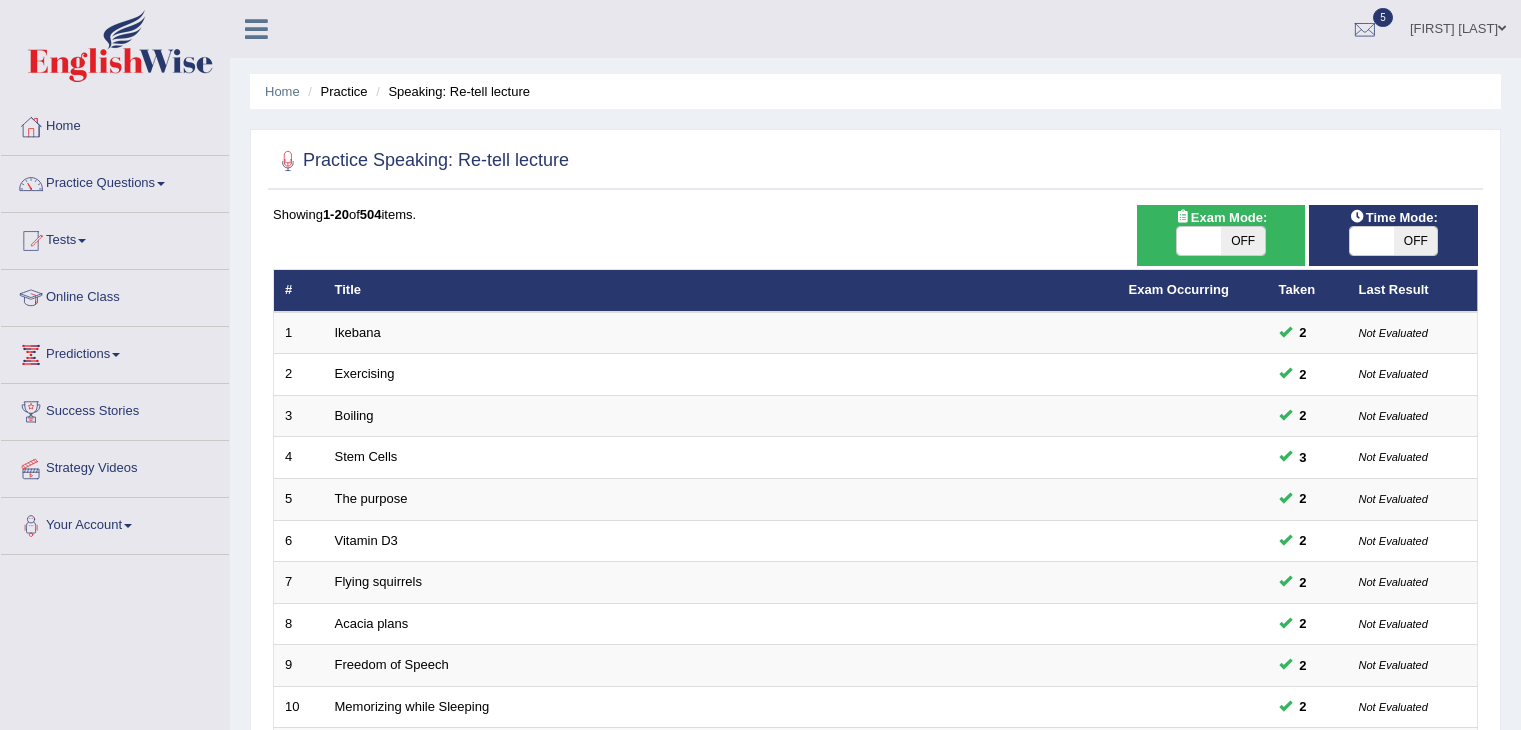 scroll, scrollTop: 0, scrollLeft: 0, axis: both 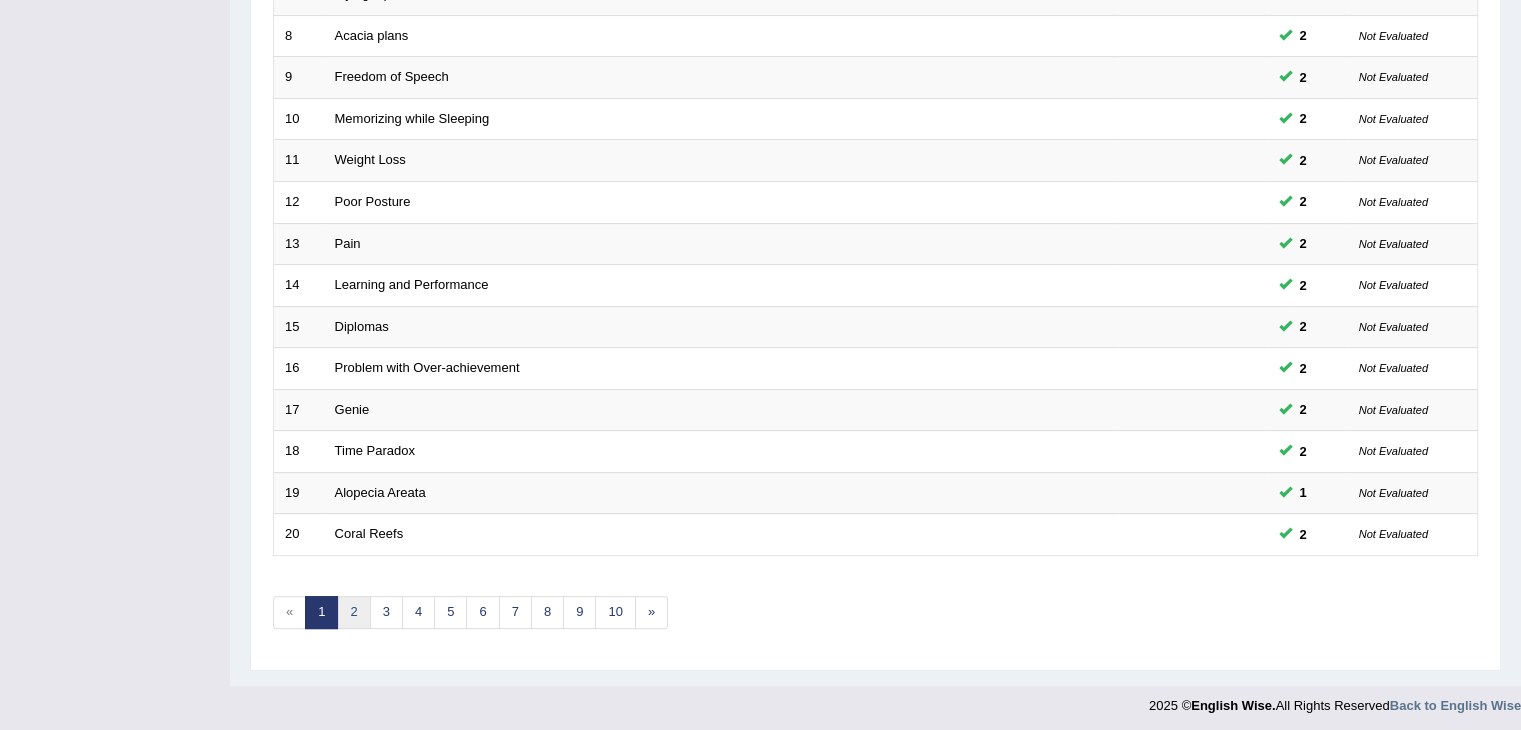 click on "2" at bounding box center (353, 612) 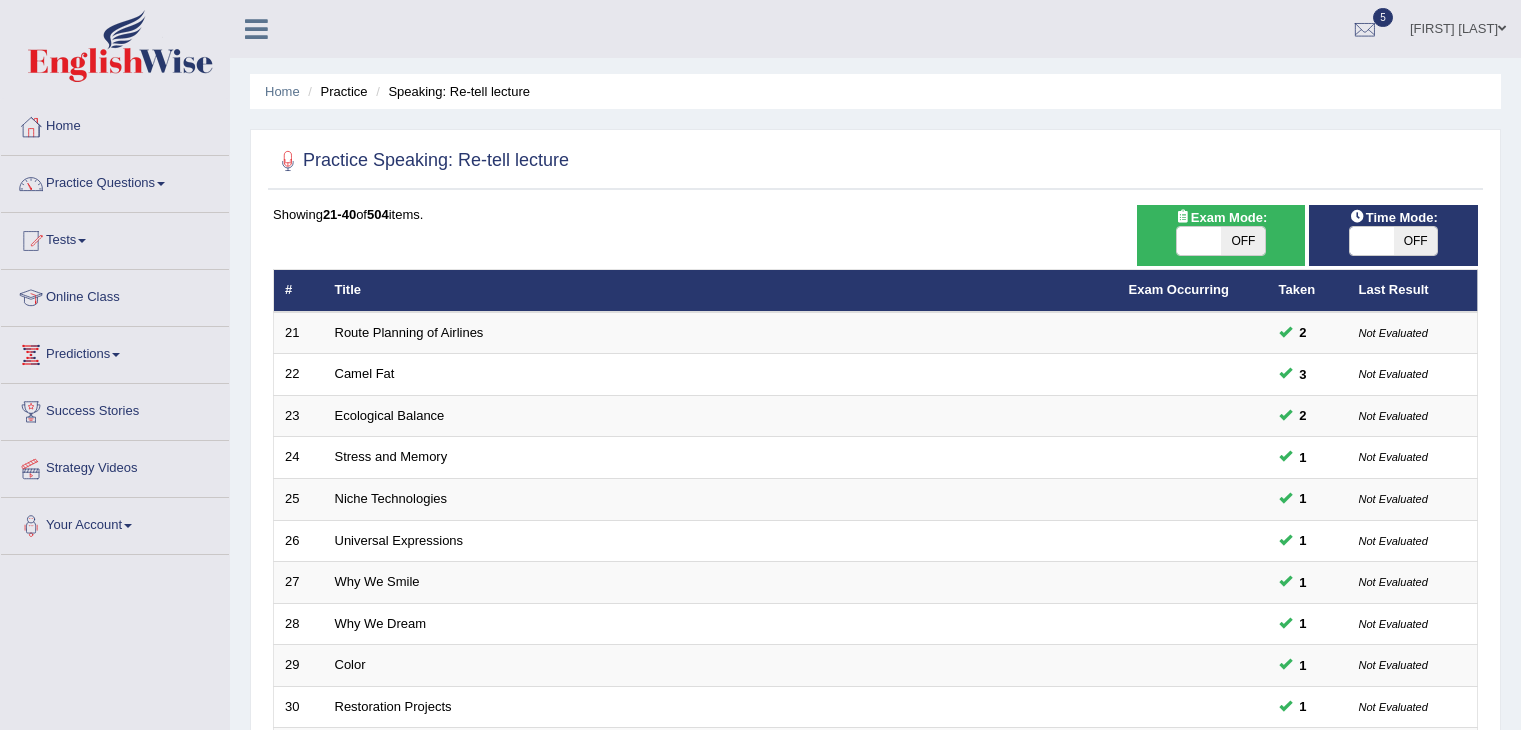 scroll, scrollTop: 0, scrollLeft: 0, axis: both 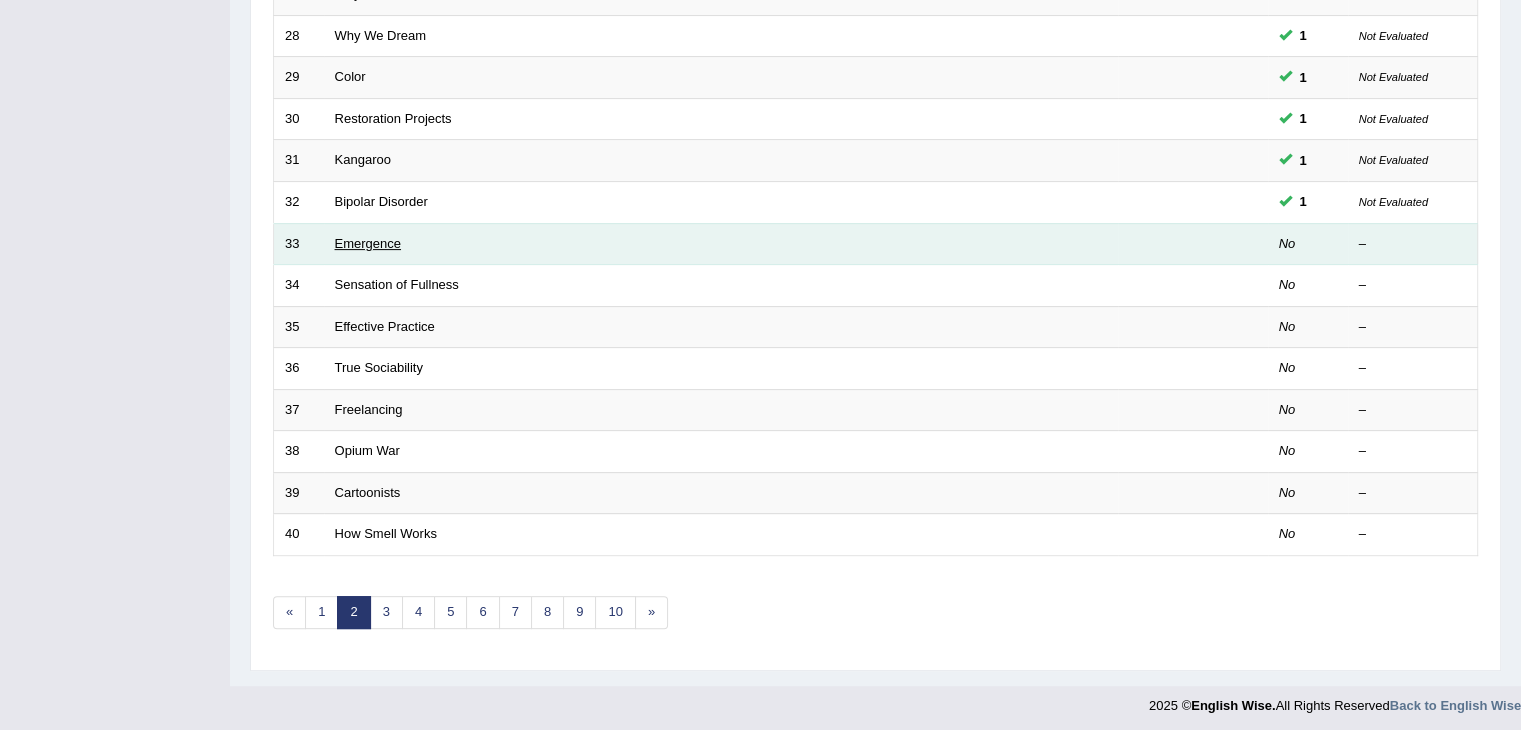 click on "Emergence" at bounding box center (368, 243) 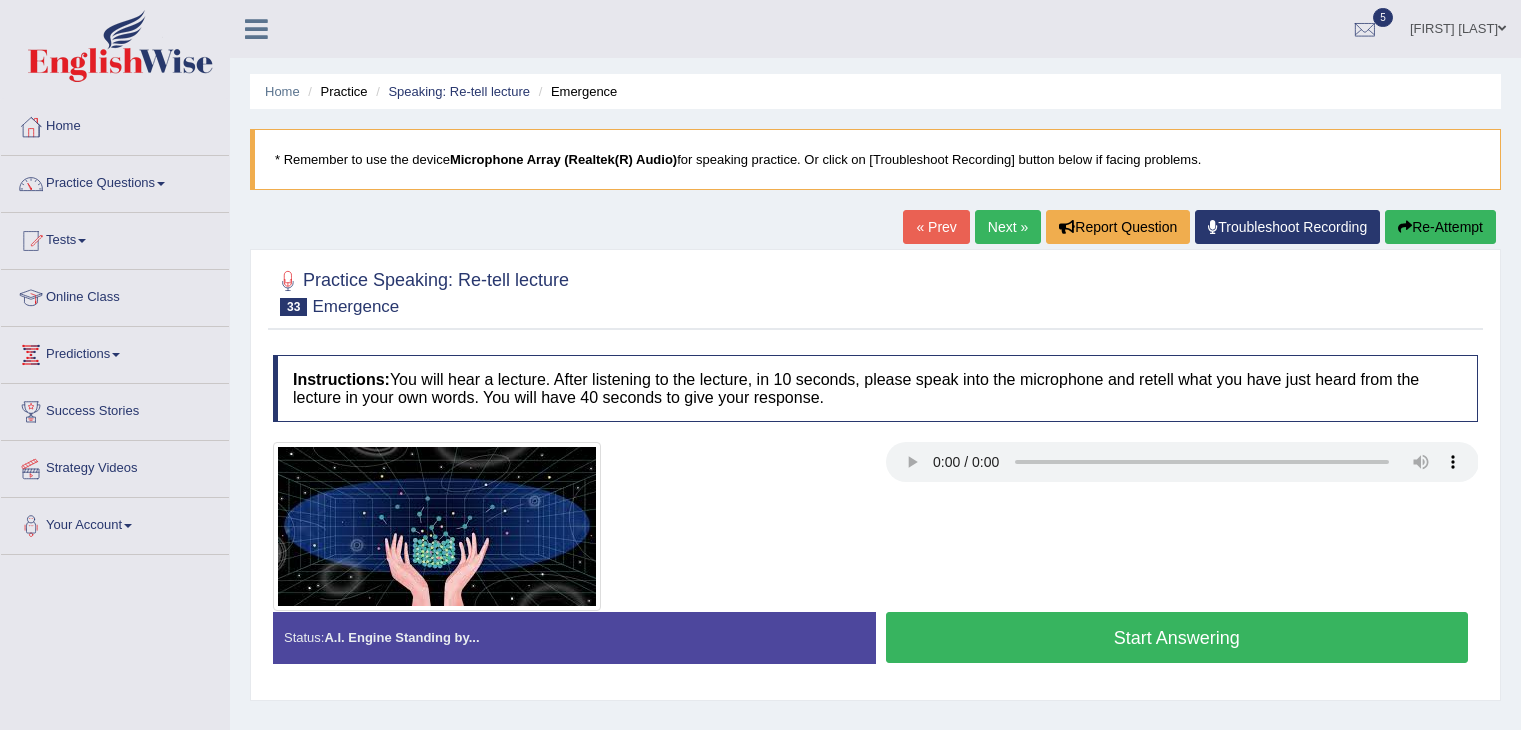 scroll, scrollTop: 0, scrollLeft: 0, axis: both 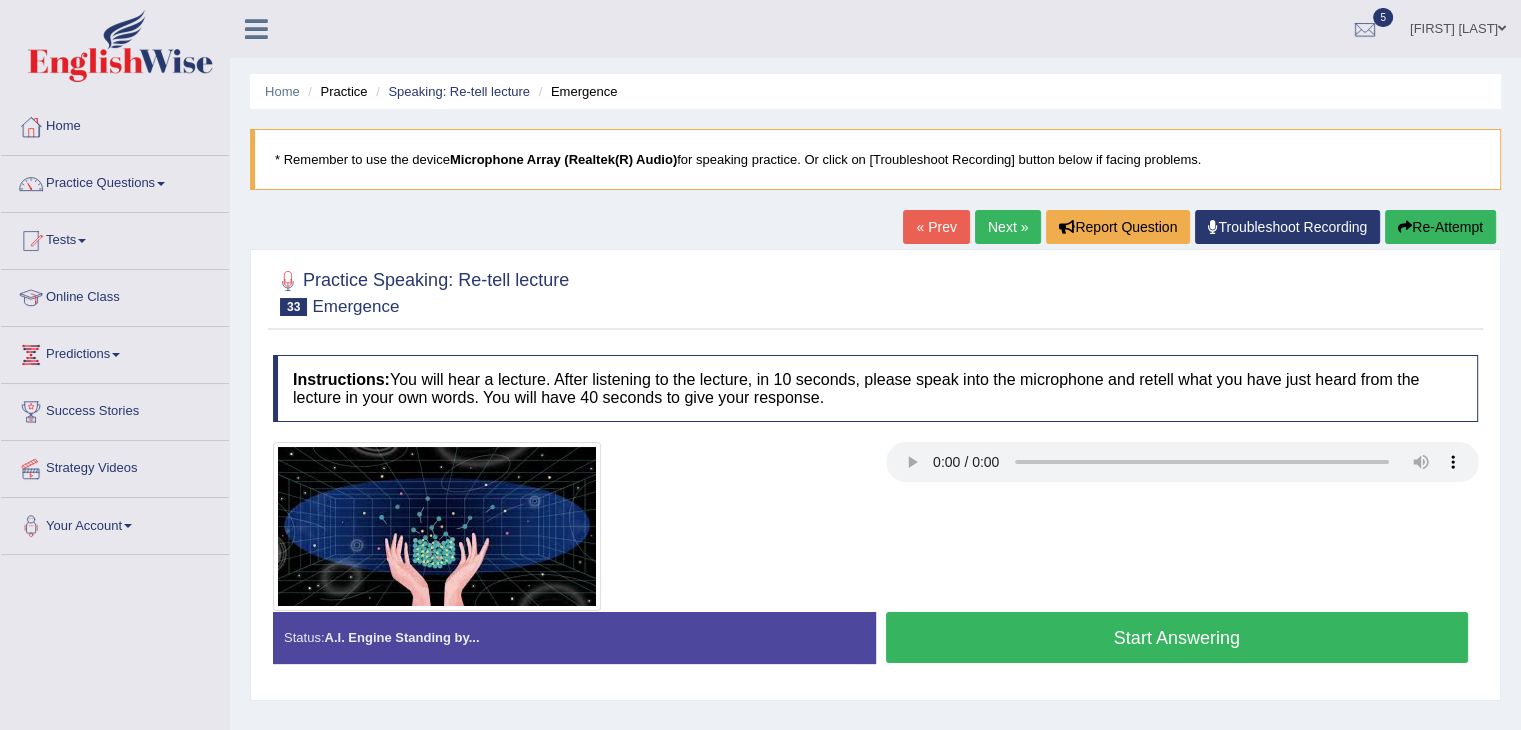 click on "Start Answering" at bounding box center [1177, 637] 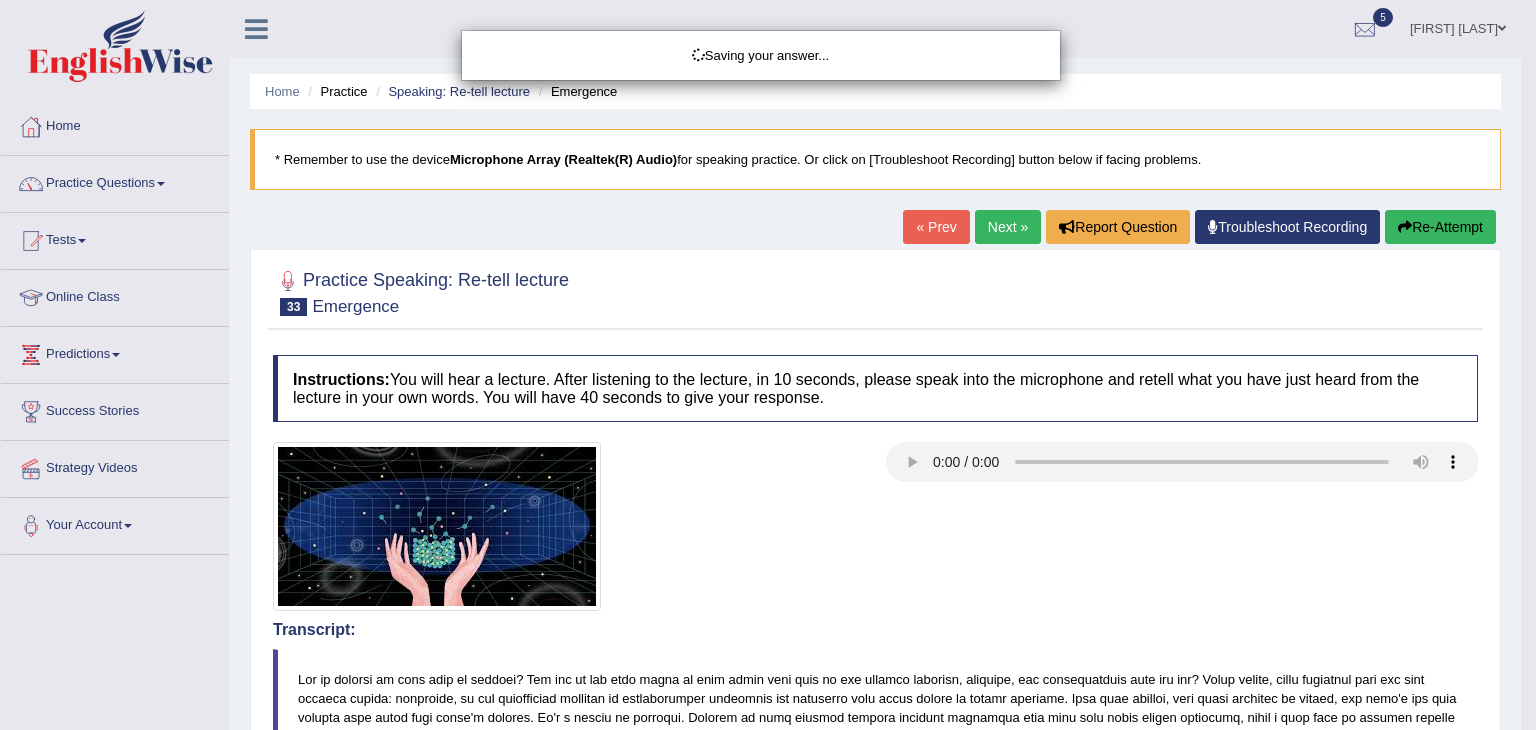 click on "Saving your answer..." at bounding box center [768, 365] 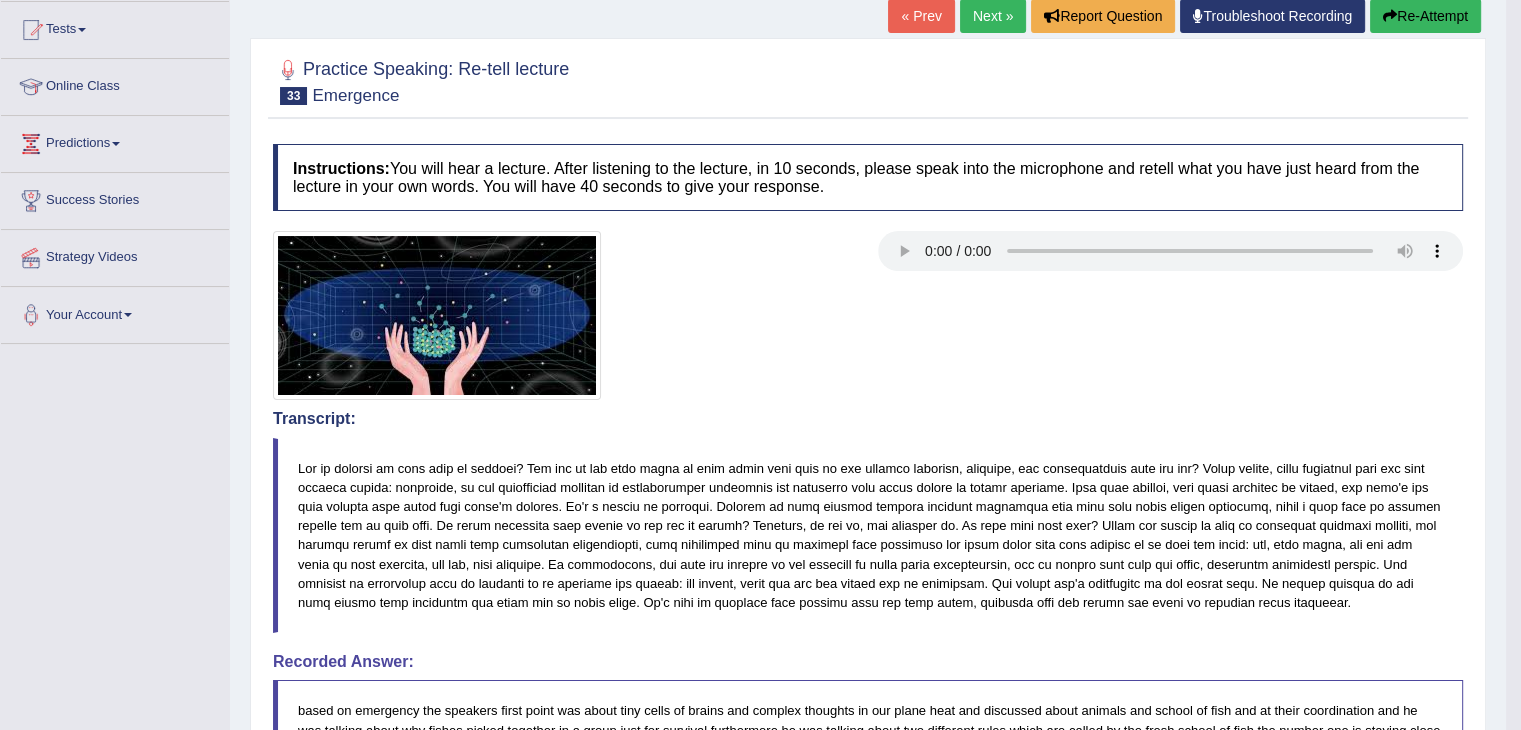 scroll, scrollTop: 212, scrollLeft: 0, axis: vertical 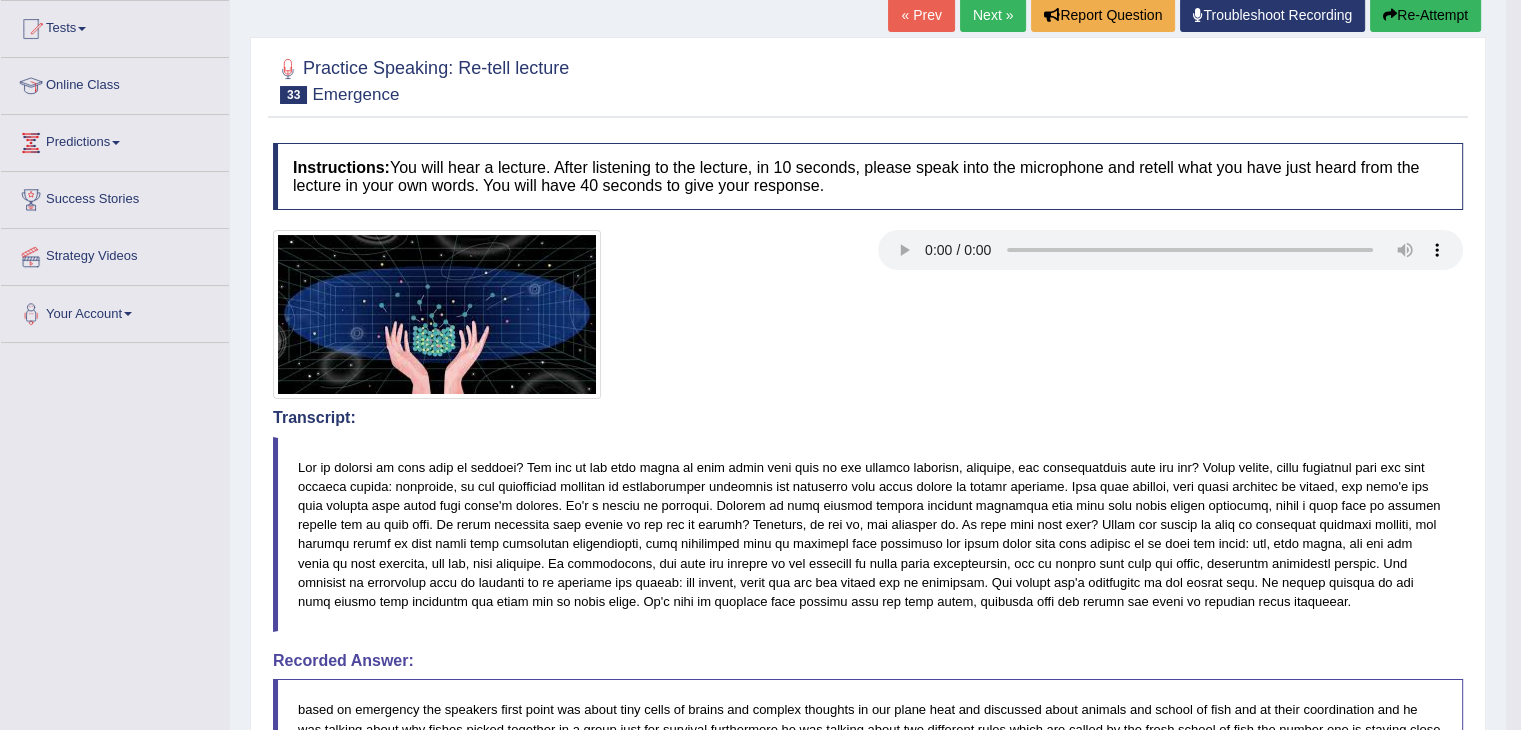click on "Next »" at bounding box center [993, 15] 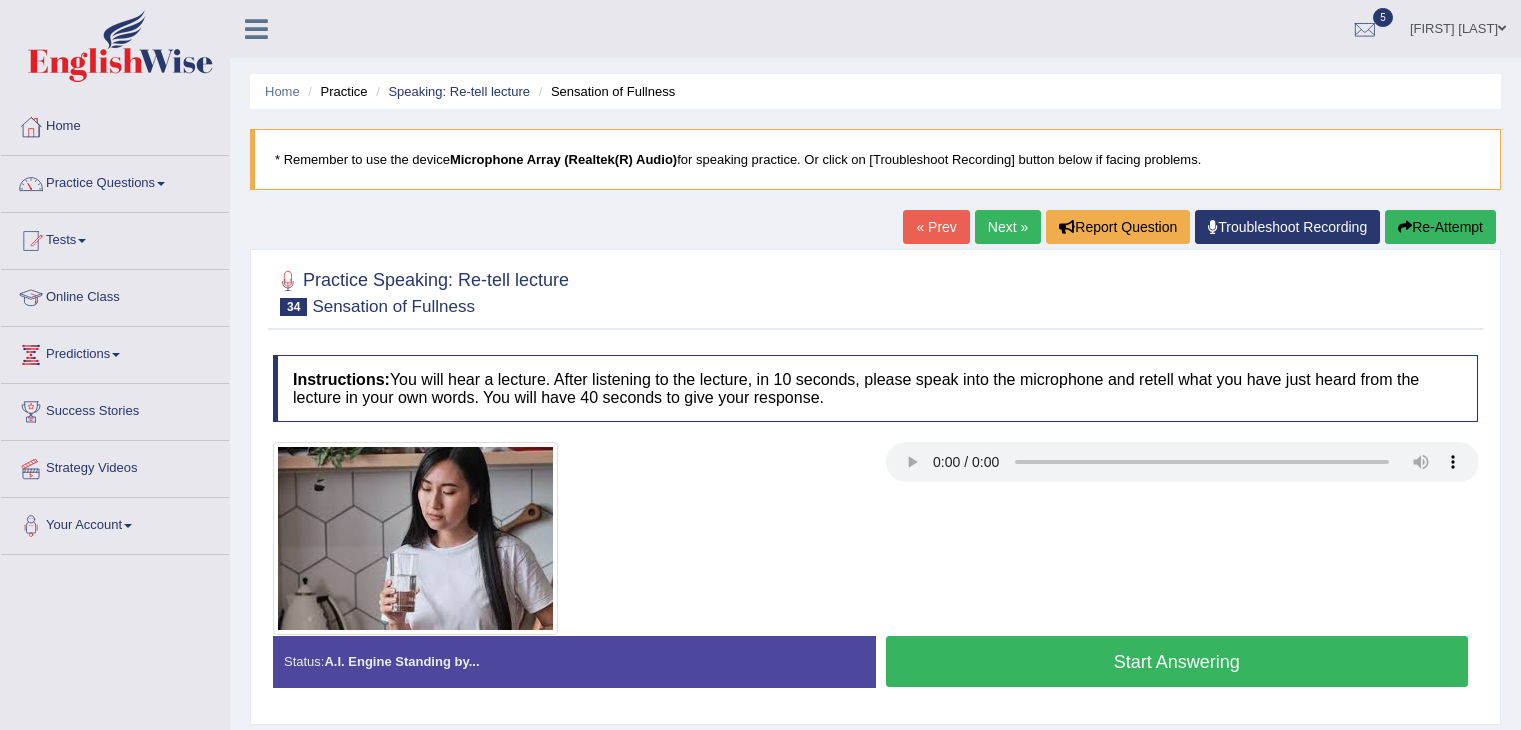 scroll, scrollTop: 0, scrollLeft: 0, axis: both 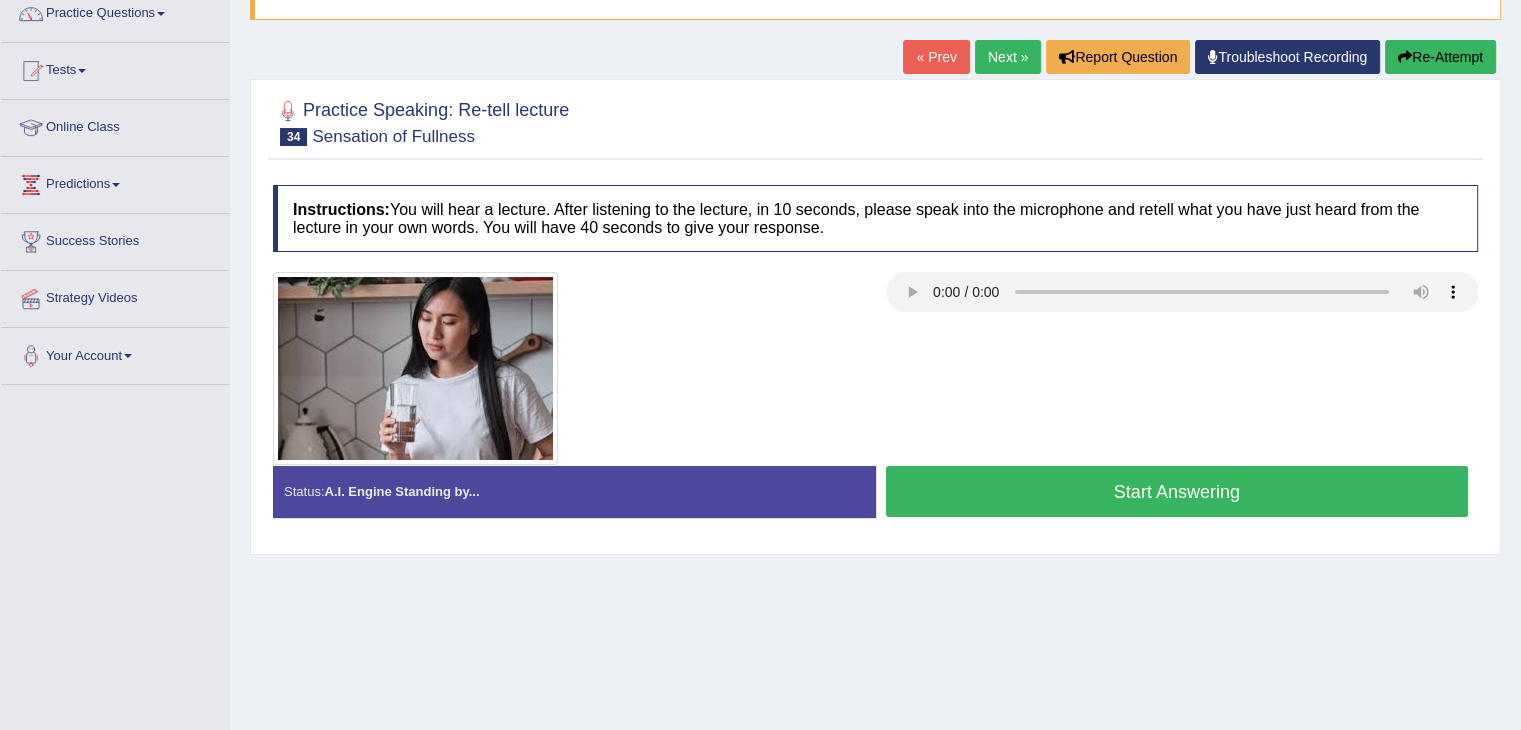click on "Start Answering" at bounding box center (1177, 491) 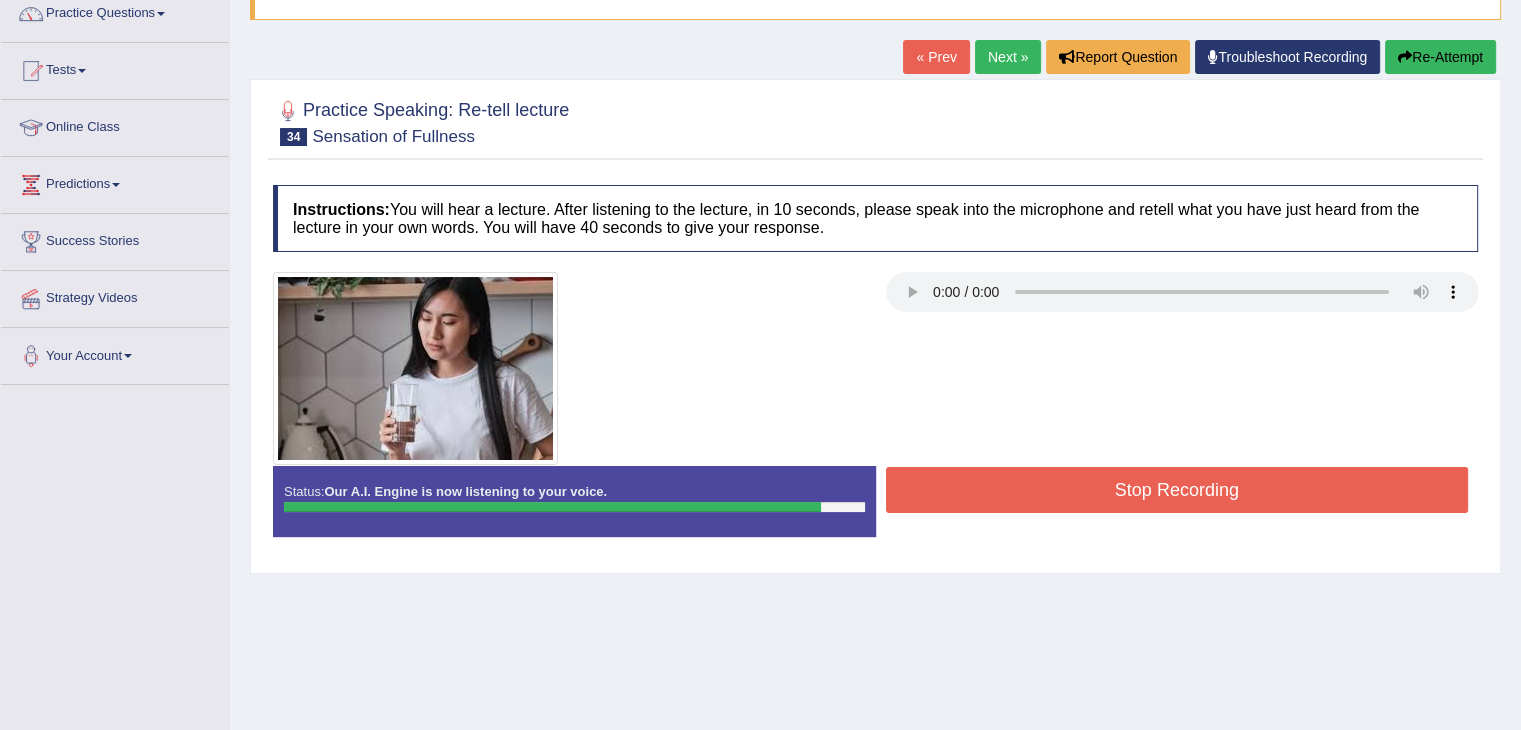 click on "Stop Recording" at bounding box center [1177, 490] 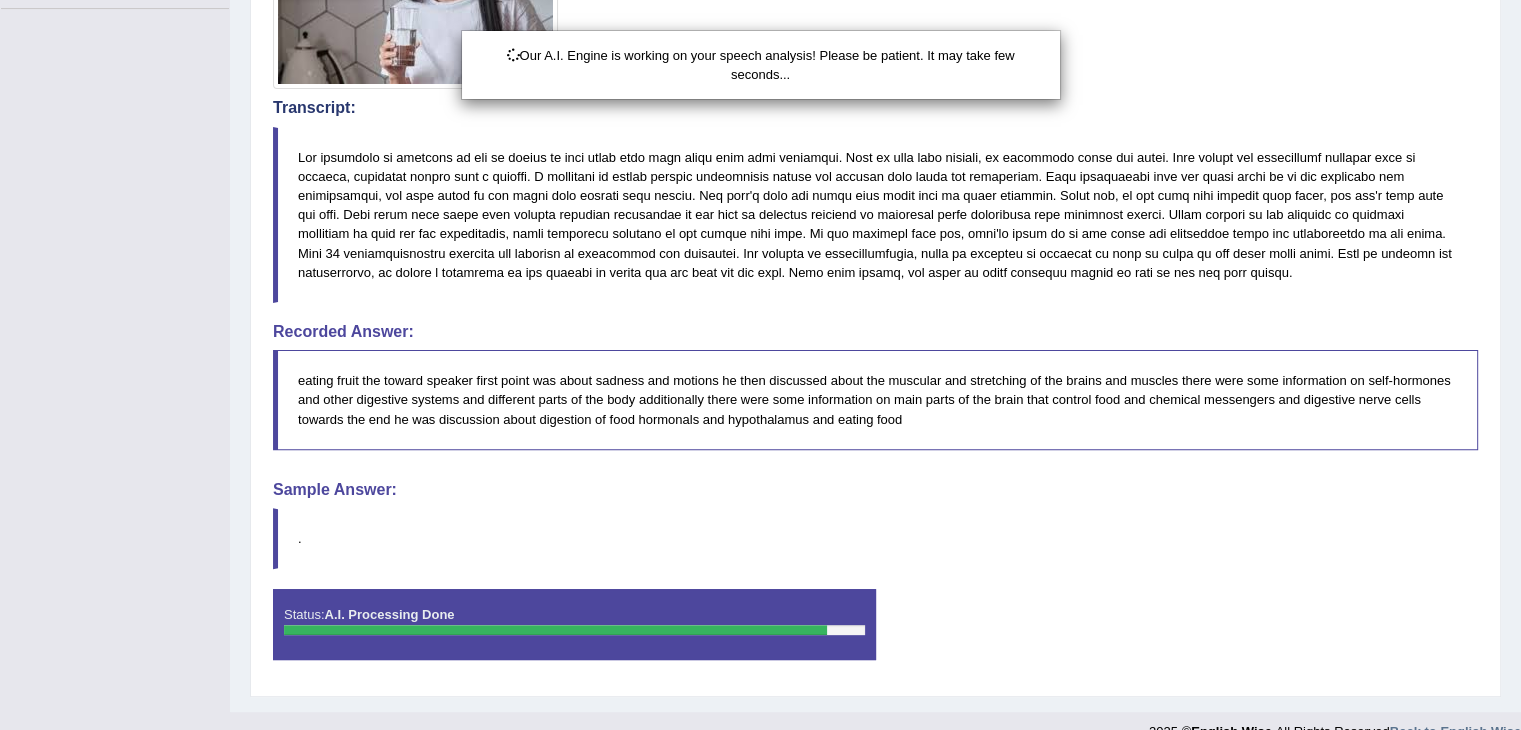 scroll, scrollTop: 574, scrollLeft: 0, axis: vertical 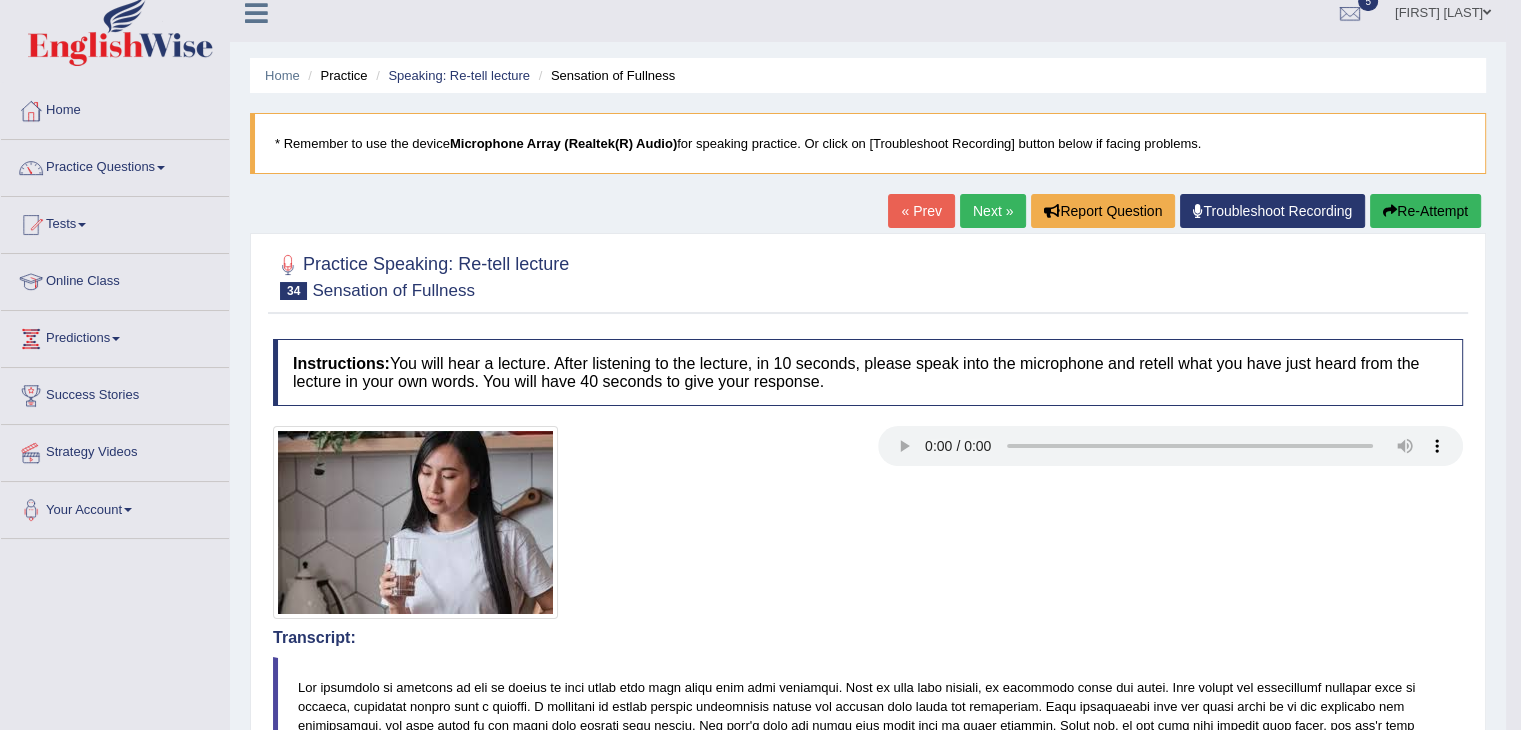 click on "Next »" at bounding box center [993, 211] 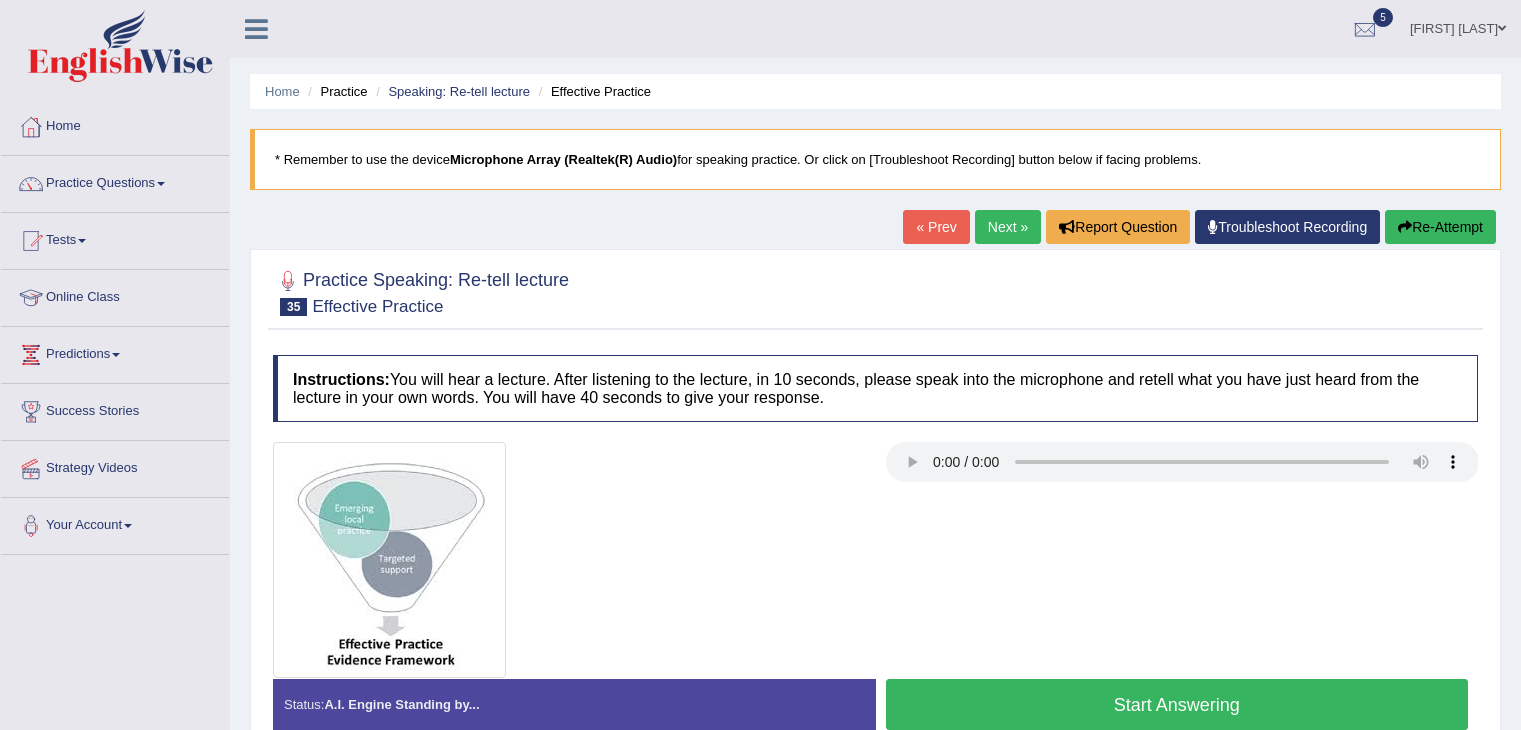 scroll, scrollTop: 0, scrollLeft: 0, axis: both 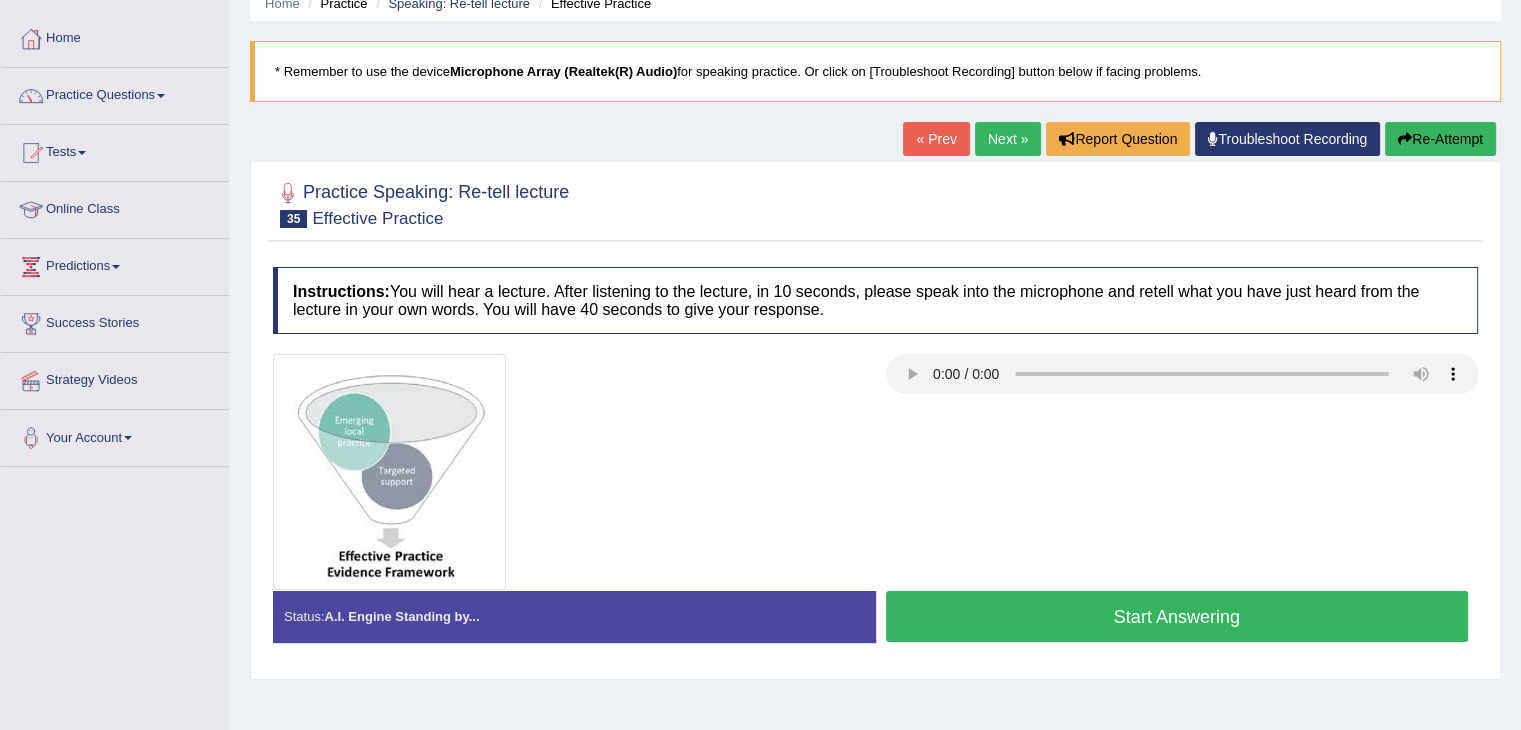 click on "Start Answering" at bounding box center (1177, 616) 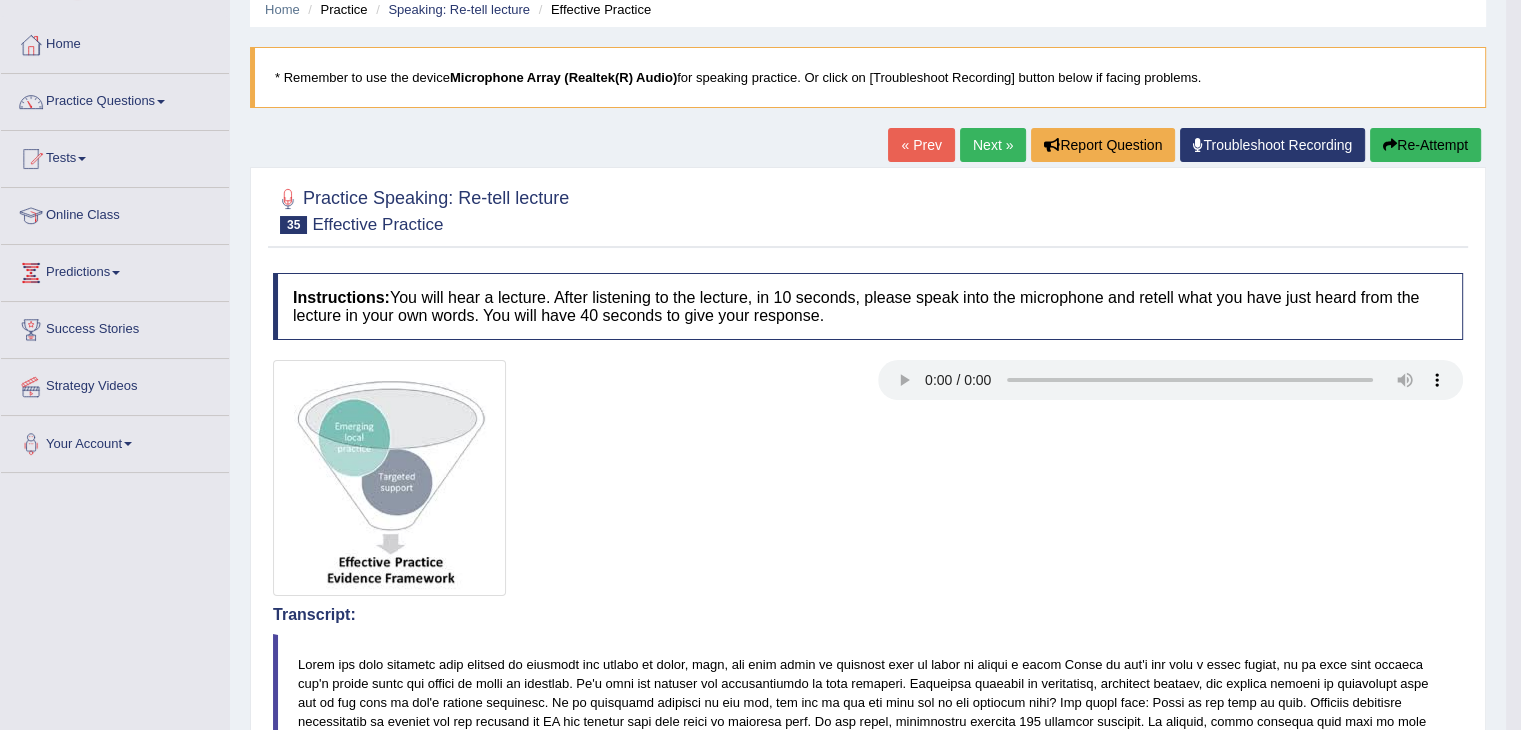 scroll, scrollTop: 81, scrollLeft: 0, axis: vertical 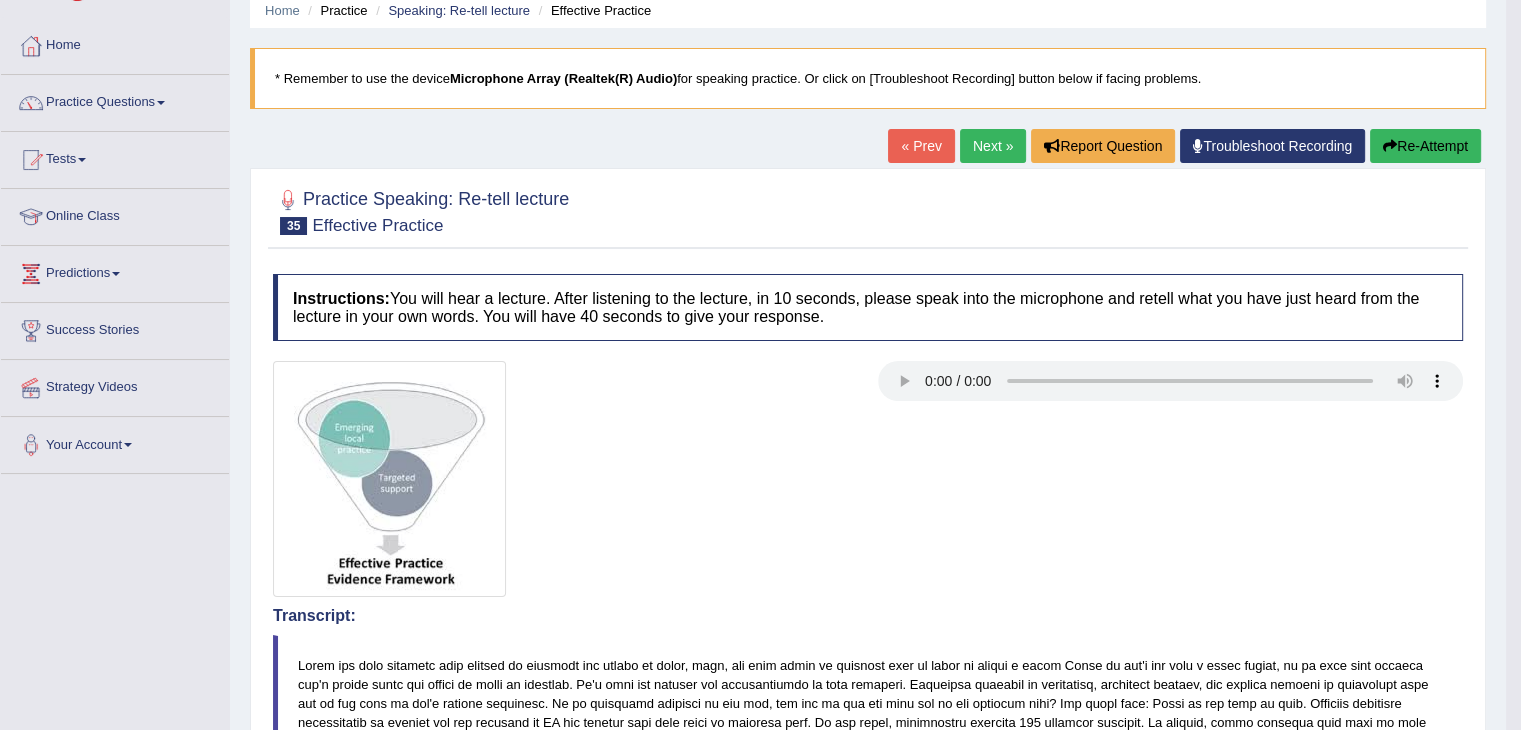 click on "Next »" at bounding box center (993, 146) 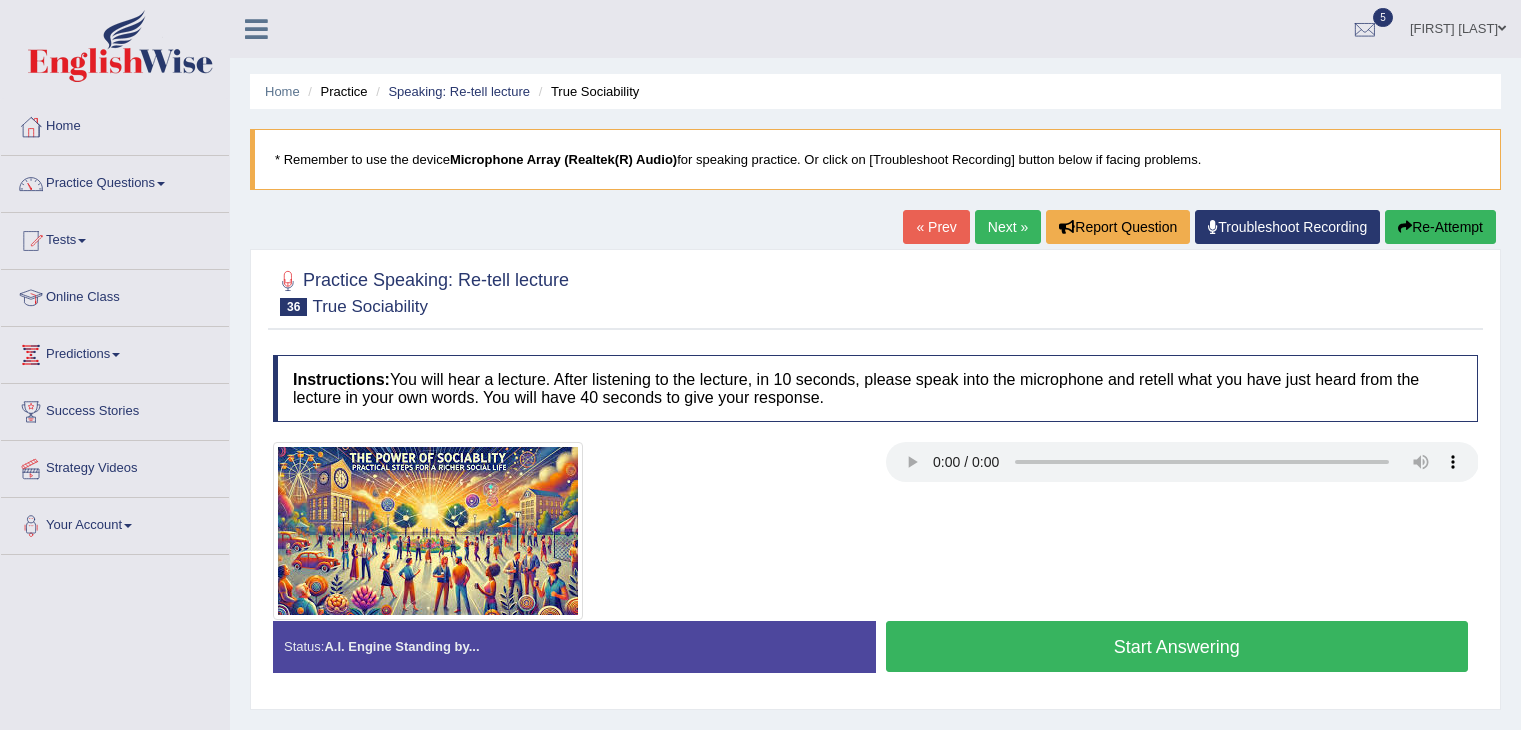 scroll, scrollTop: 0, scrollLeft: 0, axis: both 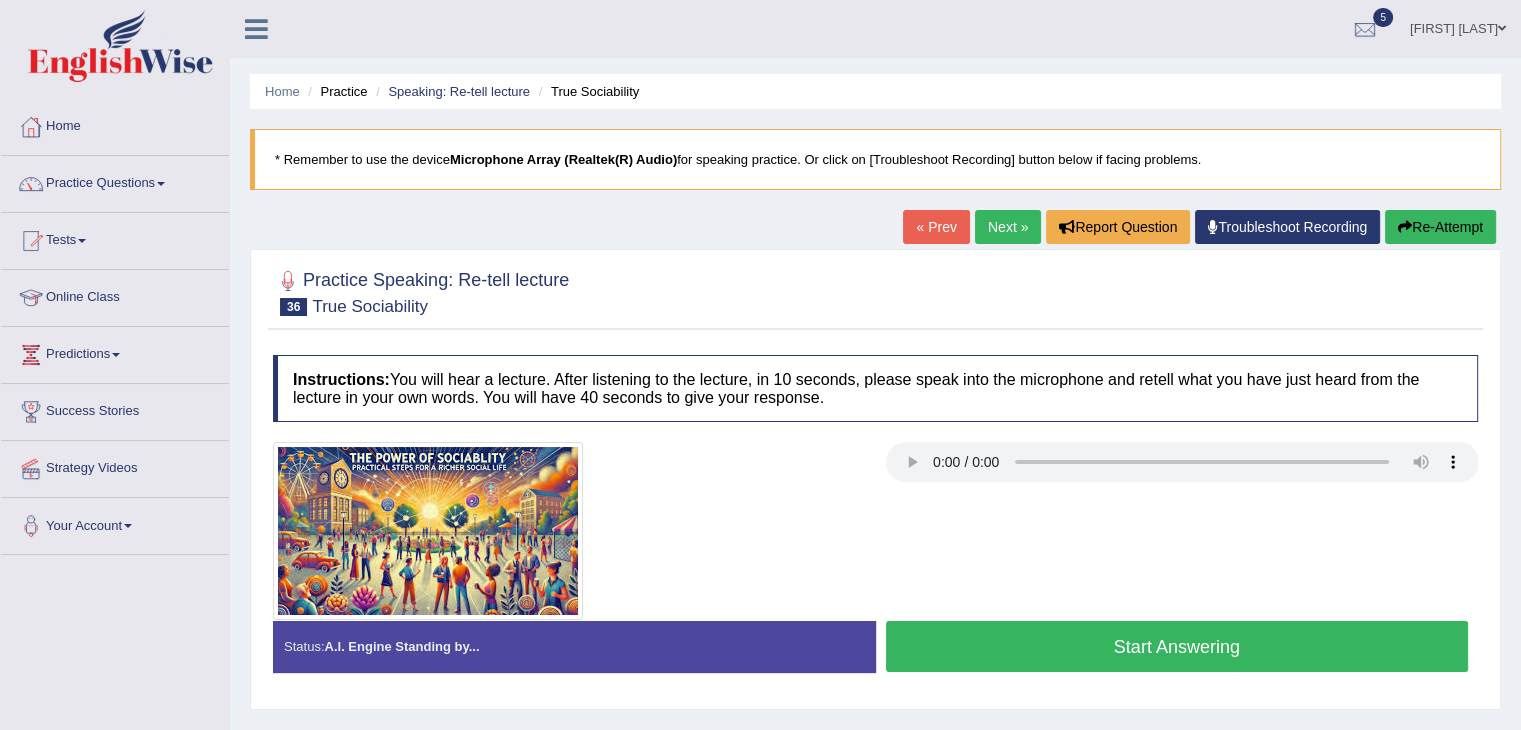 click on "Start Answering" at bounding box center [1177, 646] 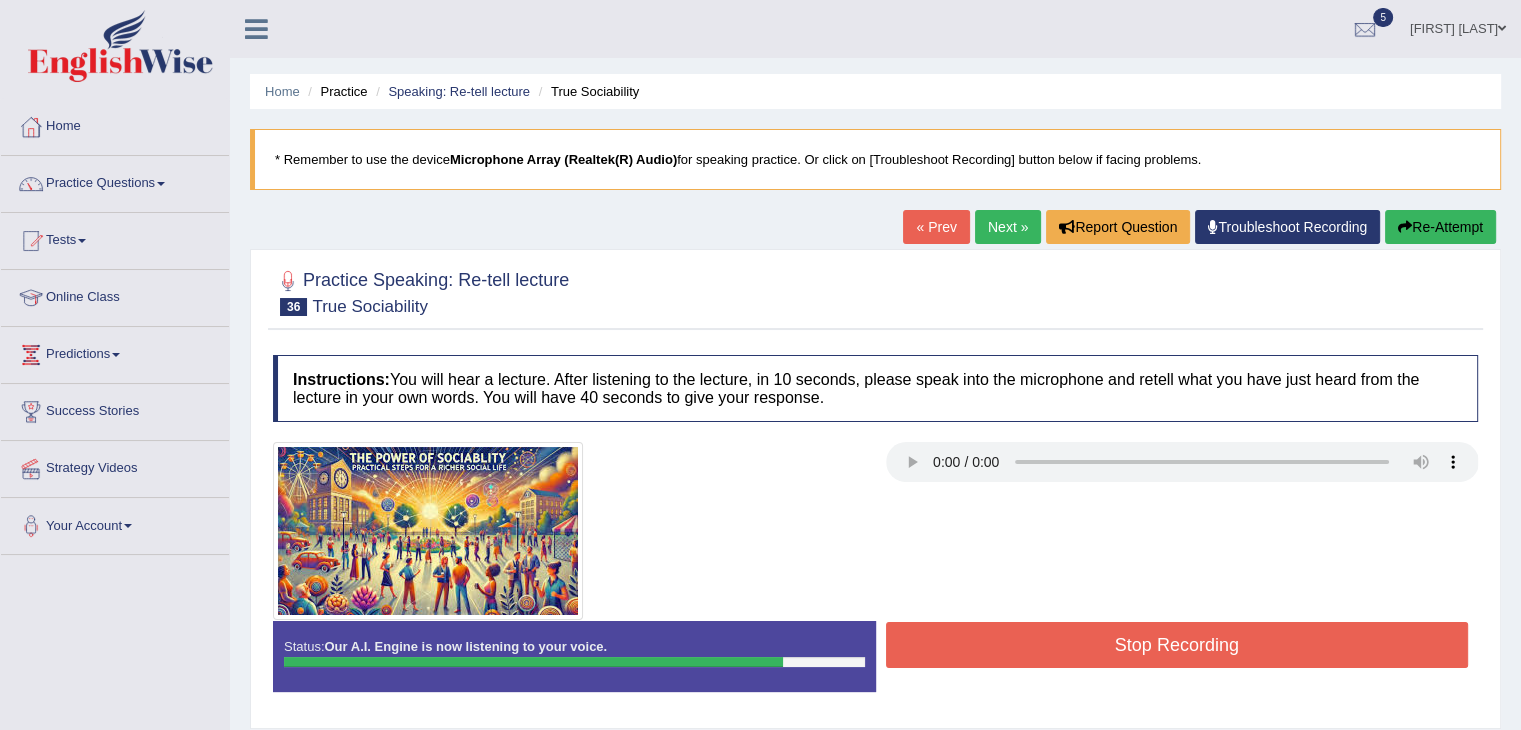 click on "Stop Recording" at bounding box center [1177, 645] 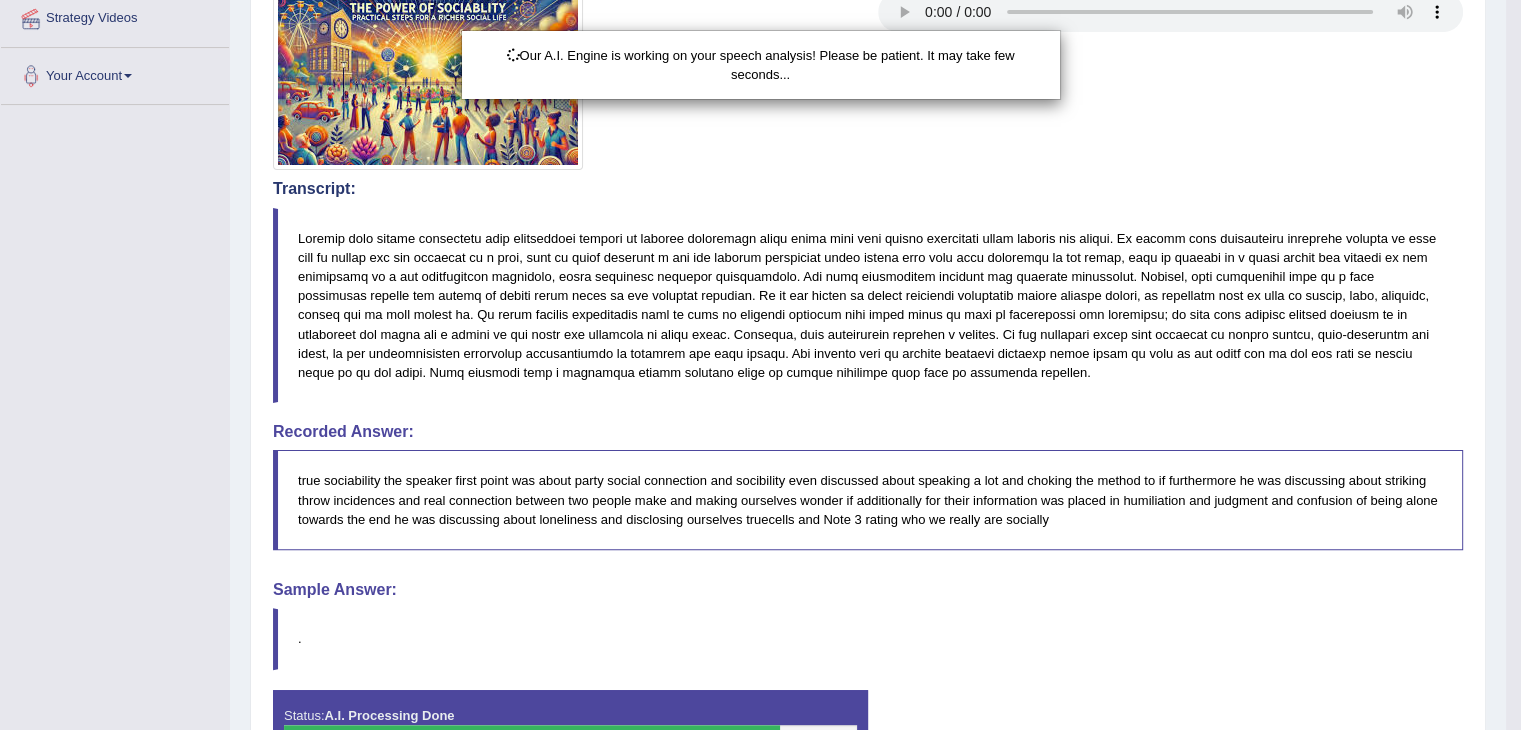 scroll, scrollTop: 578, scrollLeft: 0, axis: vertical 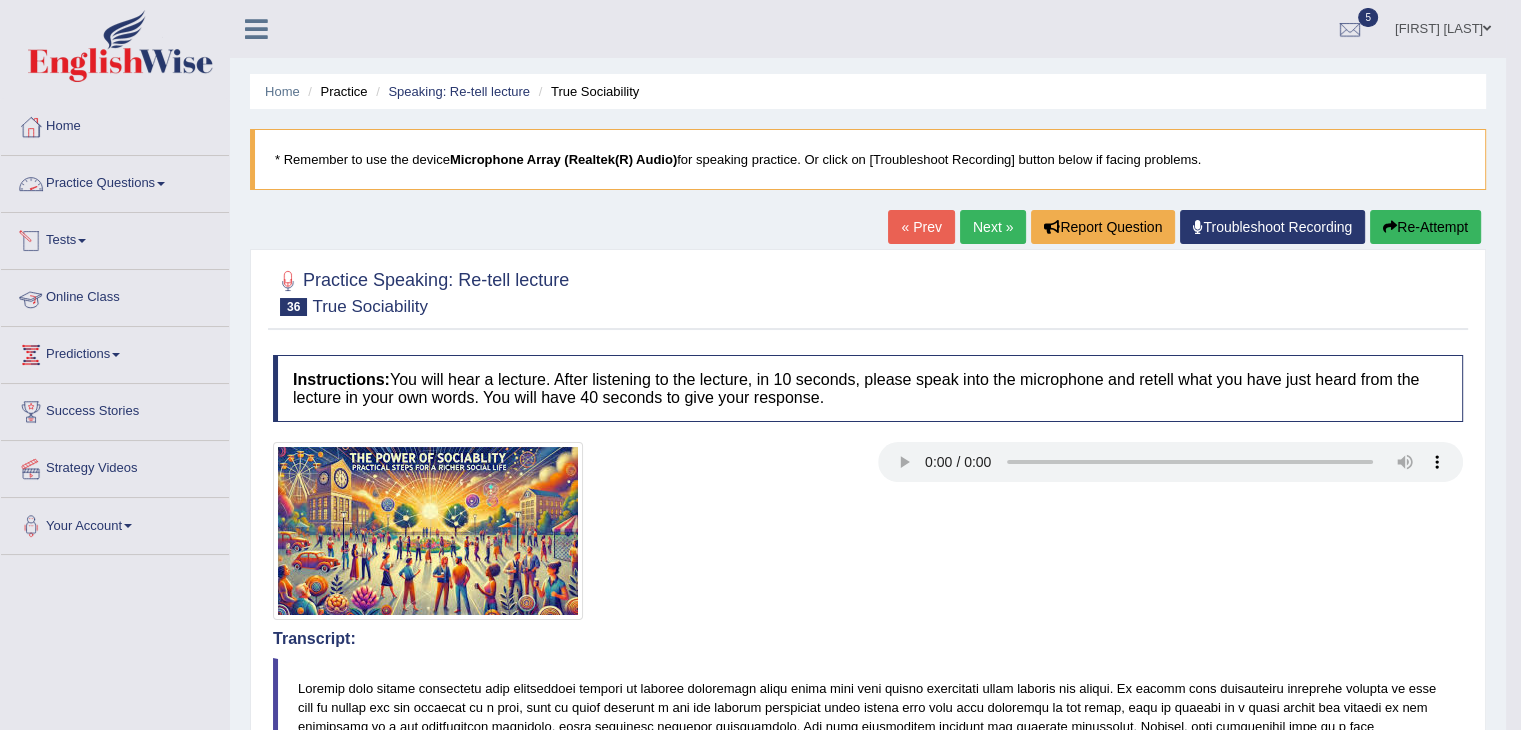 click on "Practice Questions" at bounding box center [115, 181] 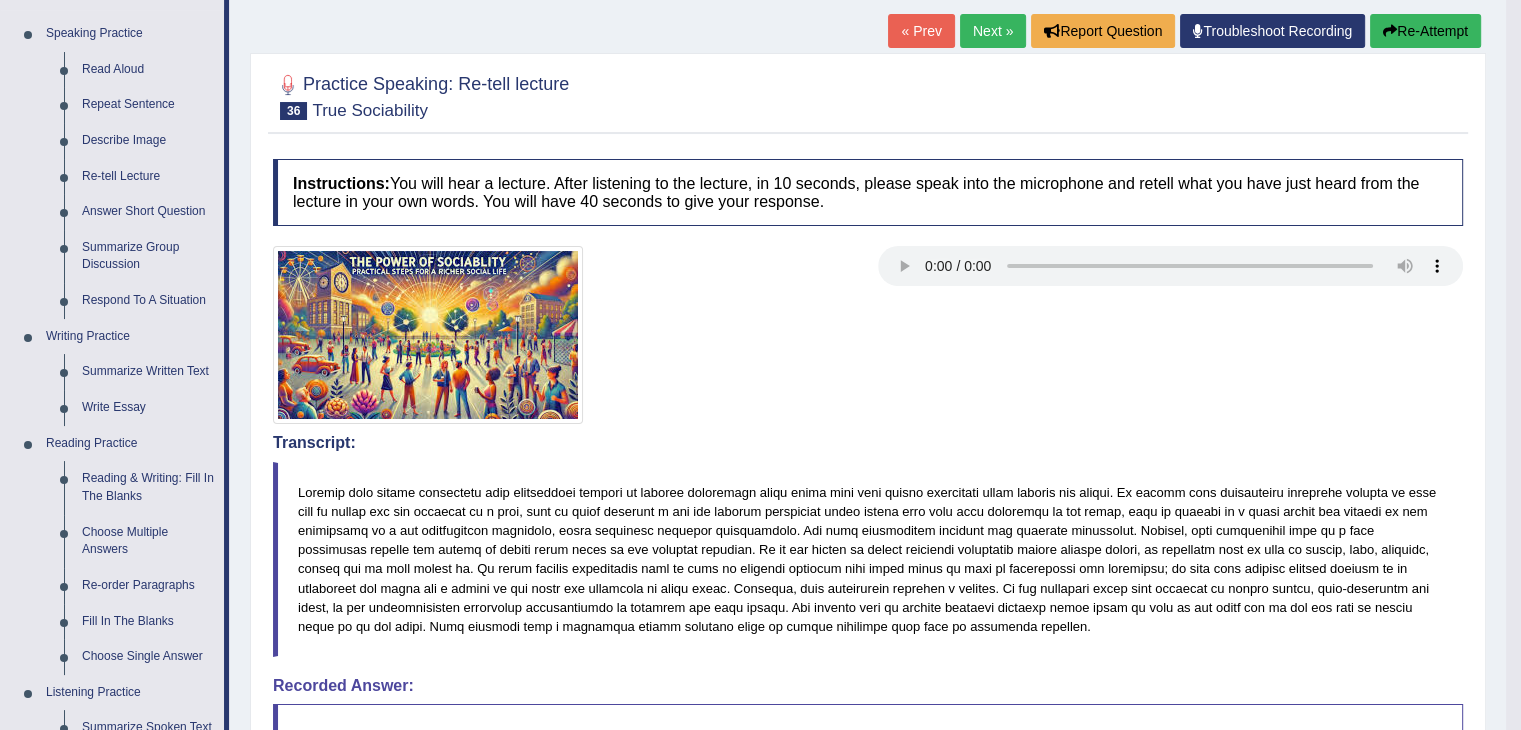 scroll, scrollTop: 196, scrollLeft: 0, axis: vertical 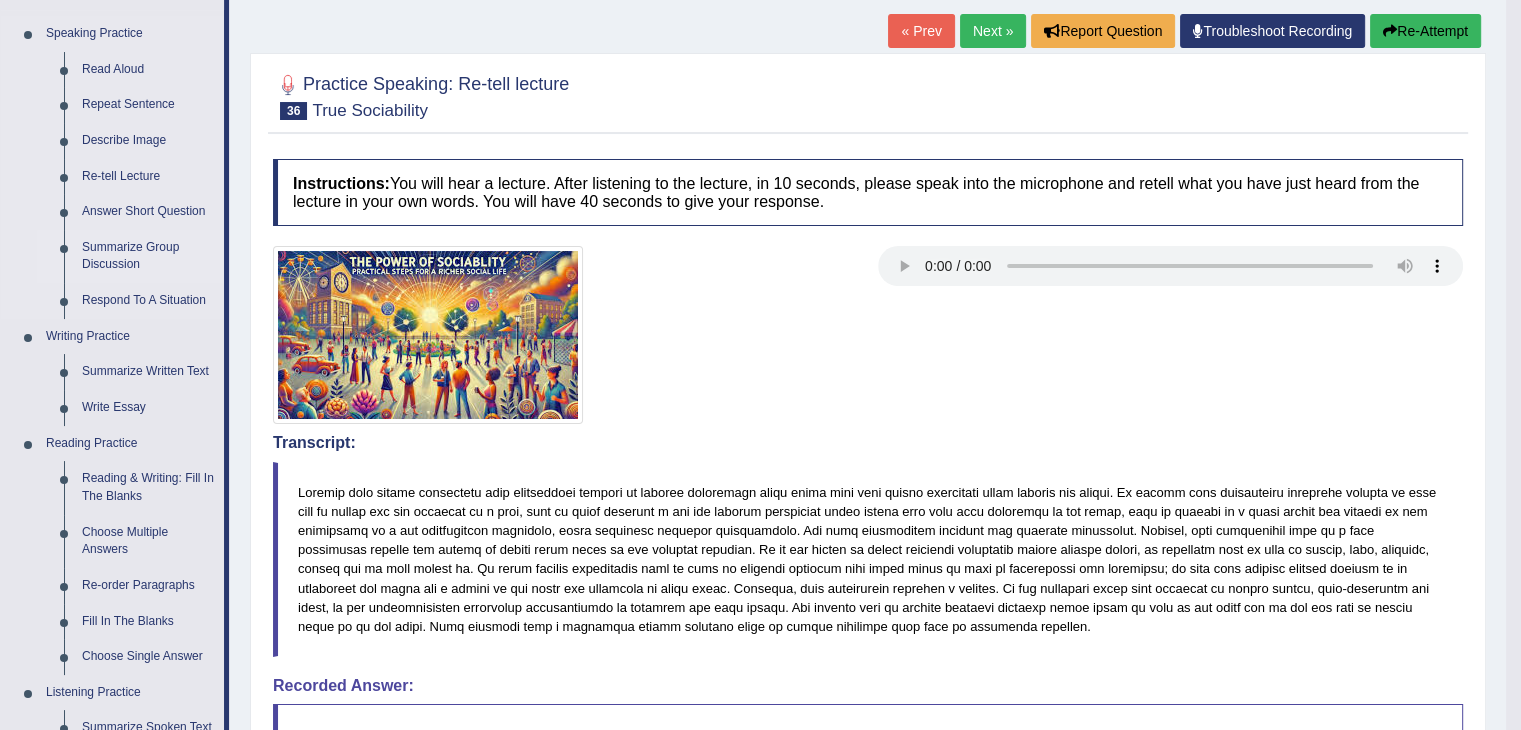 click on "Summarize Group Discussion" at bounding box center (148, 256) 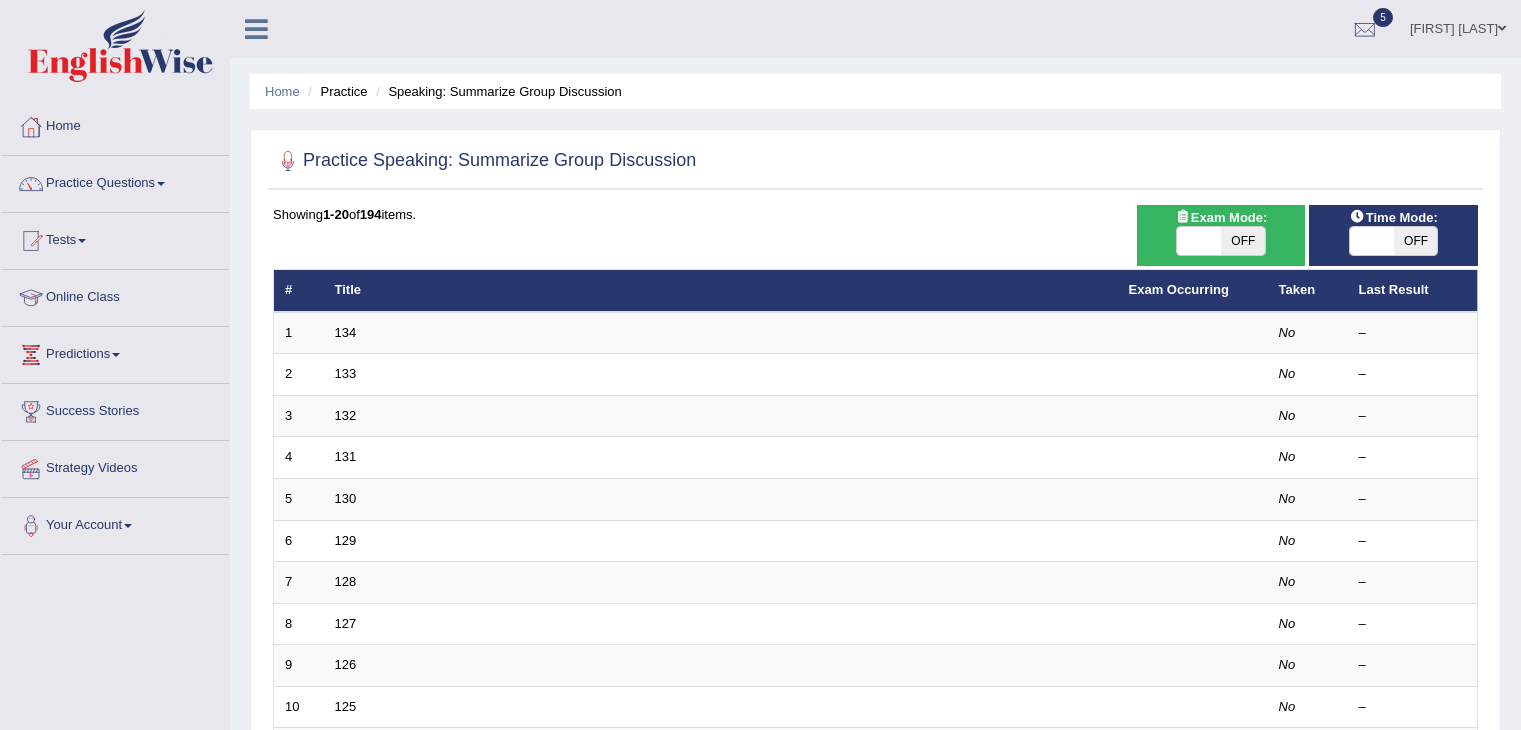 scroll, scrollTop: 0, scrollLeft: 0, axis: both 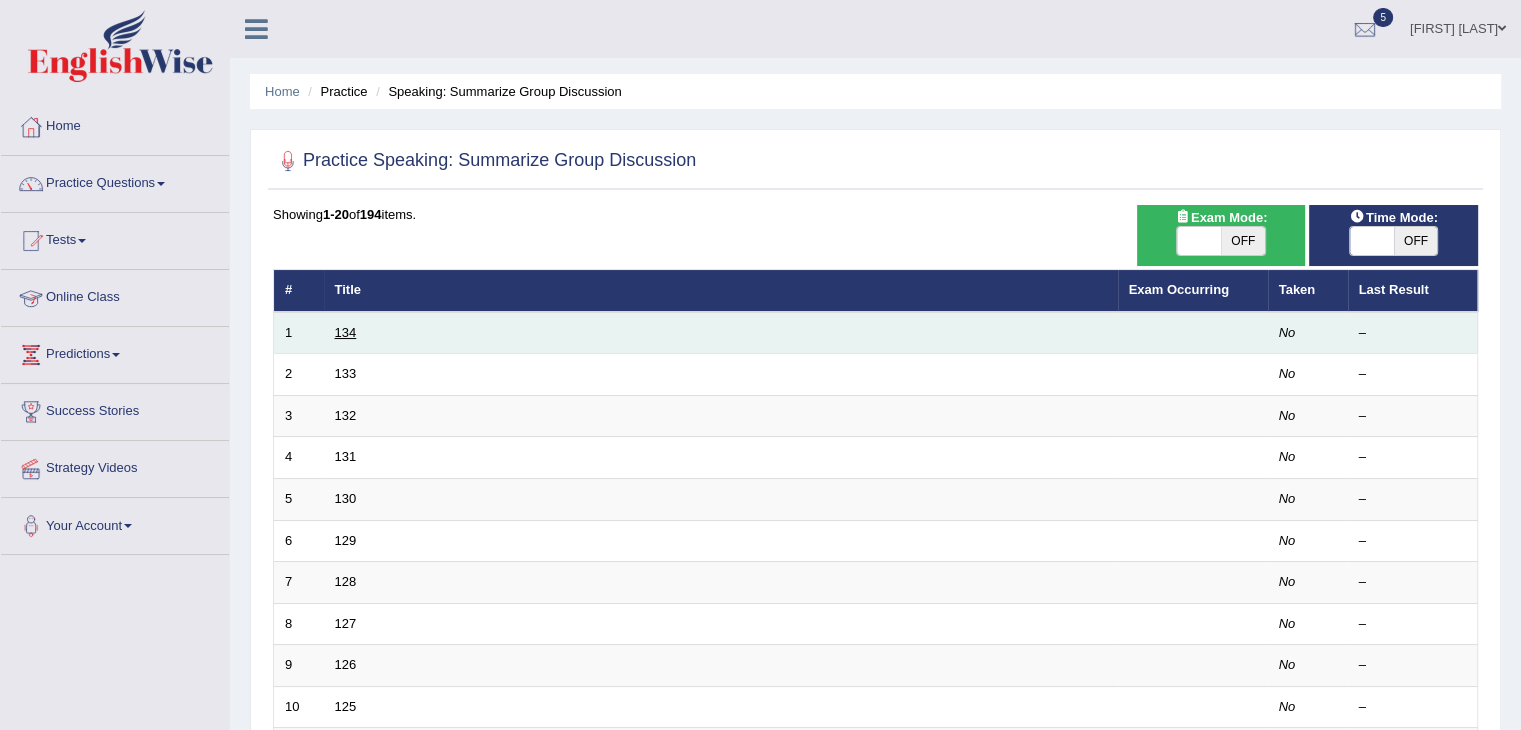 click on "134" at bounding box center [346, 332] 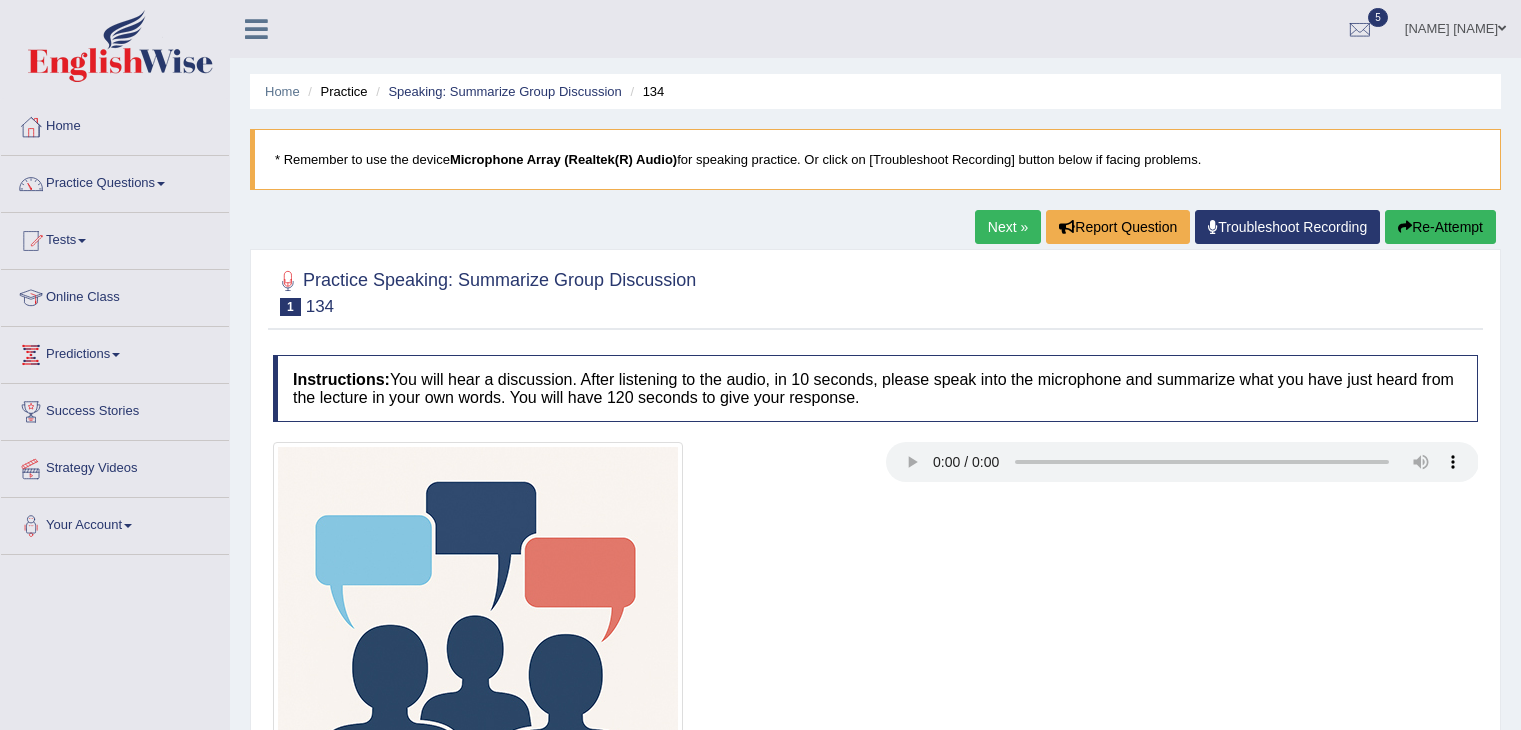scroll, scrollTop: 0, scrollLeft: 0, axis: both 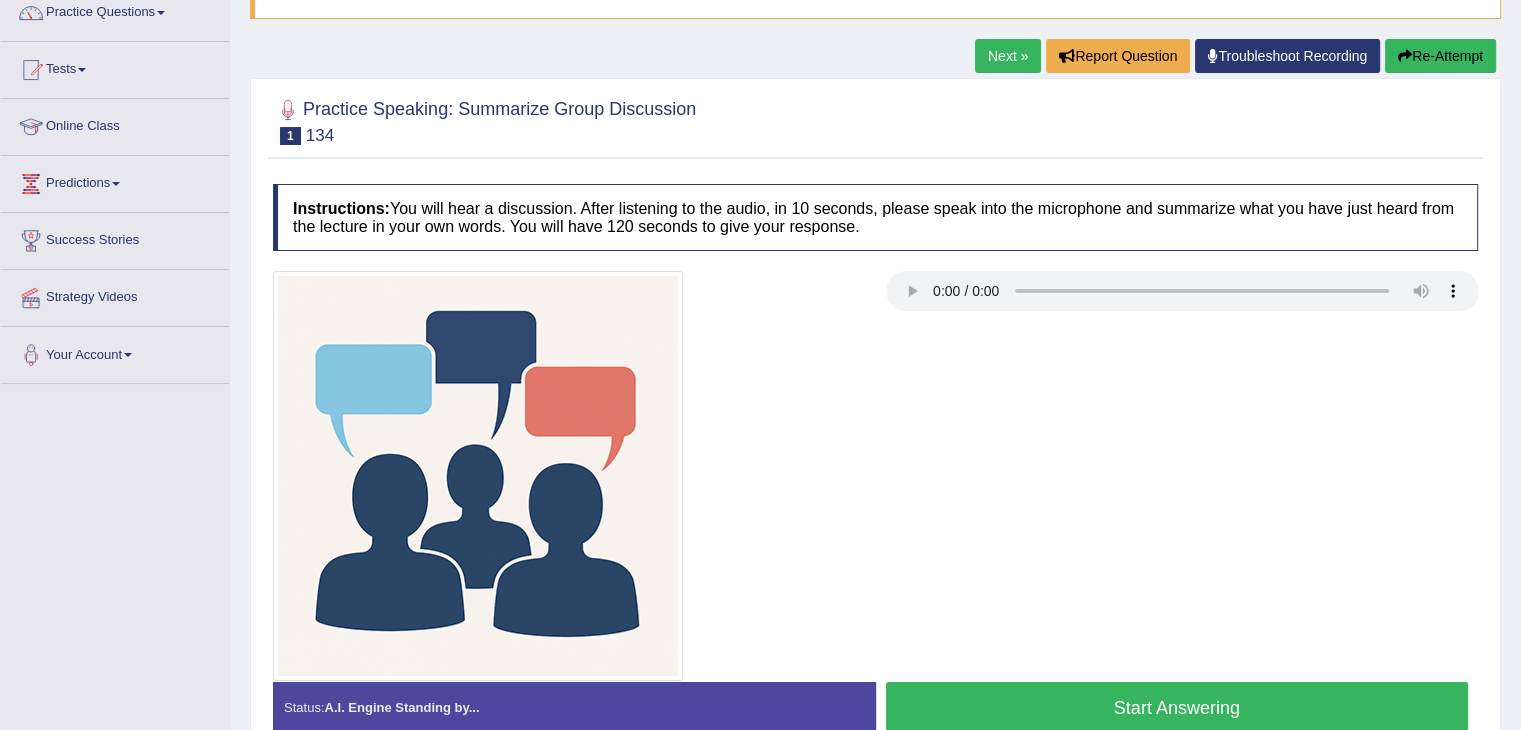 click on "Start Answering" at bounding box center [1177, 707] 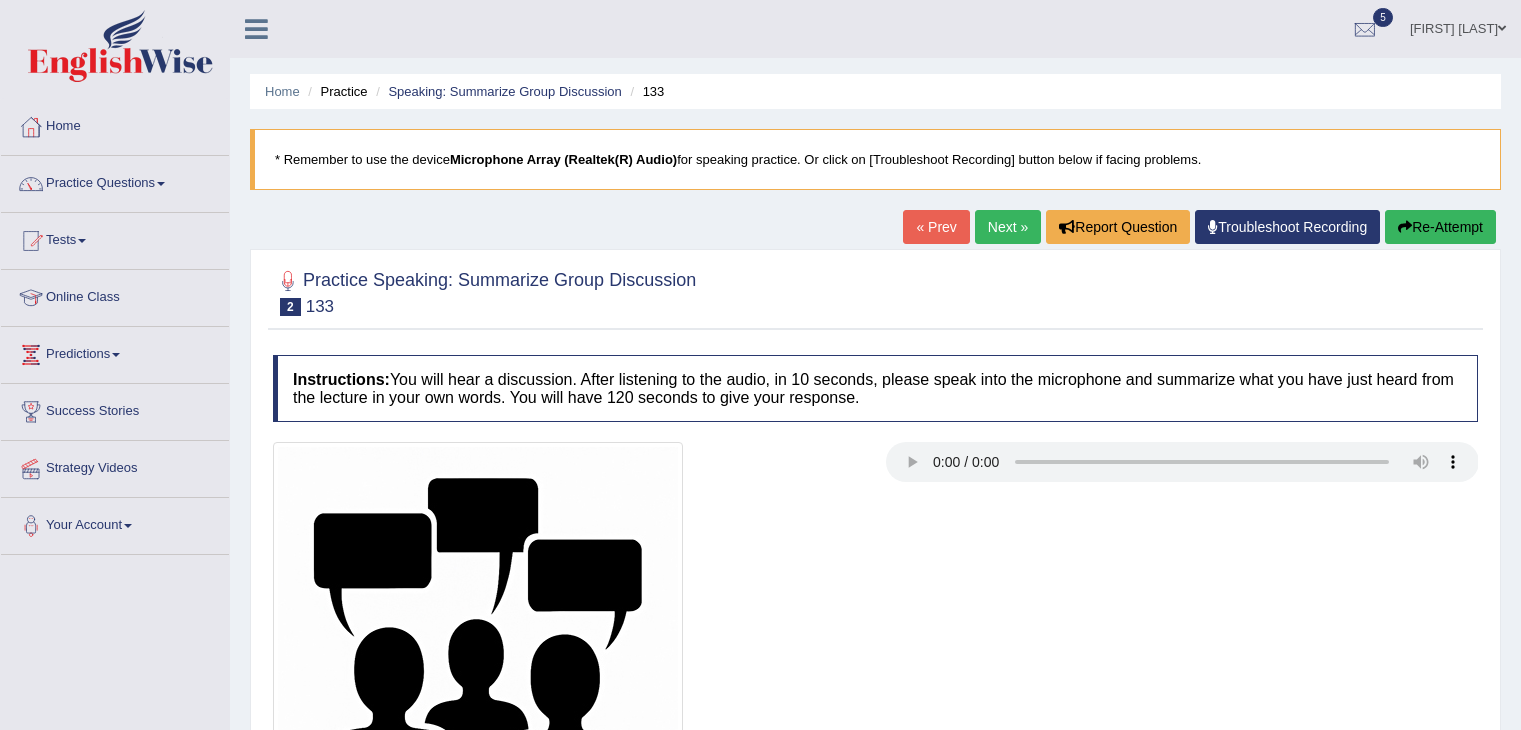 scroll, scrollTop: 0, scrollLeft: 0, axis: both 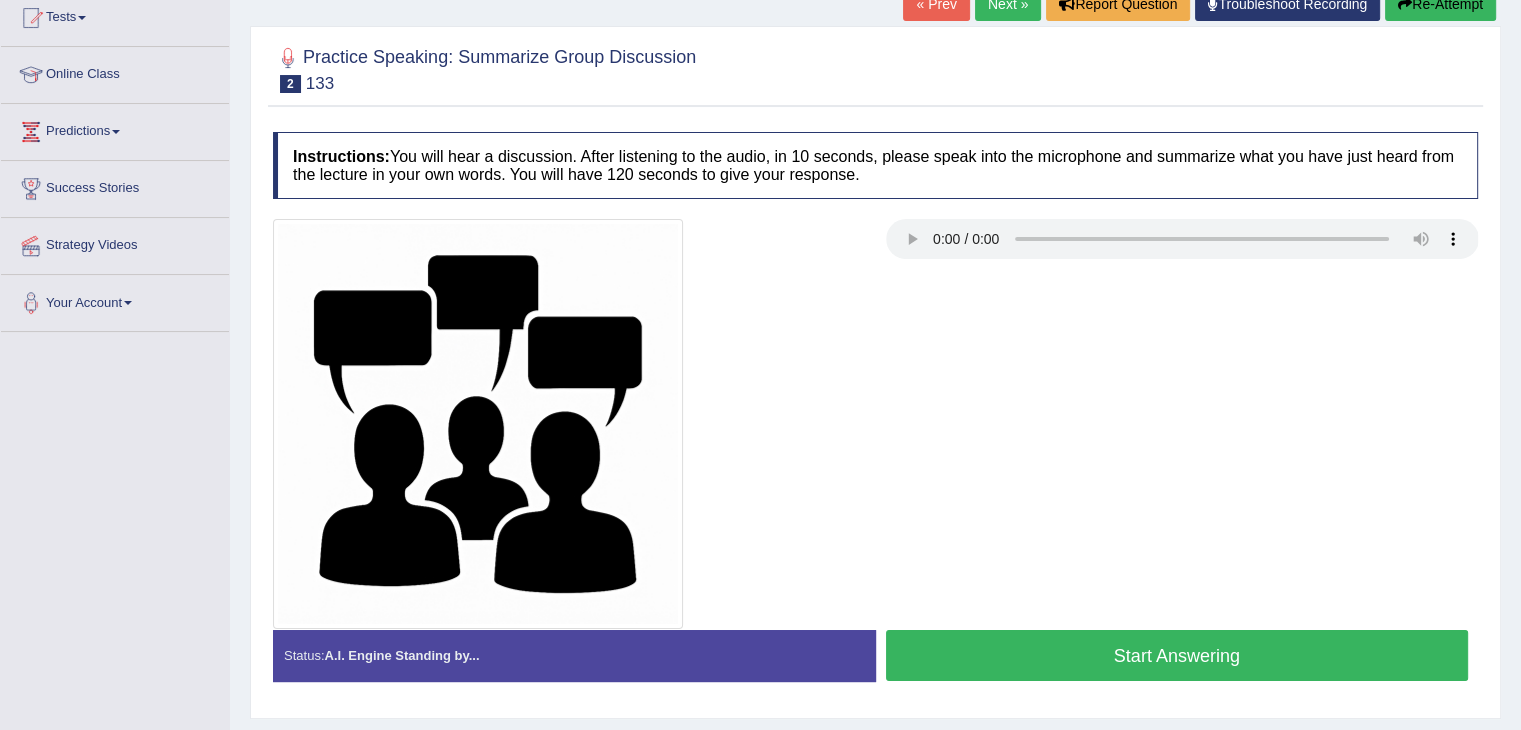 click on "Start Answering" at bounding box center (1177, 655) 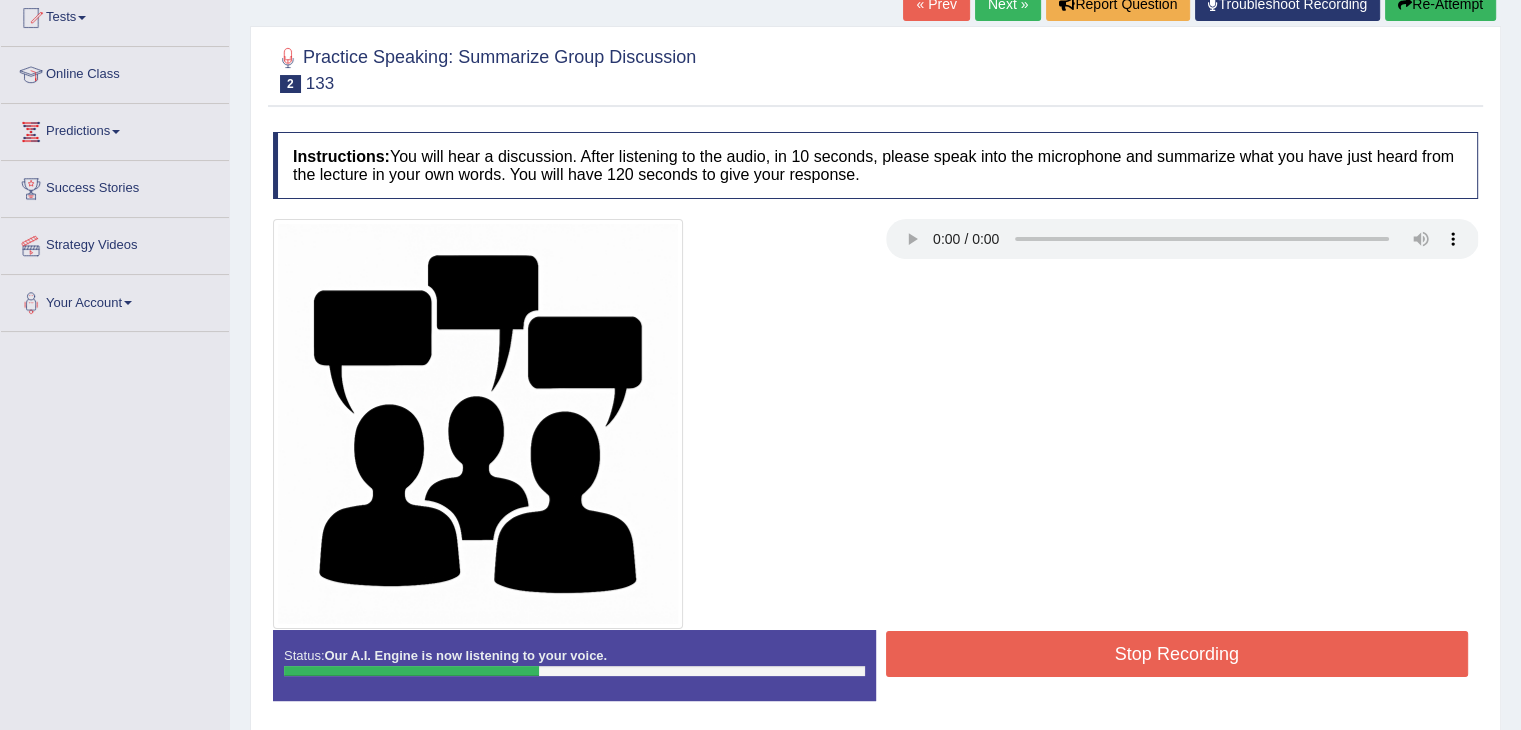 click on "Stop Recording" at bounding box center [1177, 654] 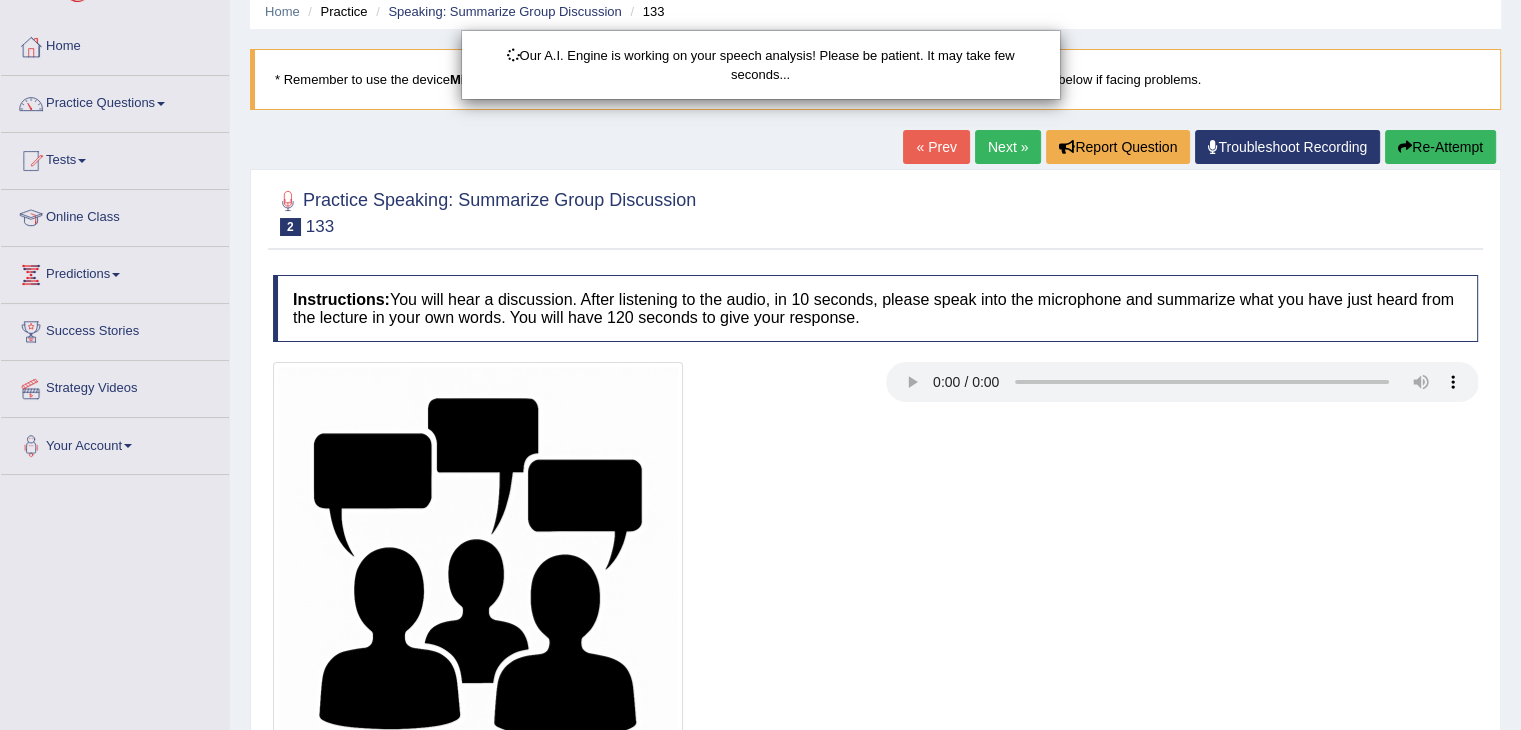 scroll, scrollTop: 0, scrollLeft: 0, axis: both 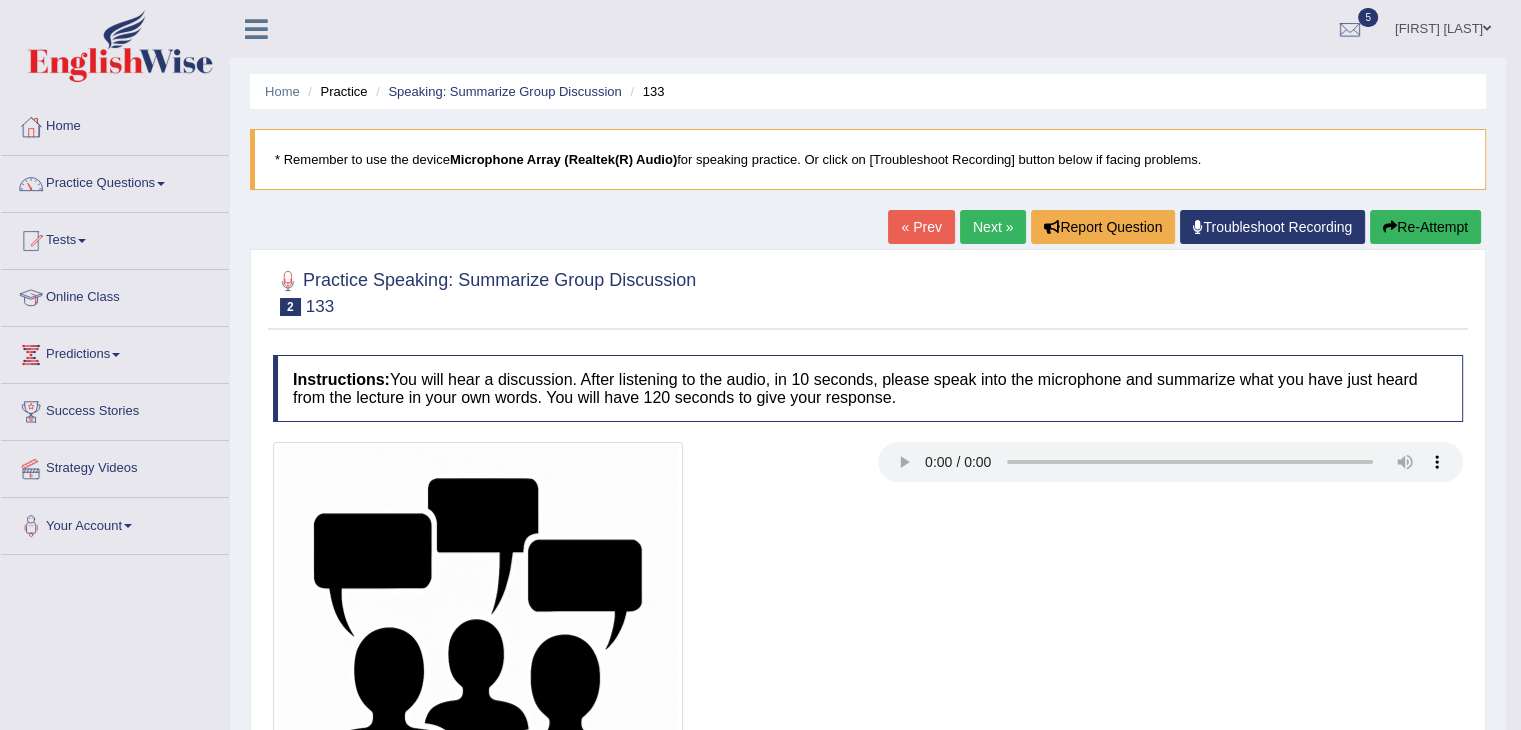 click on "Re-Attempt" at bounding box center (1425, 227) 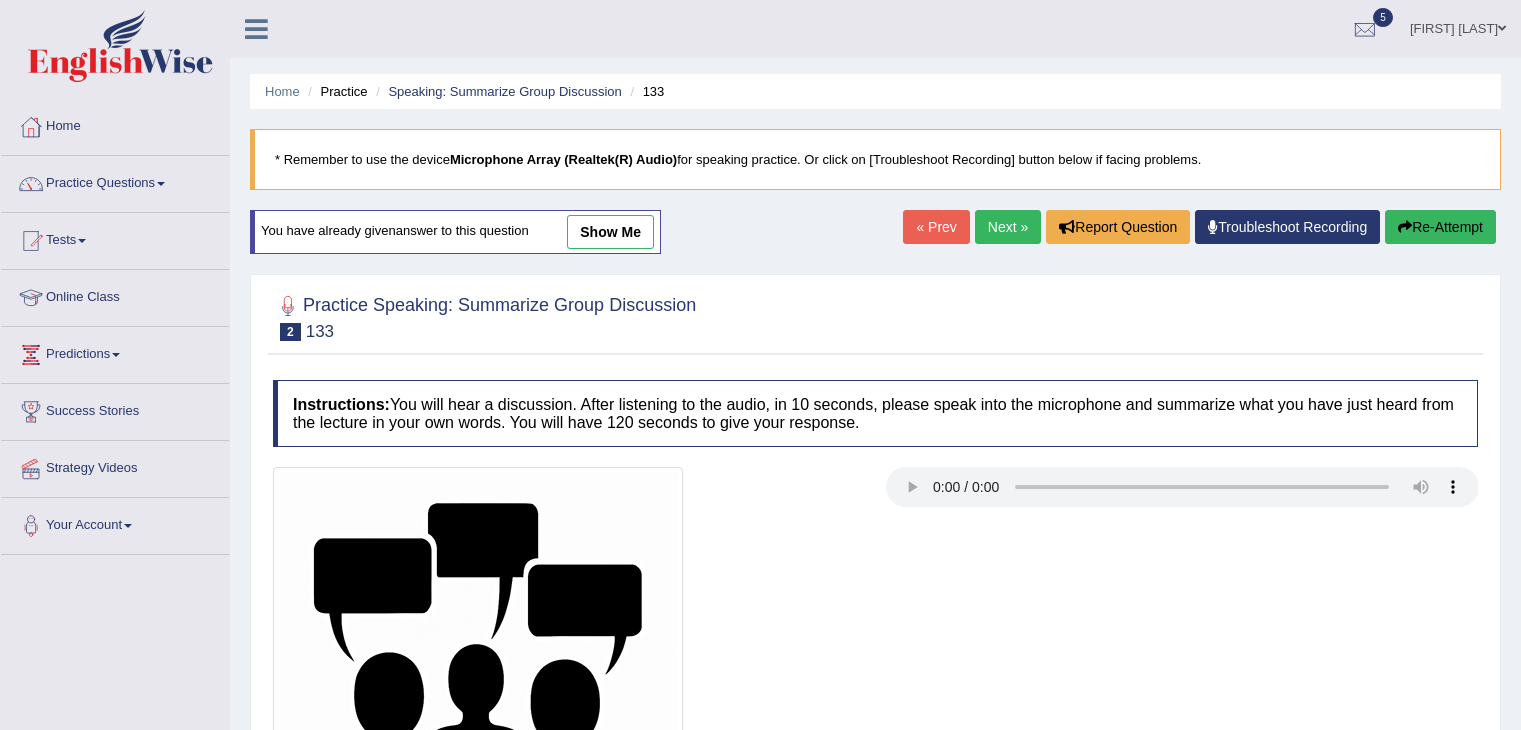 scroll, scrollTop: 0, scrollLeft: 0, axis: both 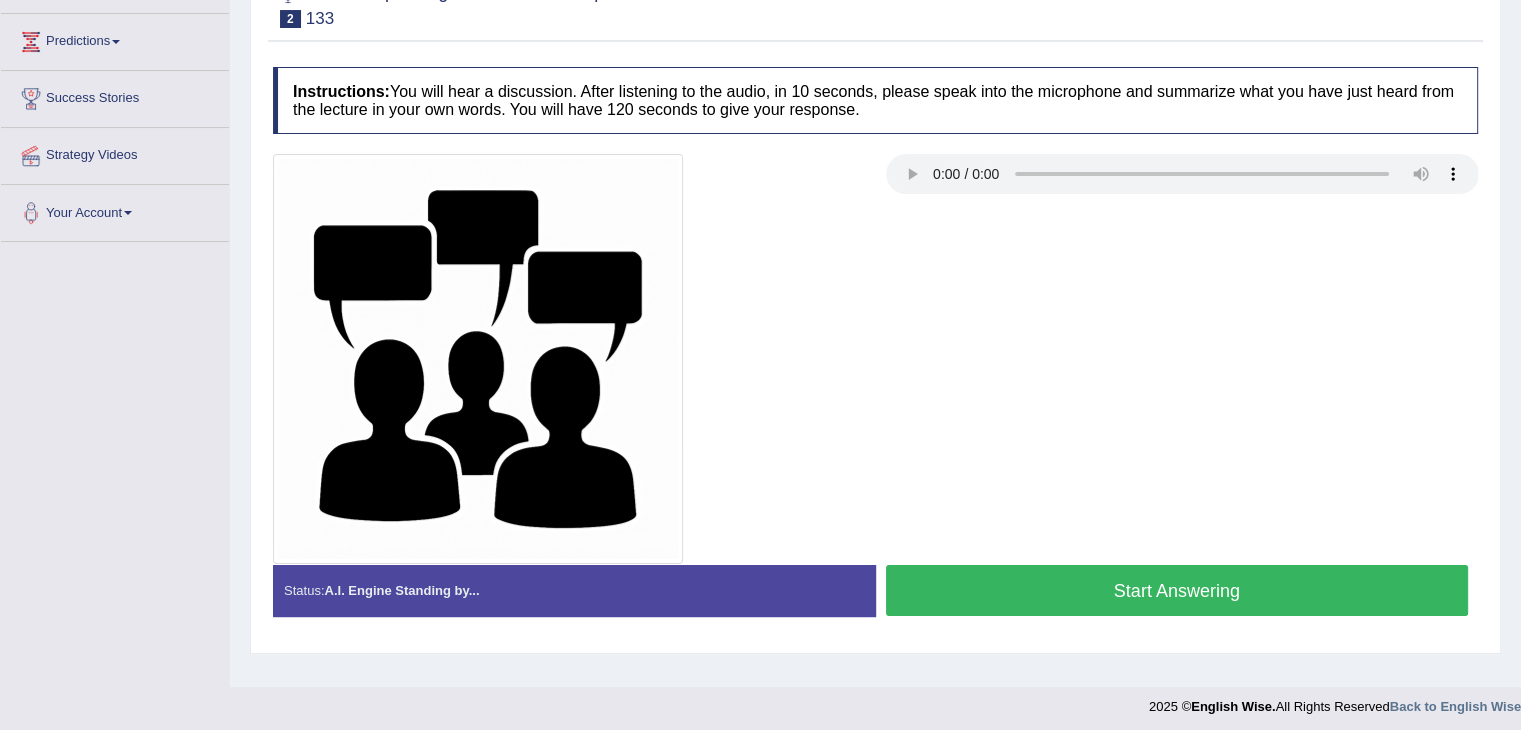 click on "Start Answering" at bounding box center [1177, 590] 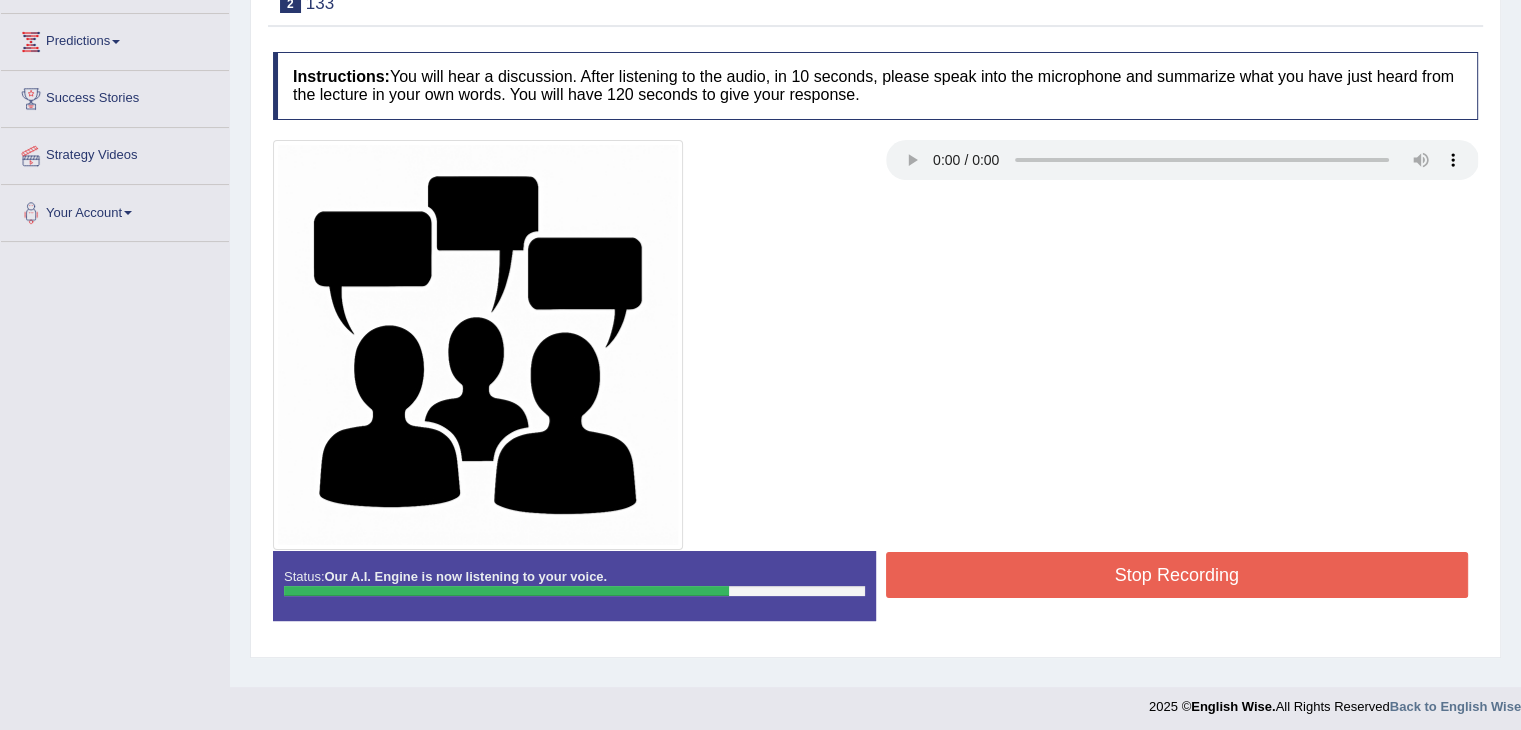 click on "Stop Recording" at bounding box center (1177, 575) 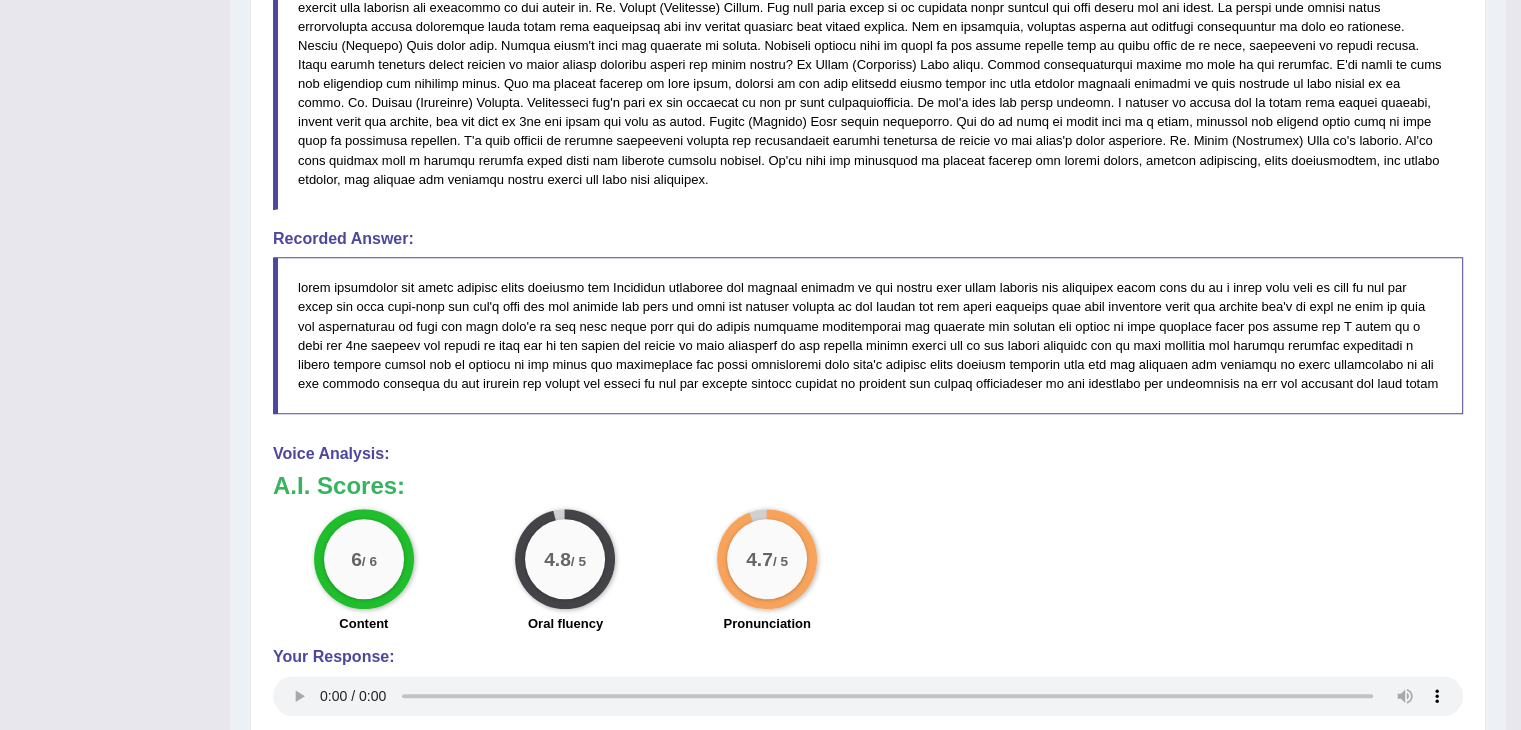 scroll, scrollTop: 1279, scrollLeft: 0, axis: vertical 